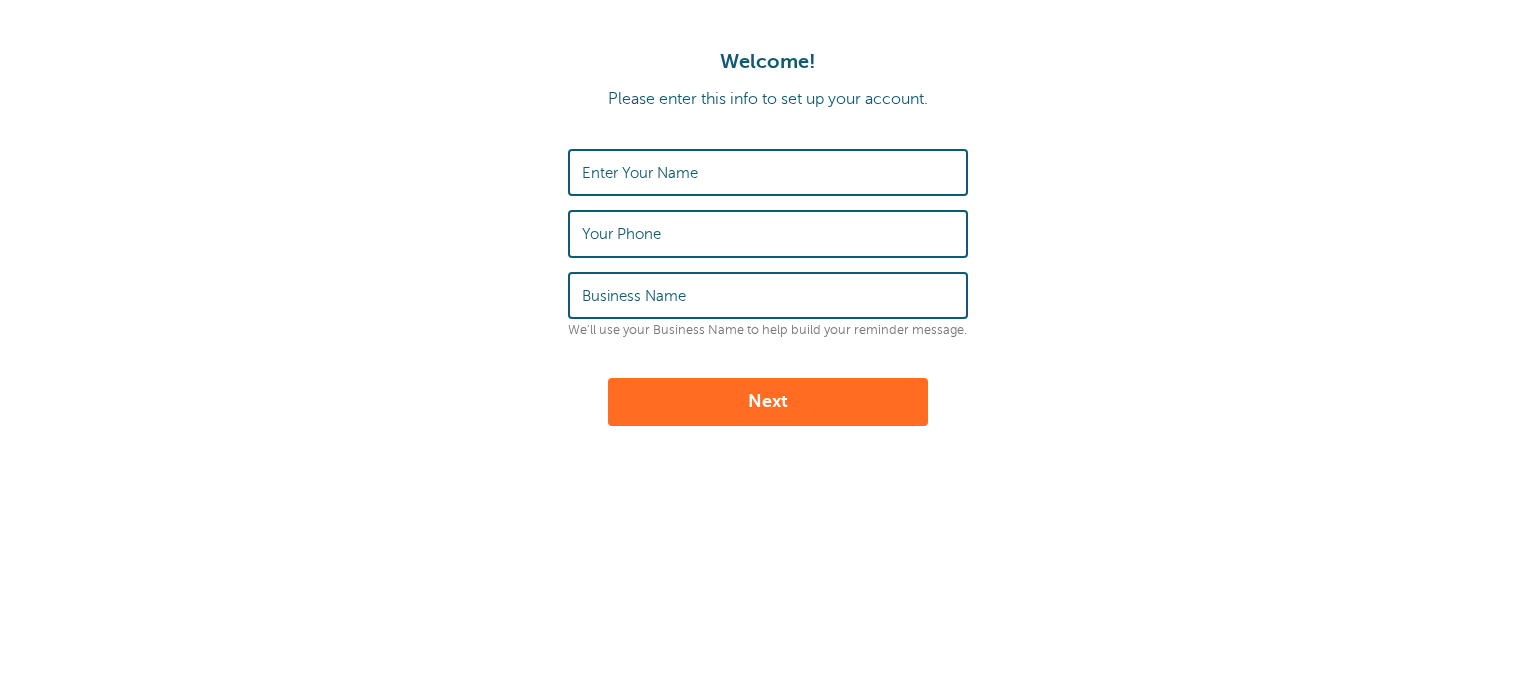 scroll, scrollTop: 0, scrollLeft: 0, axis: both 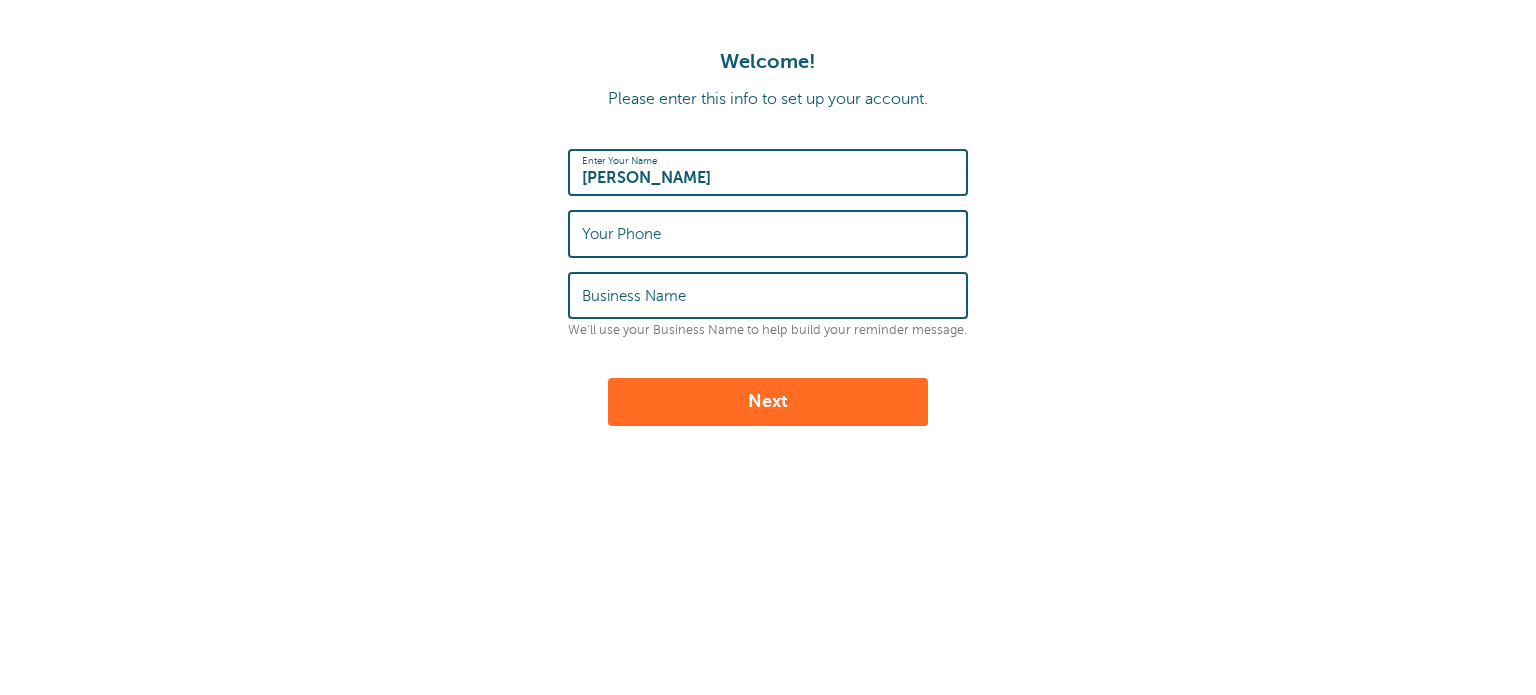 type on "[PERSON_NAME]" 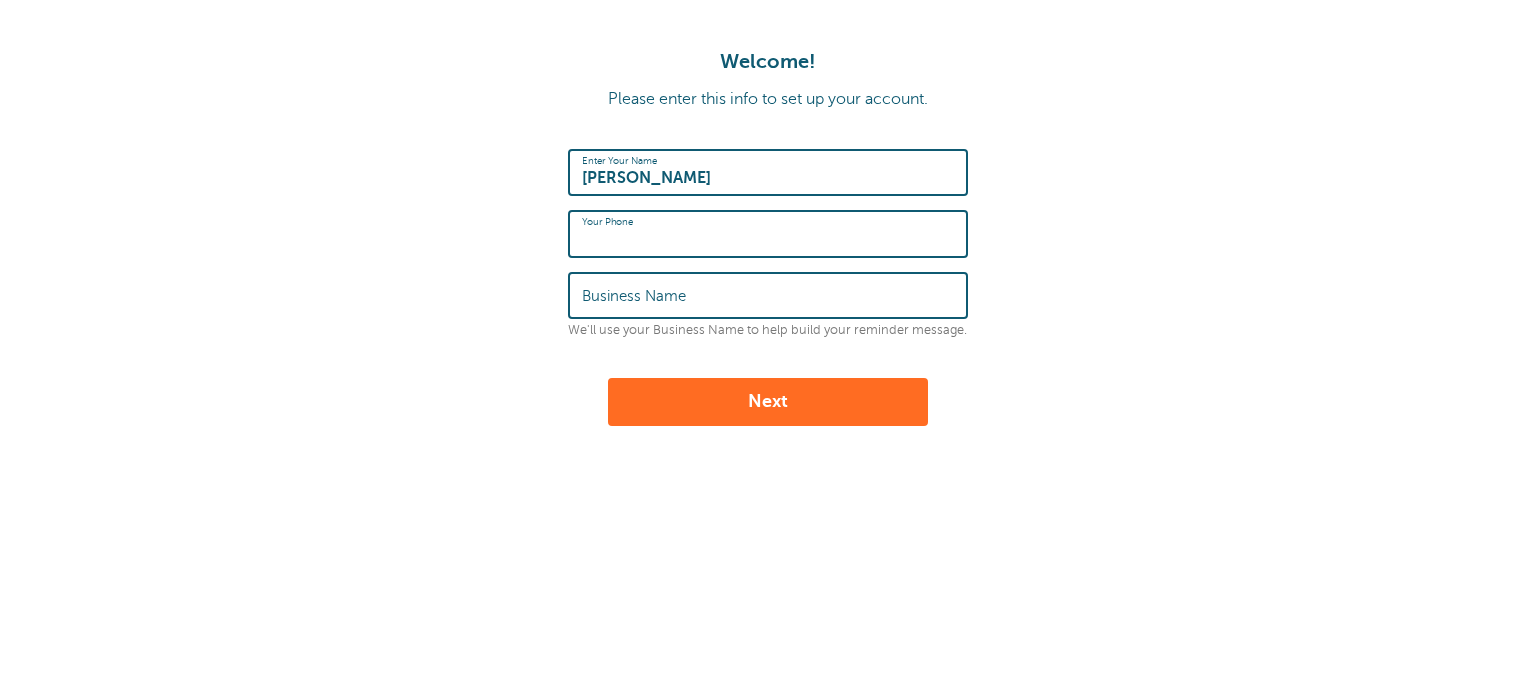 click on "Your Phone" at bounding box center (768, 233) 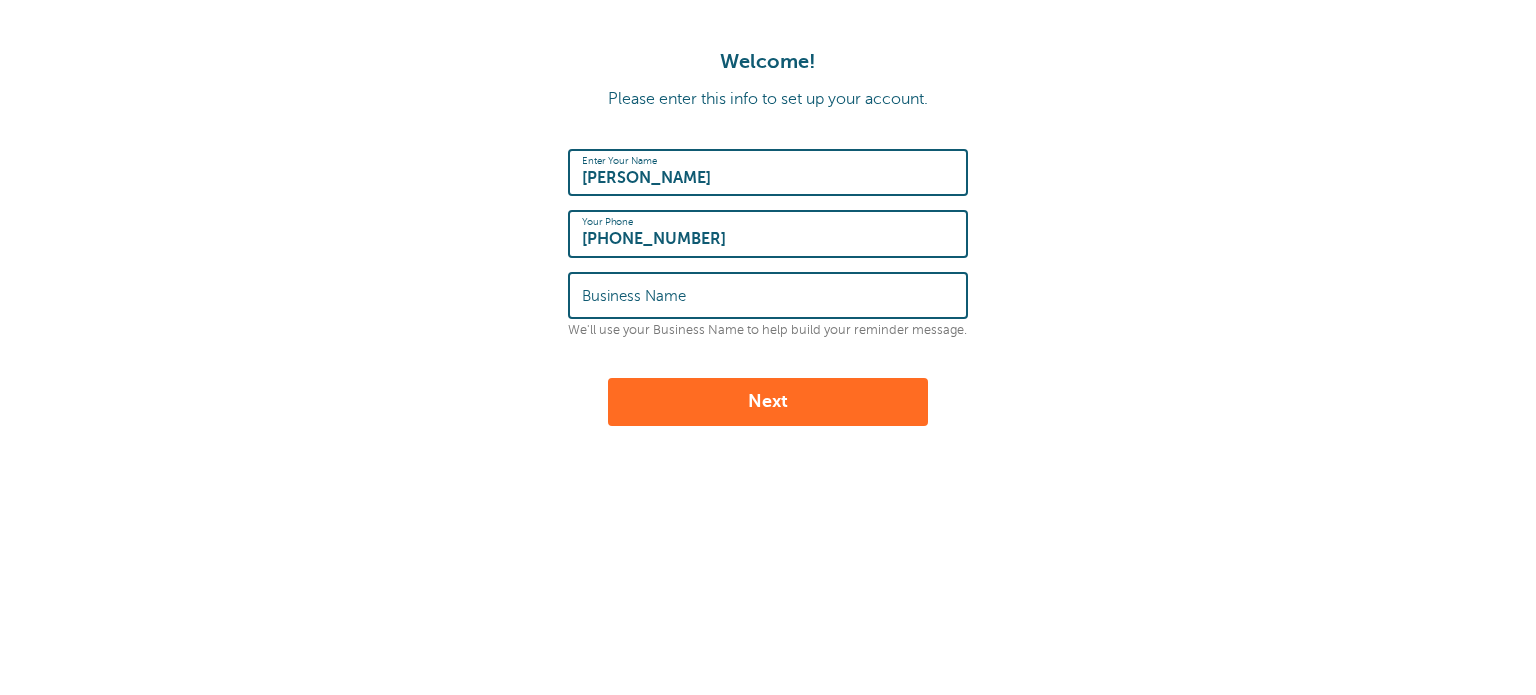 type on "780-352-4477" 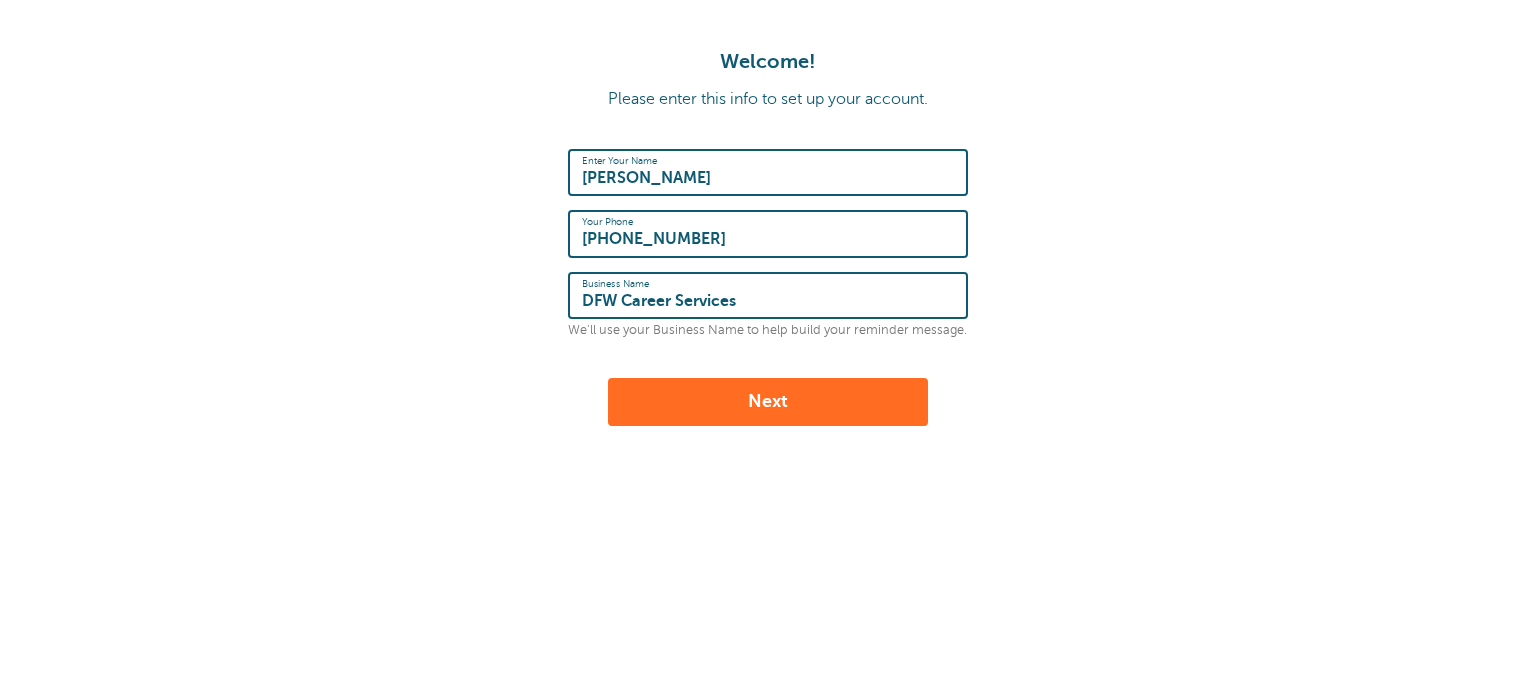 type on "DFW Career Services" 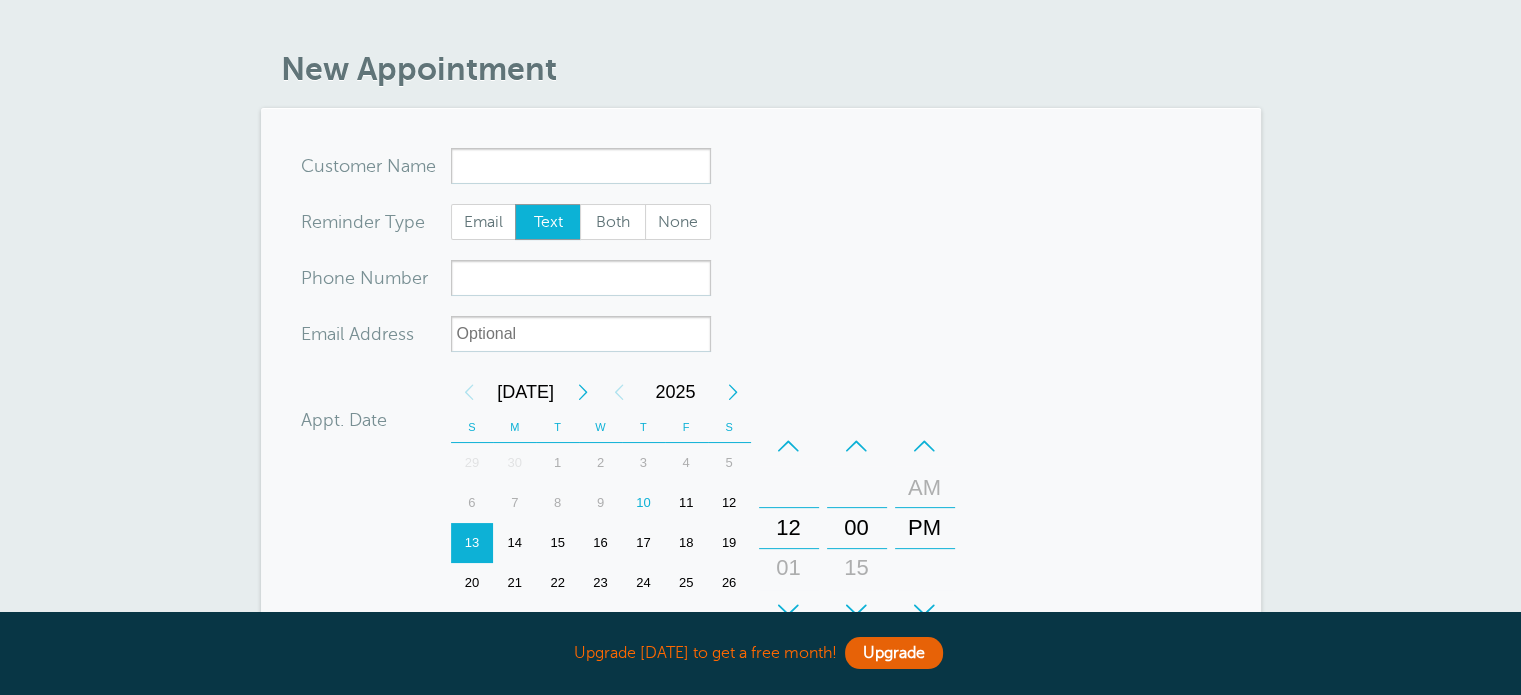 scroll, scrollTop: 100, scrollLeft: 0, axis: vertical 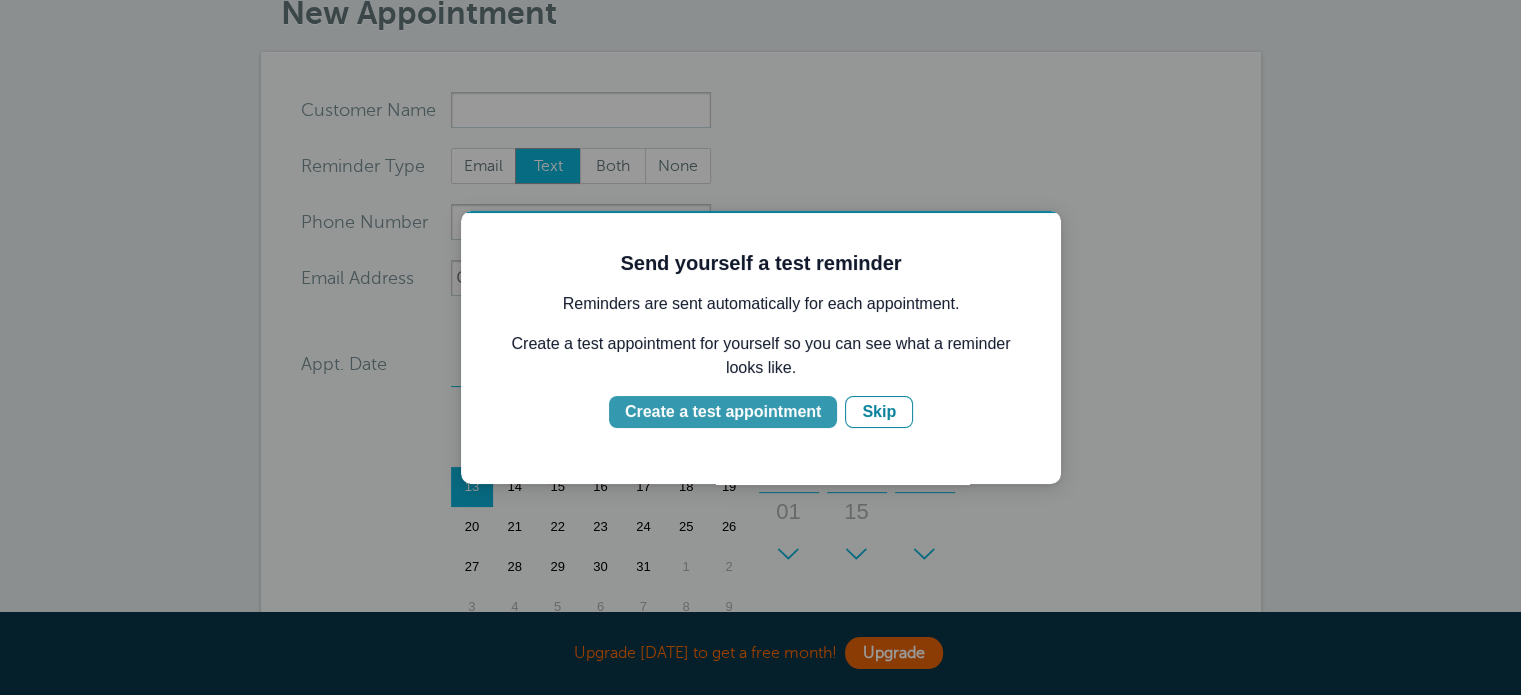 click on "Create a test appointment" at bounding box center (723, 412) 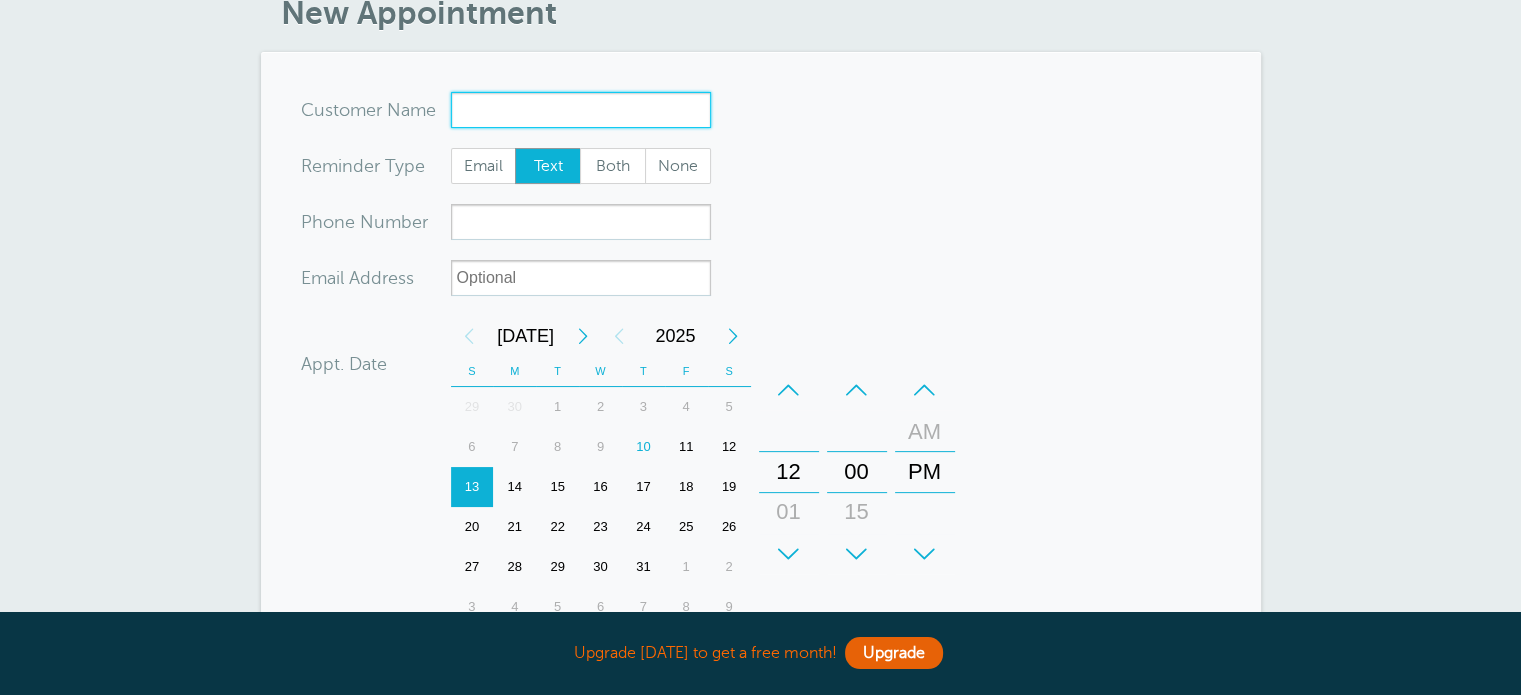 scroll, scrollTop: 0, scrollLeft: 0, axis: both 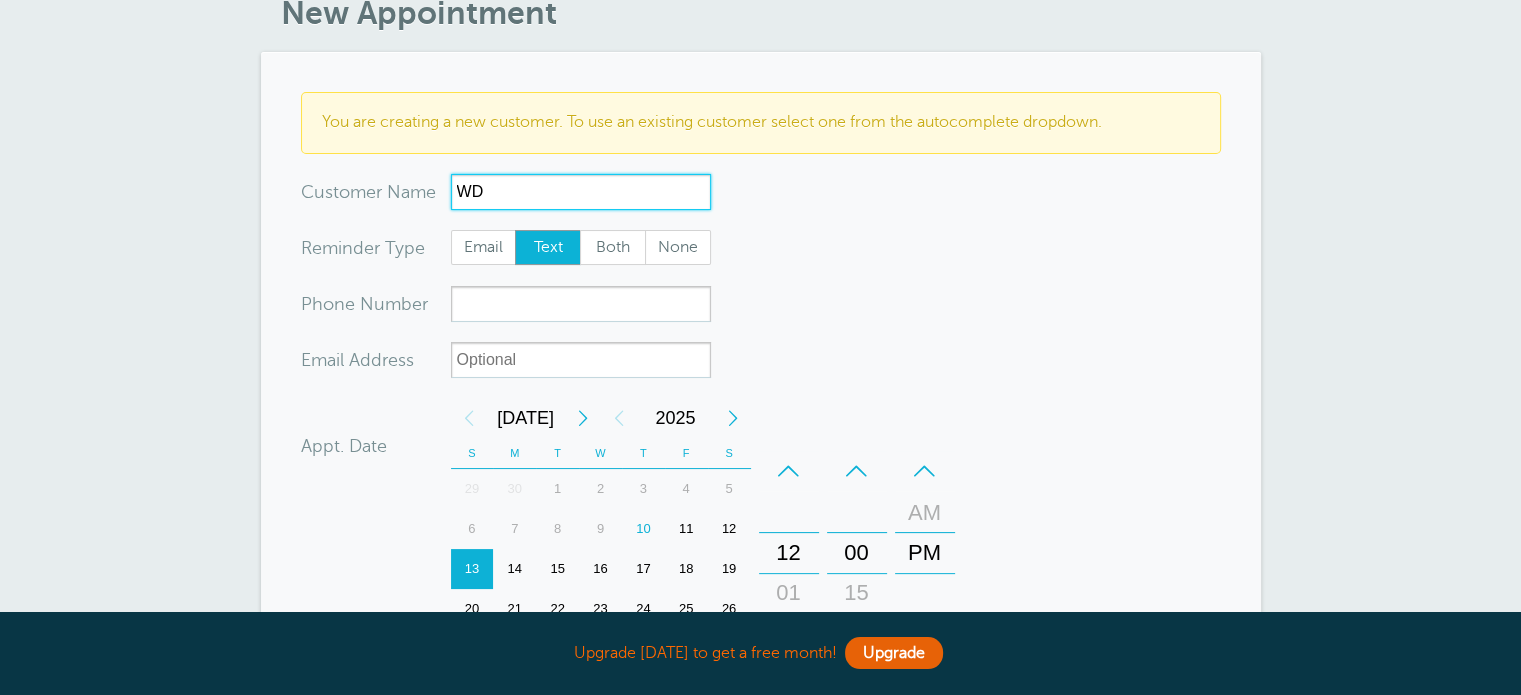 type on "WD" 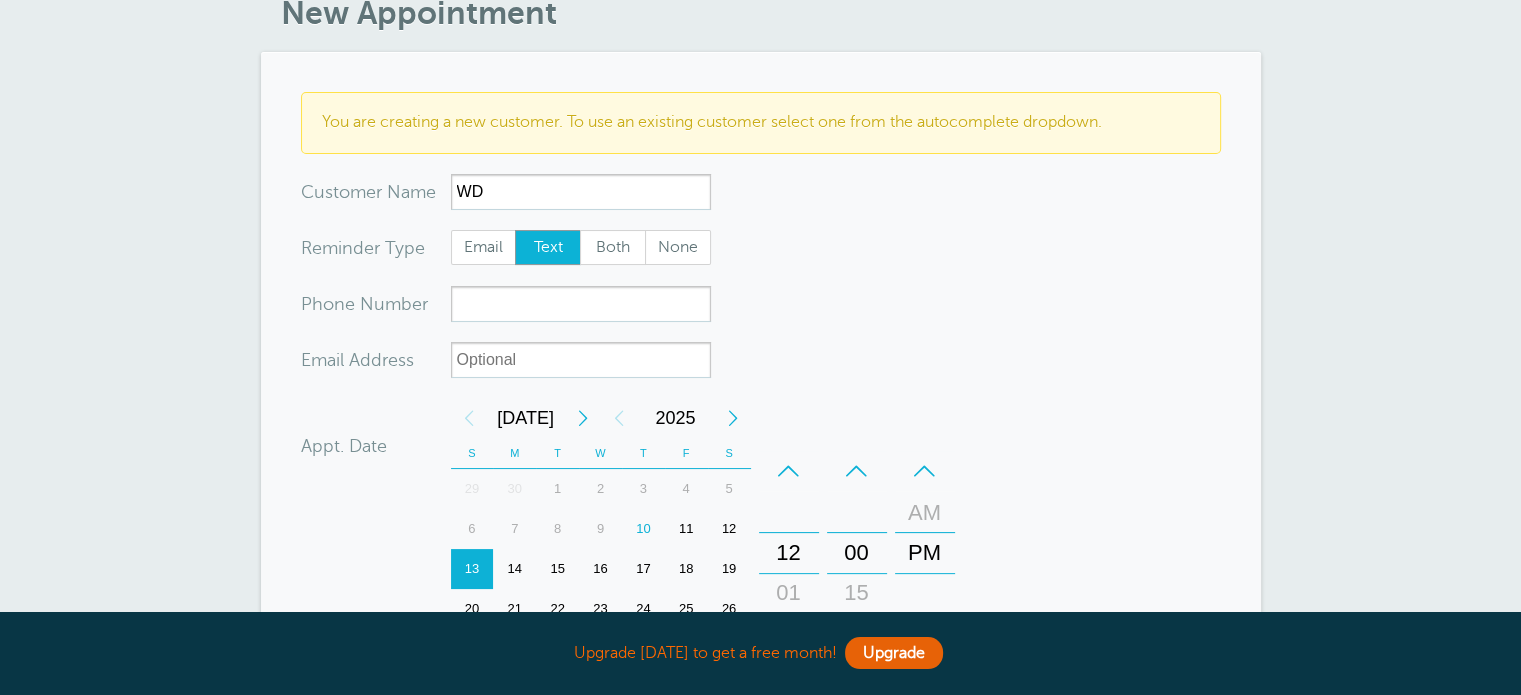 click on "You are creating a new customer. To use an existing customer select one from the autocomplete dropdown.
x-no-autofill
Cus tomer N ame
WD No search results.
Edit
Remove
Customer TZ
--
Time zone
am/pm
24h
US/CANADA" at bounding box center [761, 542] 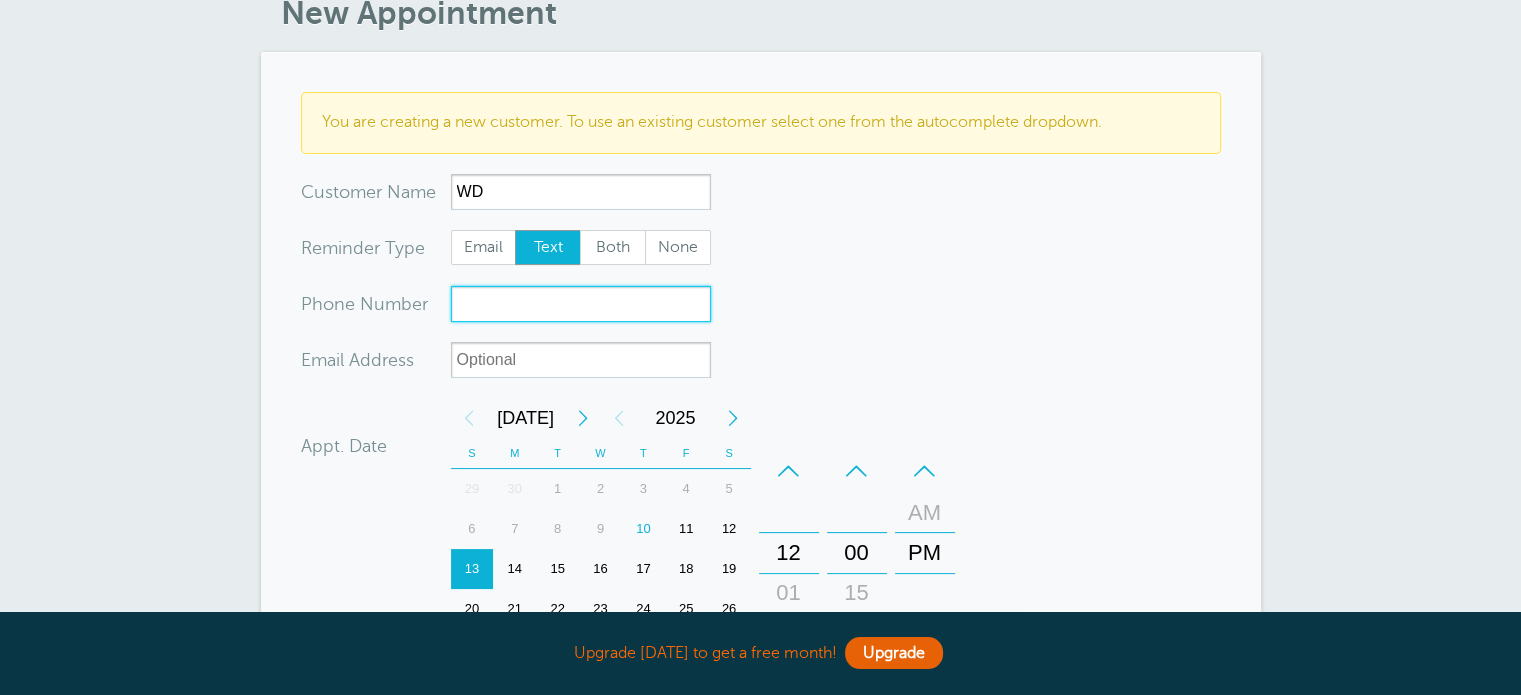click on "xxx-no-autofill" at bounding box center [581, 304] 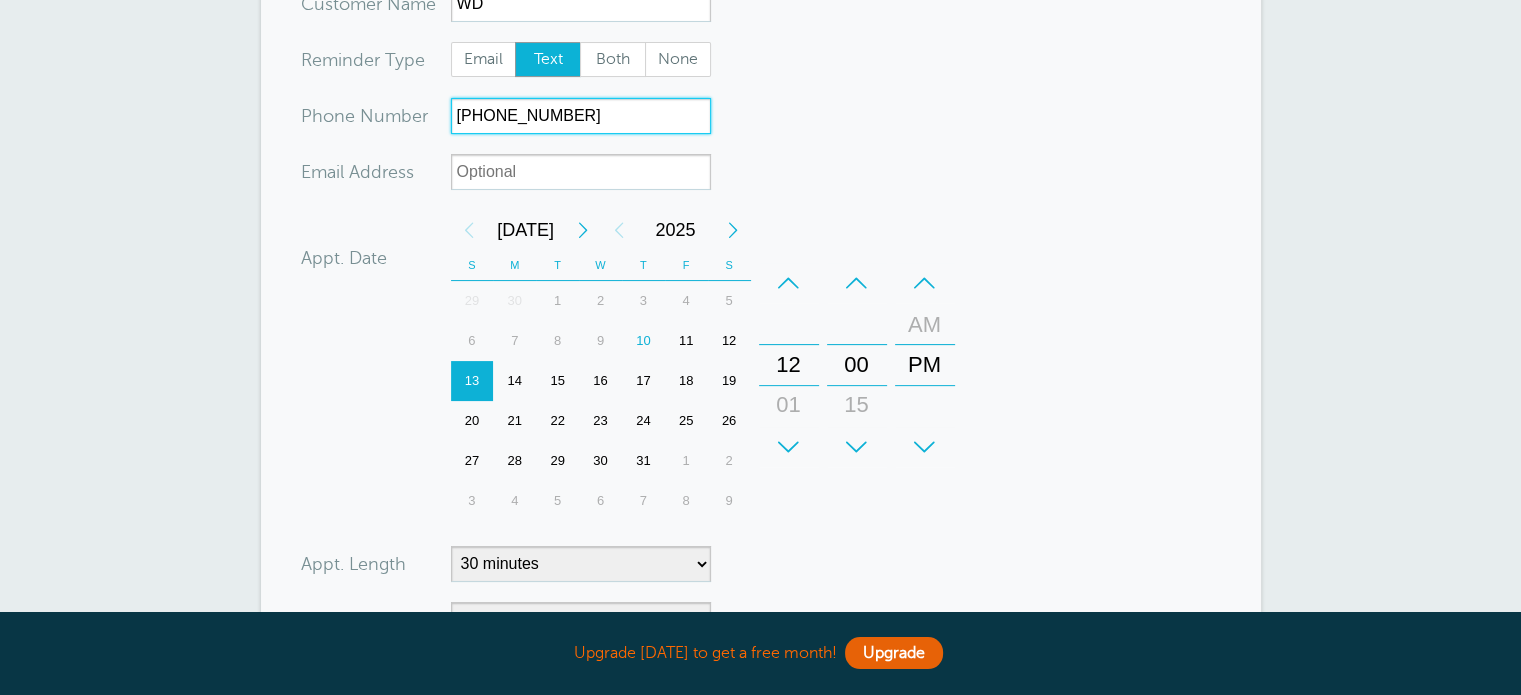 scroll, scrollTop: 300, scrollLeft: 0, axis: vertical 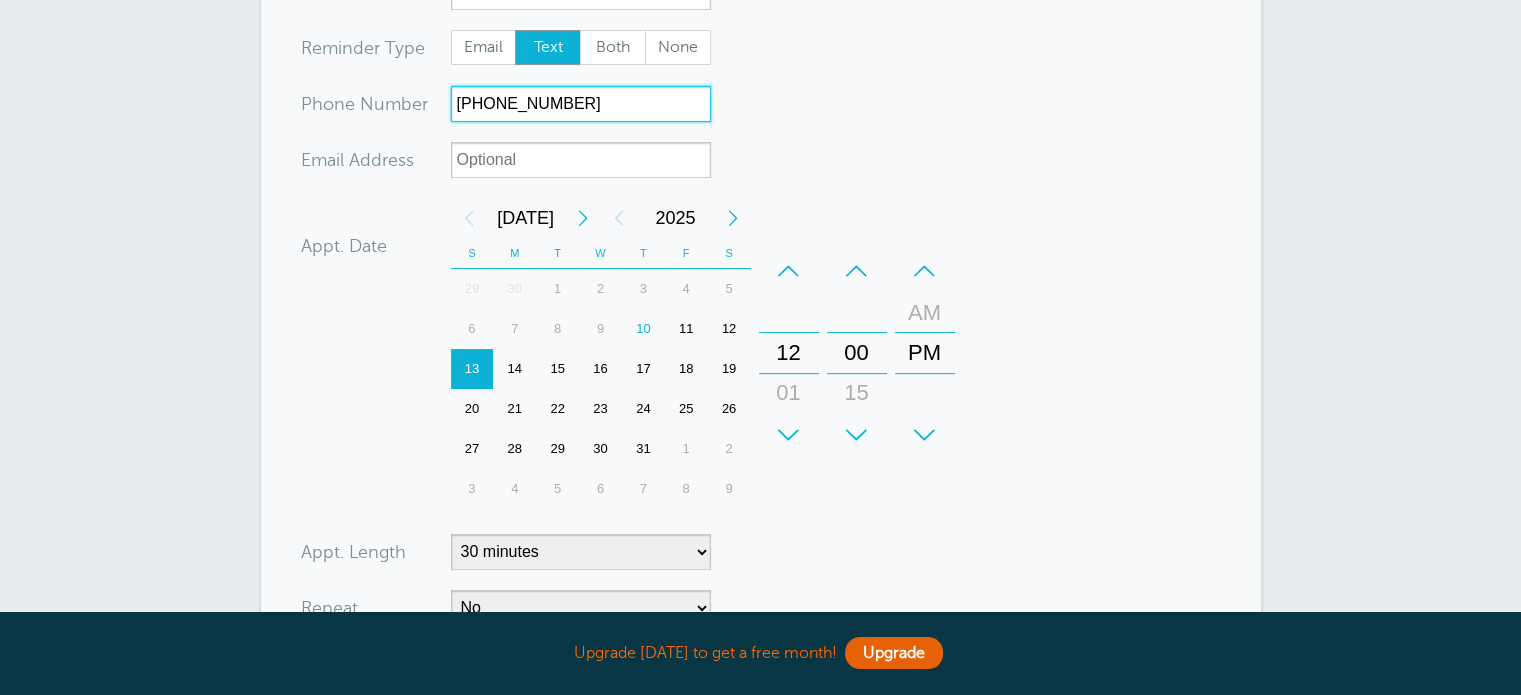 click on "15" at bounding box center (557, 369) 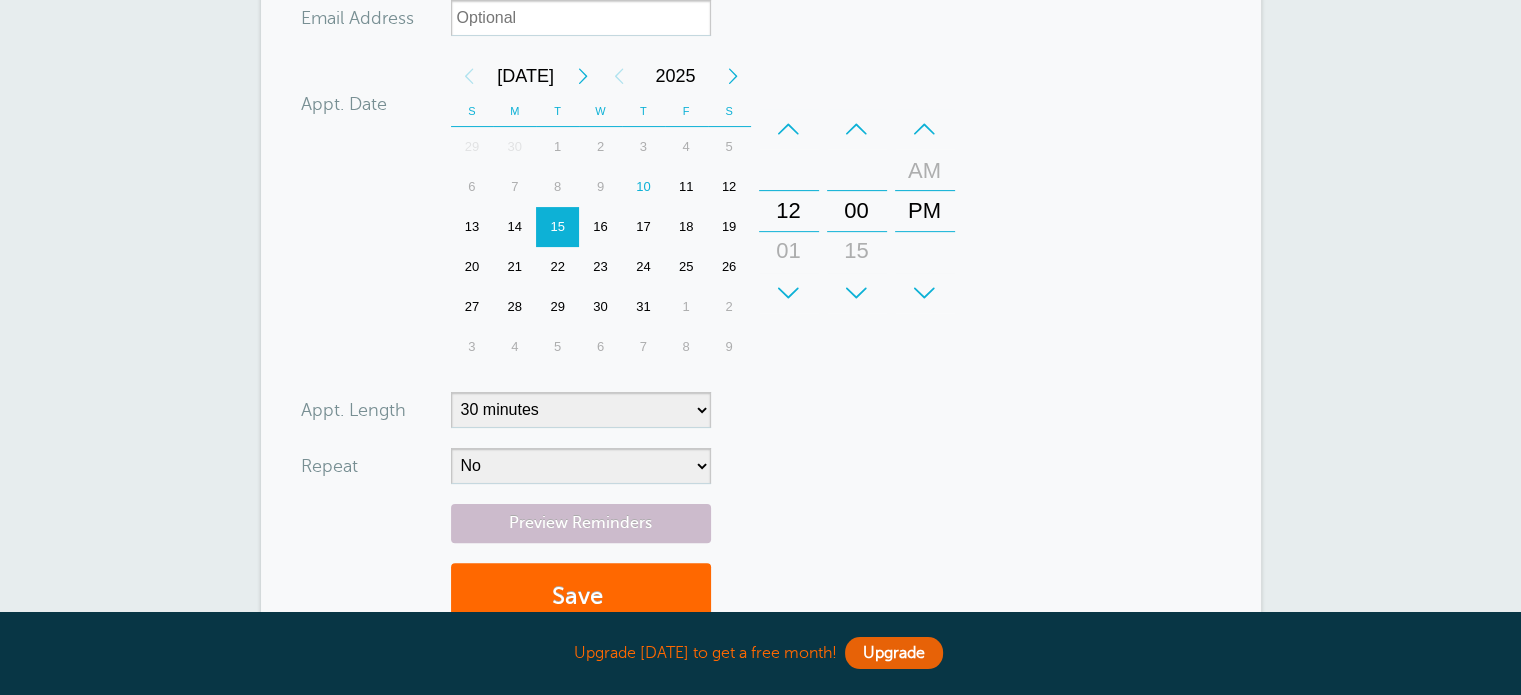 scroll, scrollTop: 500, scrollLeft: 0, axis: vertical 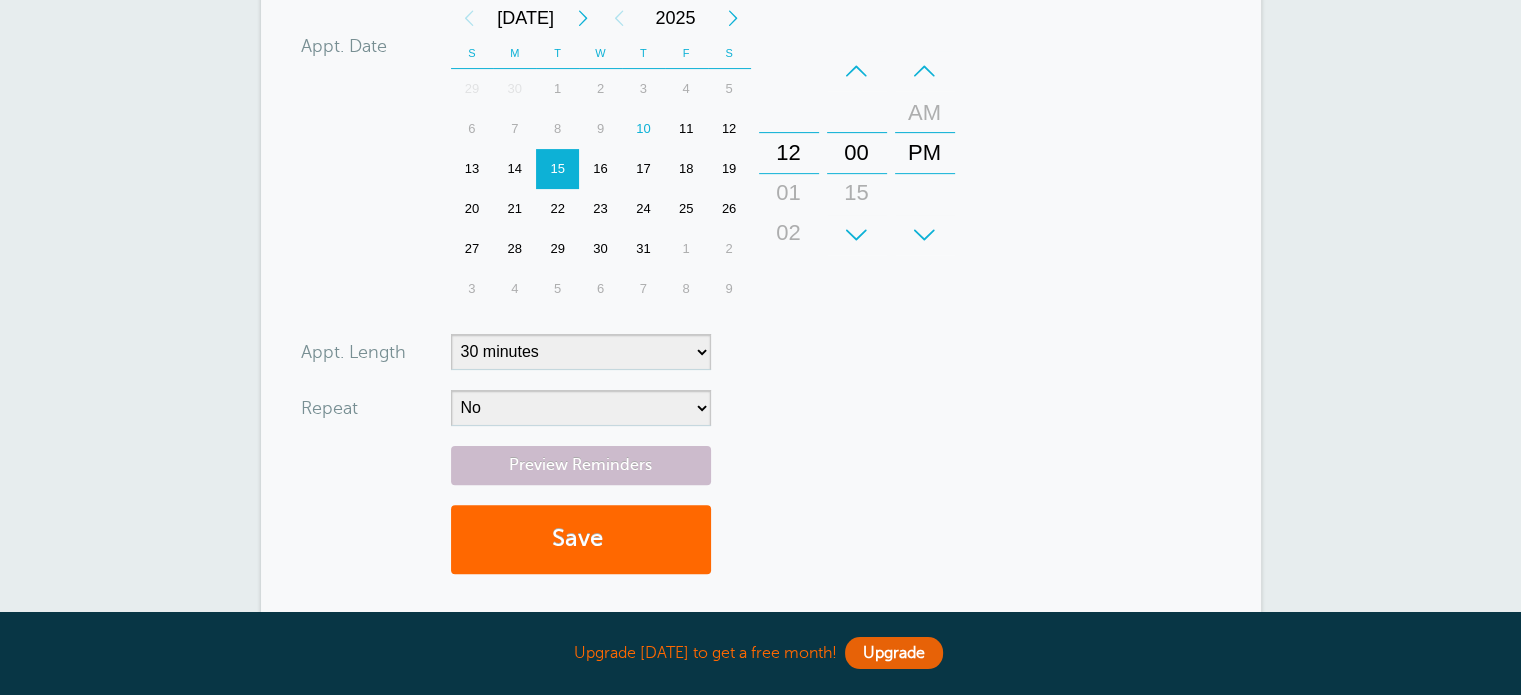 click on "12" at bounding box center (789, 153) 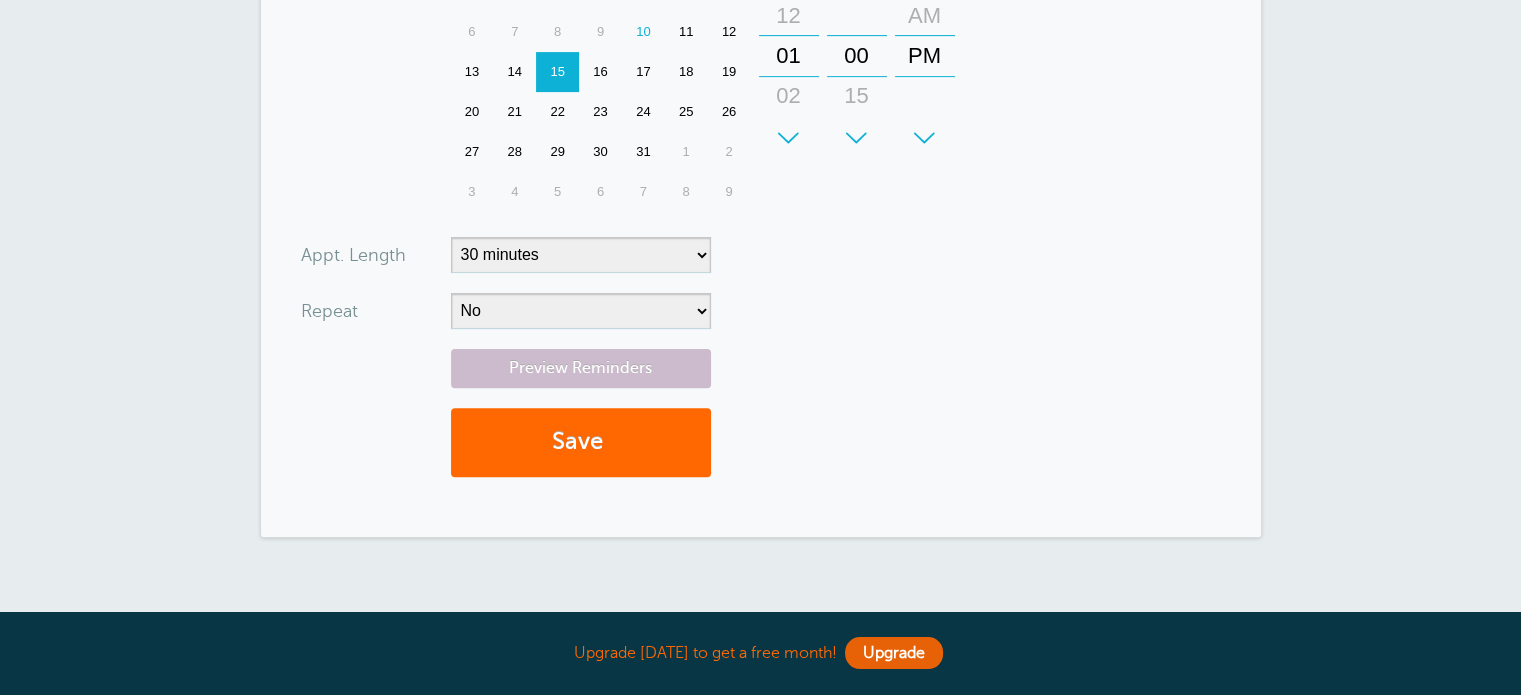 scroll, scrollTop: 600, scrollLeft: 0, axis: vertical 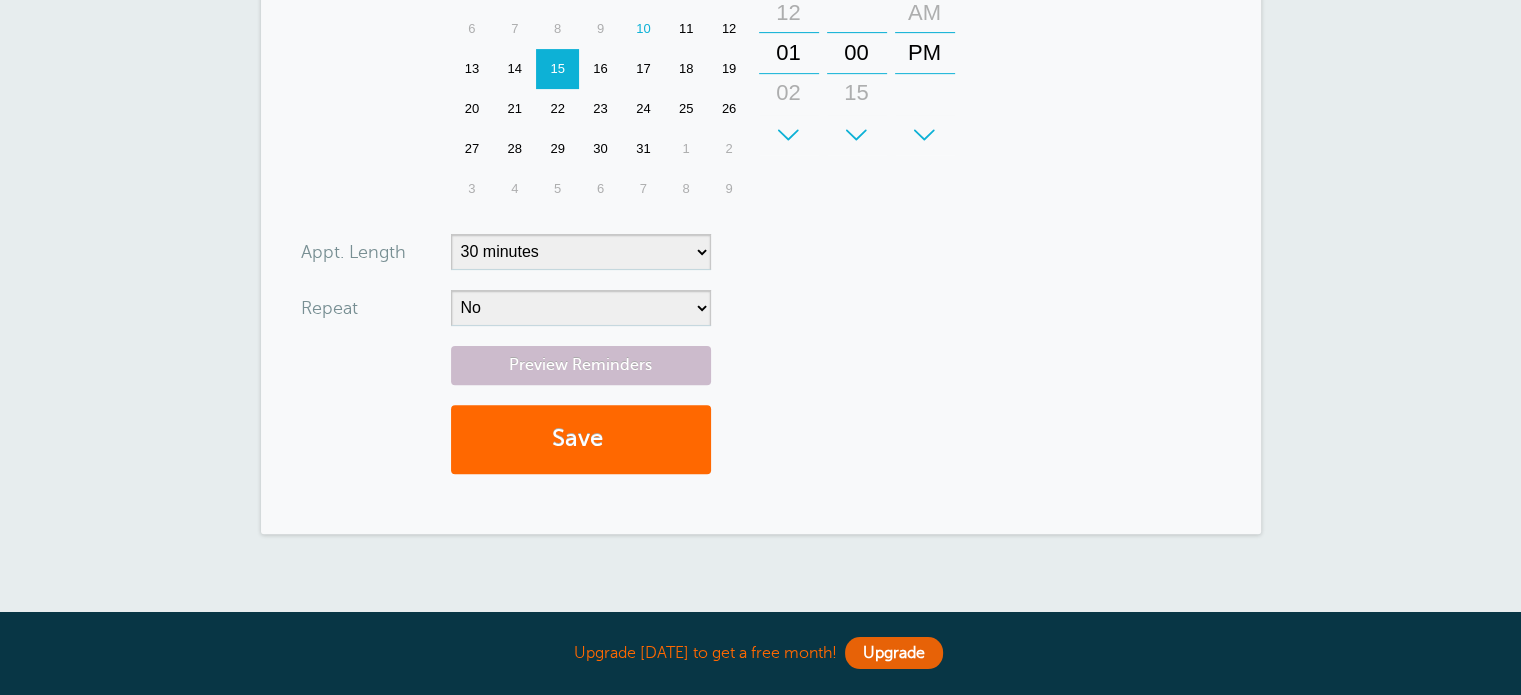 type on "780-362-3677" 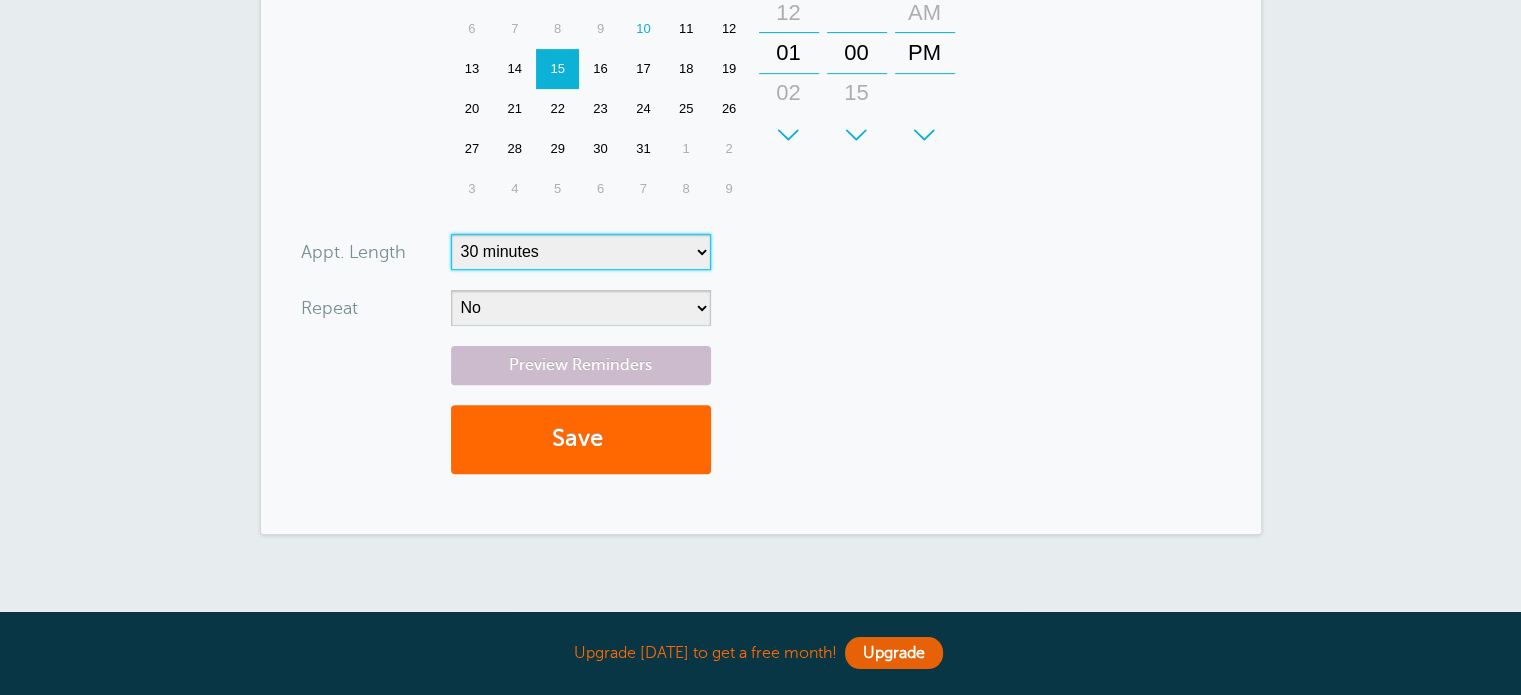 click on "5 minutes 10 minutes 15 minutes 20 minutes 25 minutes 30 minutes 35 minutes 40 minutes 45 minutes 50 minutes 55 minutes 1 hour 1 hour 15 minutes 1 hour 30 minutes 1 hour 45 minutes 2 hours 2 hours 15 minutes 2 hours 30 minutes 2 hours 45 minutes 3 hours 3 hours 30 minutes 4 hours 4 hours 30 minutes 5 hours 5 hours 30 minutes 6 hours 6 hours 30 minutes 7 hours 7 hours 30 minutes 8 hours 9 hours 10 hours 11 hours 12 hours 13 hours 14 hours 15 hours 16 hours" at bounding box center (581, 252) 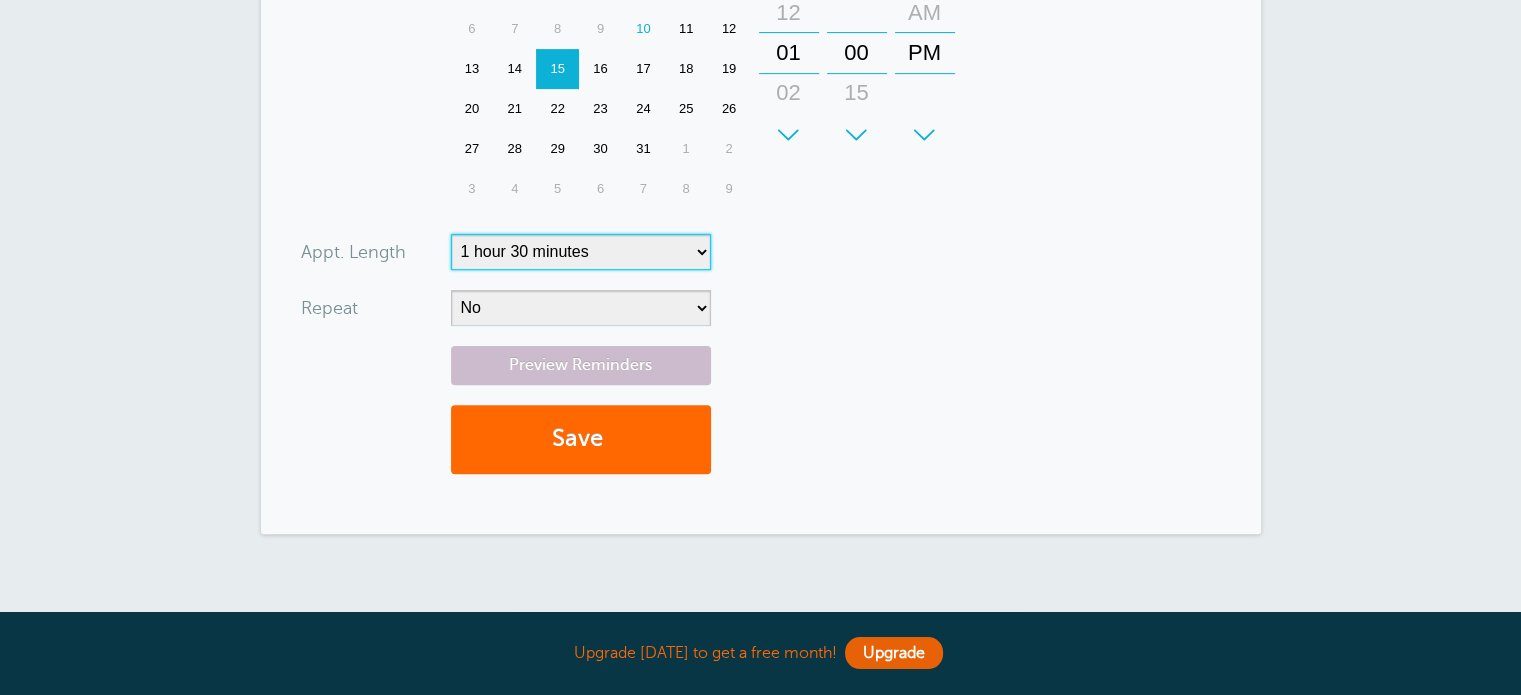 click on "5 minutes 10 minutes 15 minutes 20 minutes 25 minutes 30 minutes 35 minutes 40 minutes 45 minutes 50 minutes 55 minutes 1 hour 1 hour 15 minutes 1 hour 30 minutes 1 hour 45 minutes 2 hours 2 hours 15 minutes 2 hours 30 minutes 2 hours 45 minutes 3 hours 3 hours 30 minutes 4 hours 4 hours 30 minutes 5 hours 5 hours 30 minutes 6 hours 6 hours 30 minutes 7 hours 7 hours 30 minutes 8 hours 9 hours 10 hours 11 hours 12 hours 13 hours 14 hours 15 hours 16 hours" at bounding box center [581, 252] 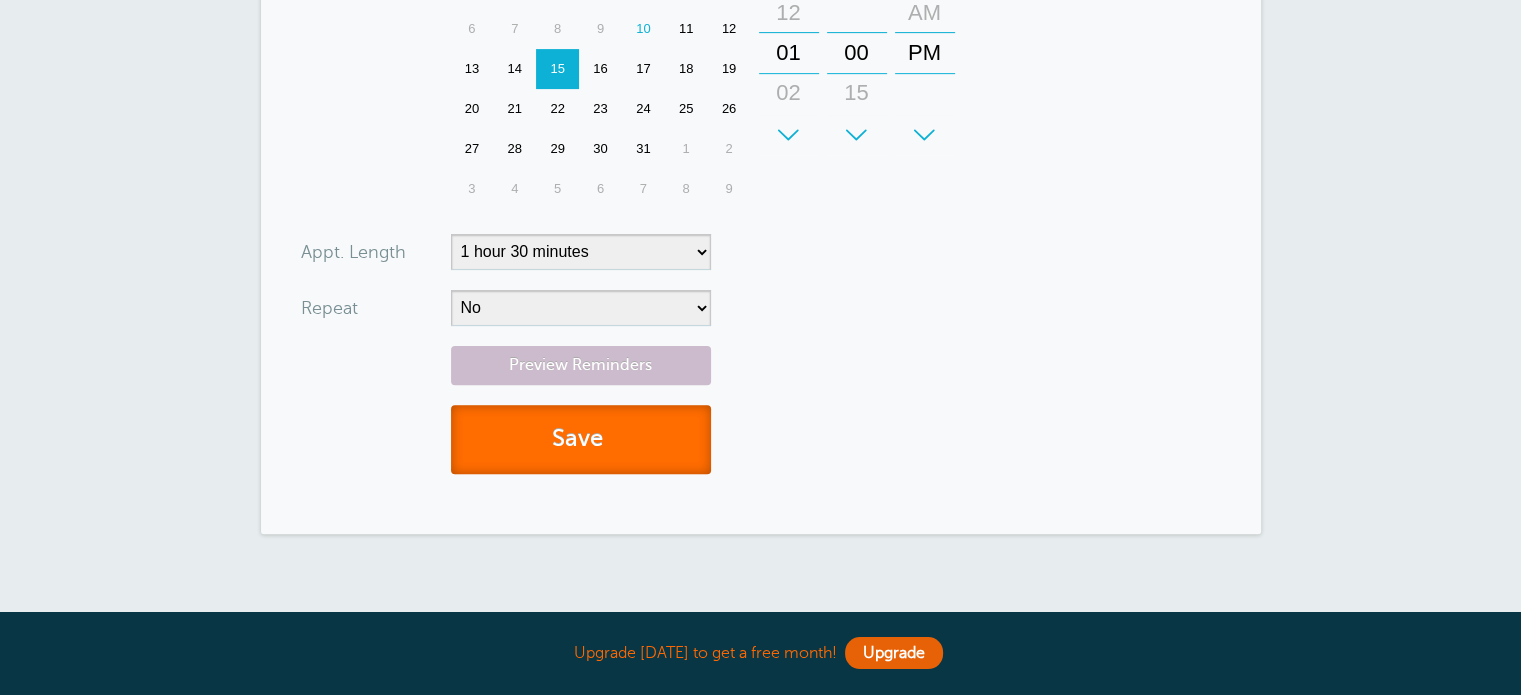 click on "Save" at bounding box center (581, 439) 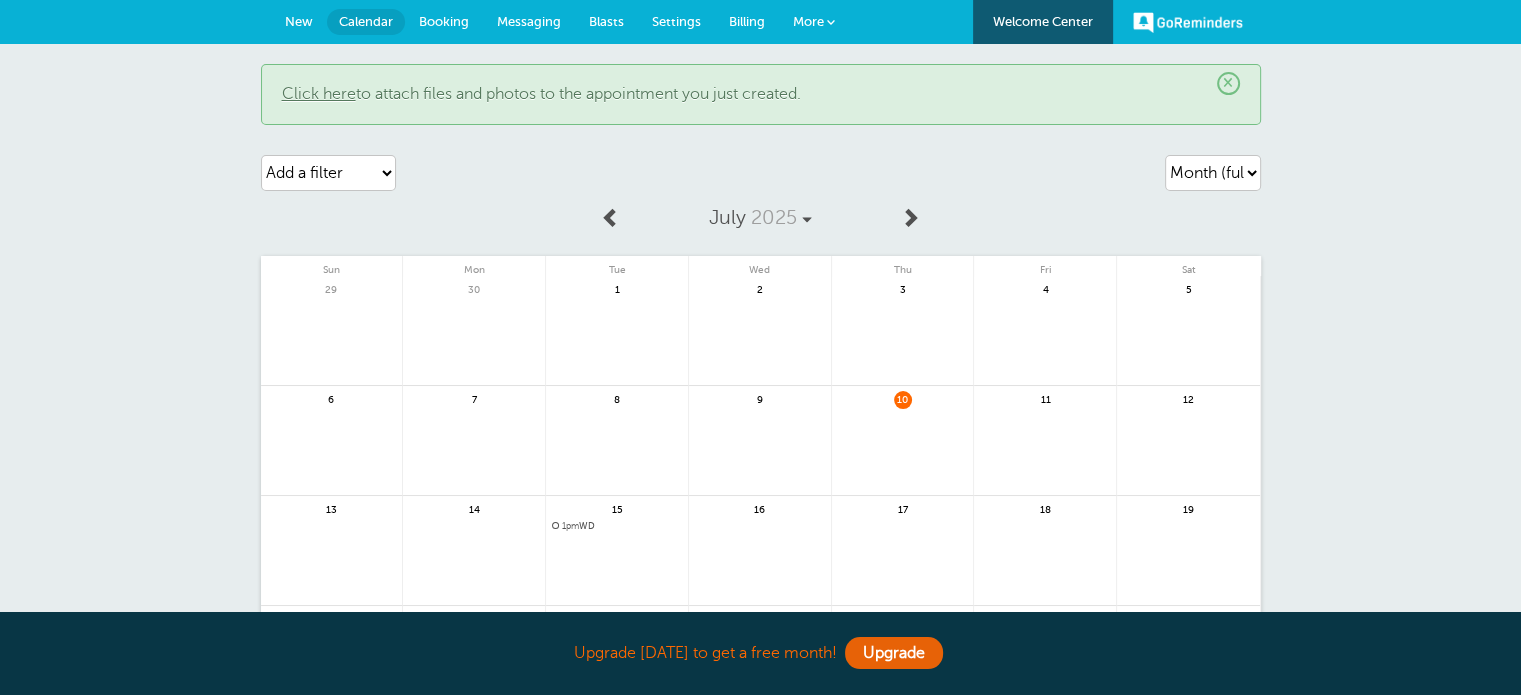 scroll, scrollTop: 0, scrollLeft: 0, axis: both 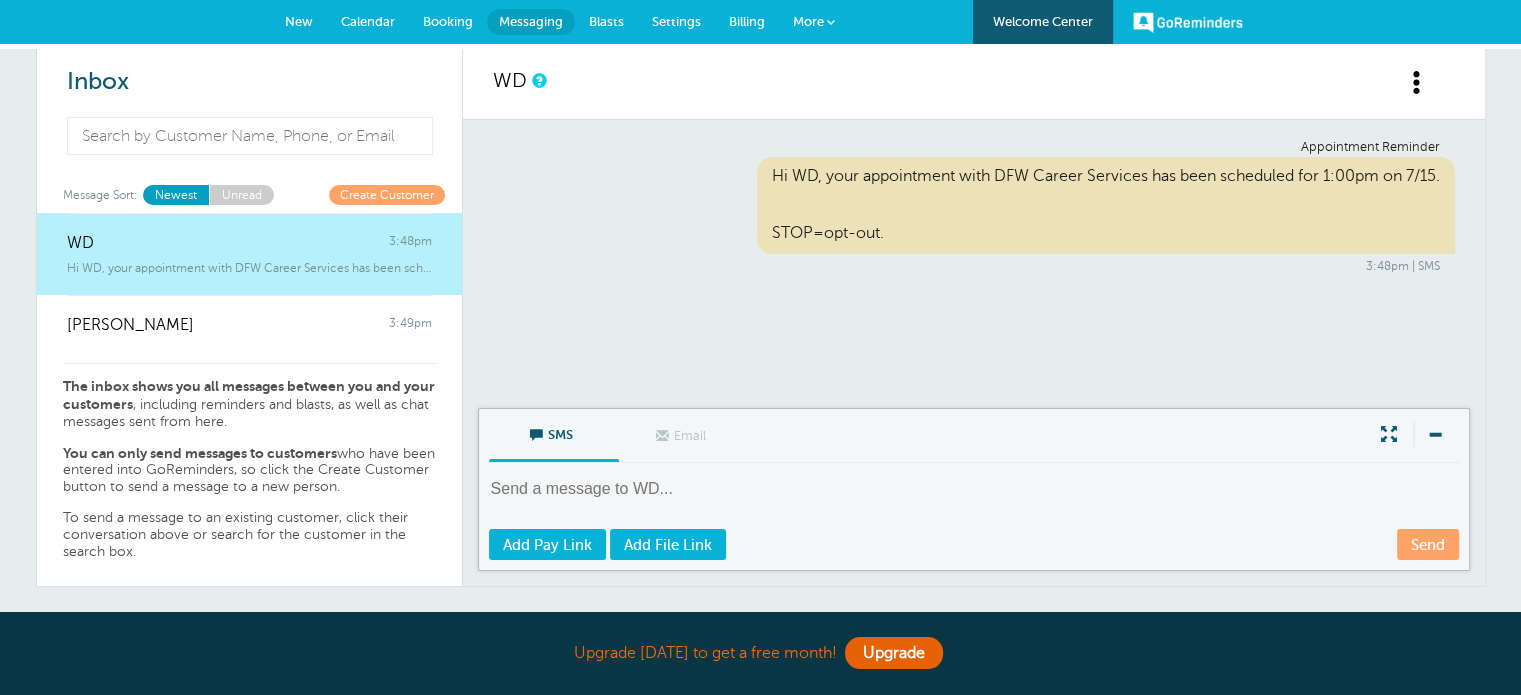click on "Calendar" at bounding box center [368, 21] 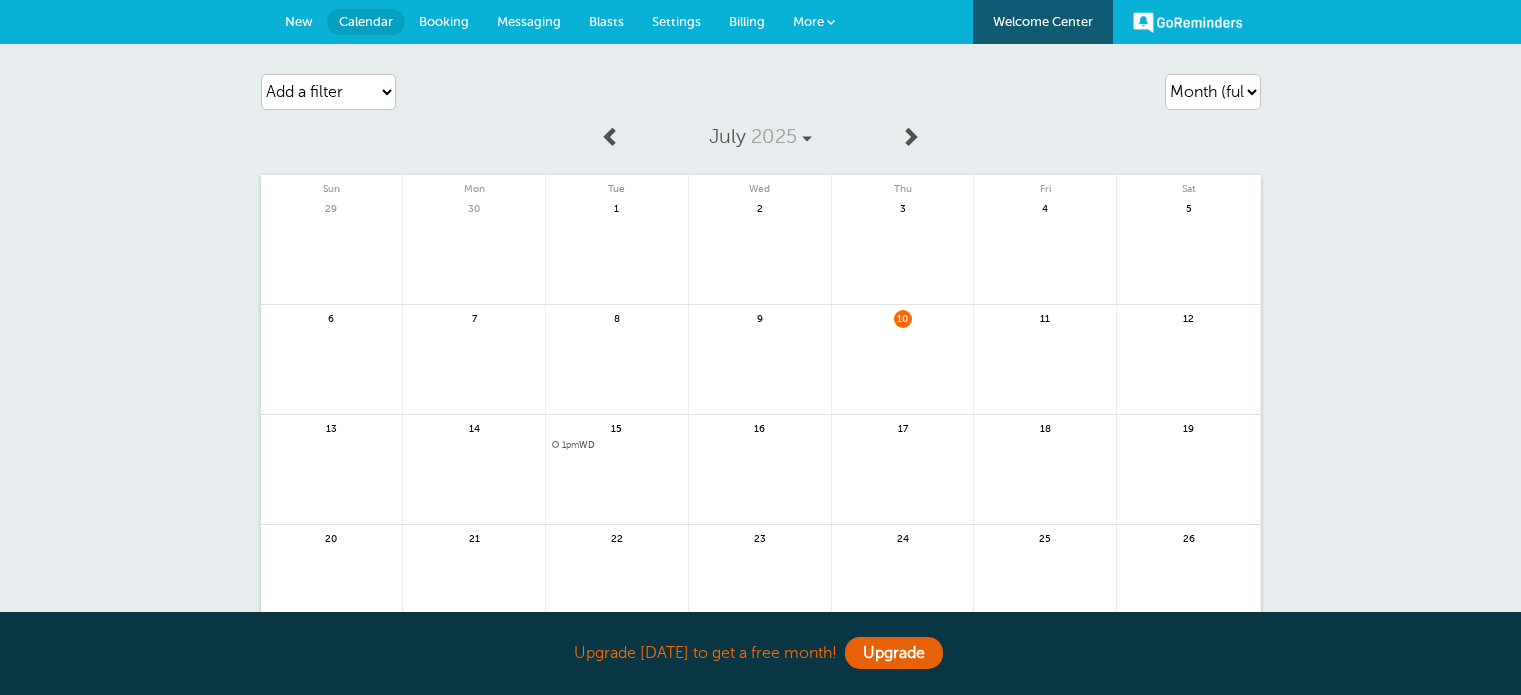 scroll, scrollTop: 0, scrollLeft: 0, axis: both 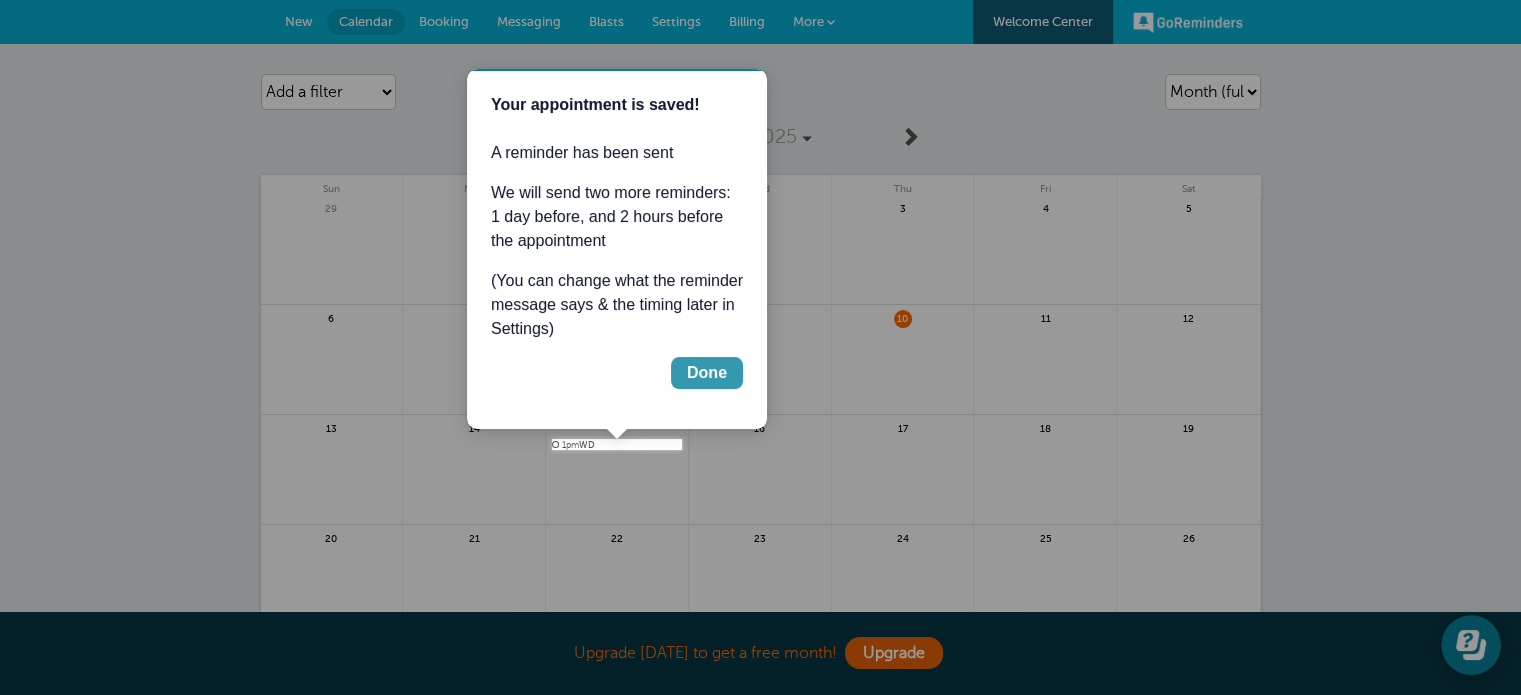 click on "Done" at bounding box center (707, 373) 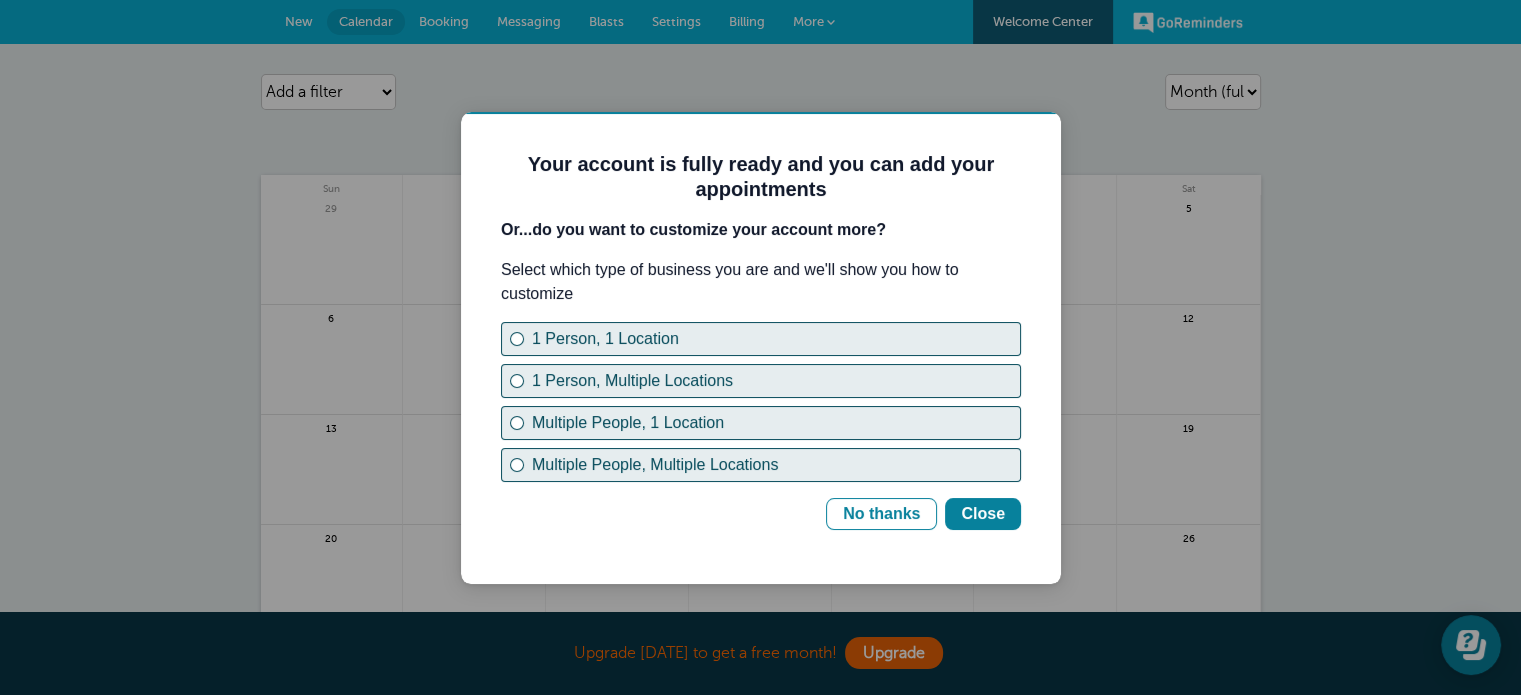 scroll, scrollTop: 0, scrollLeft: 0, axis: both 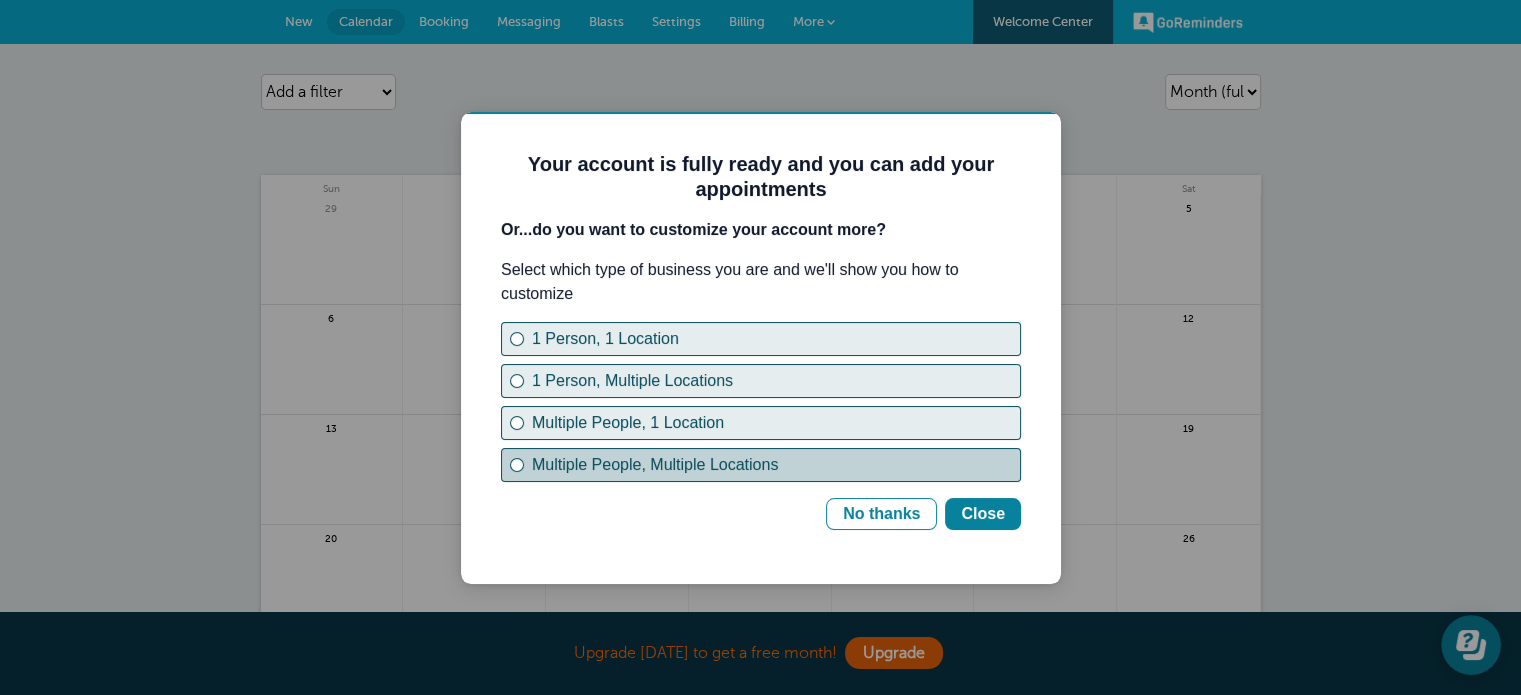 click at bounding box center [517, 465] 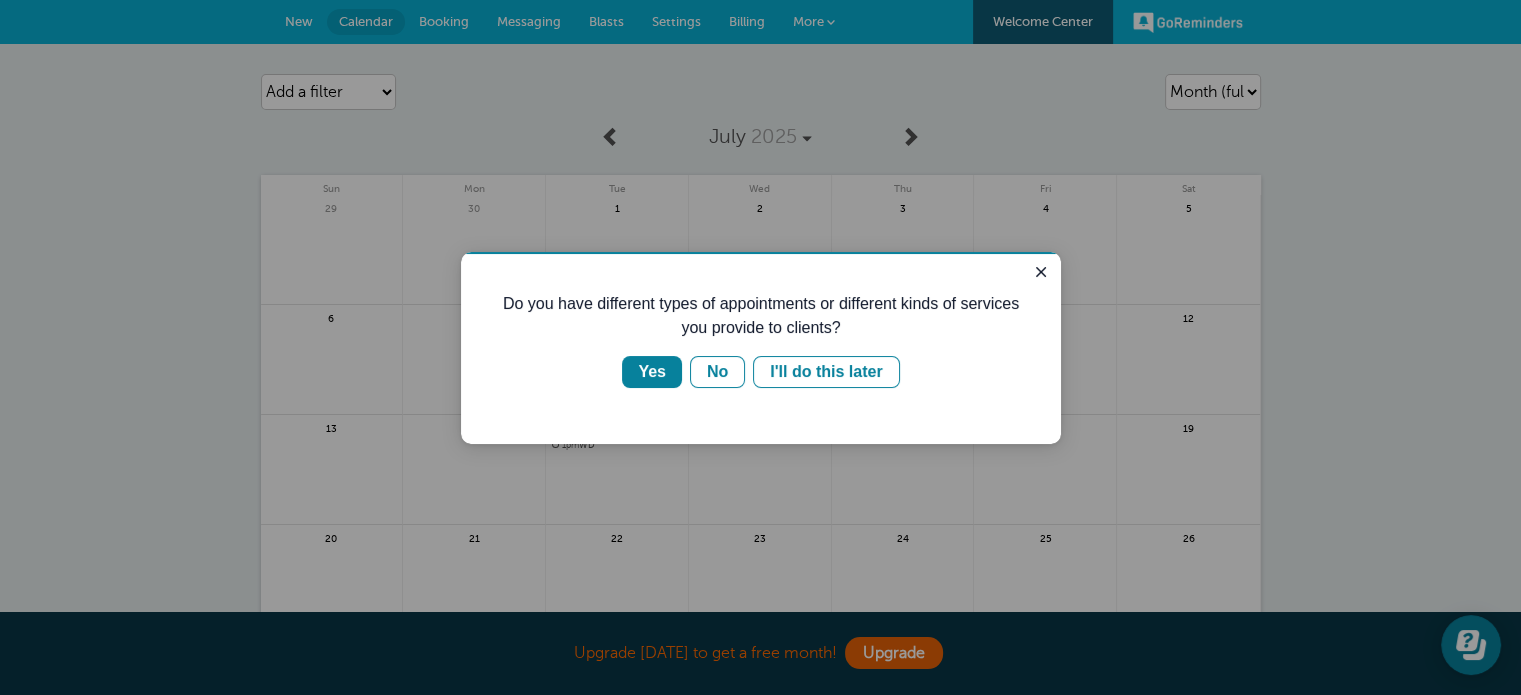 scroll, scrollTop: 0, scrollLeft: 0, axis: both 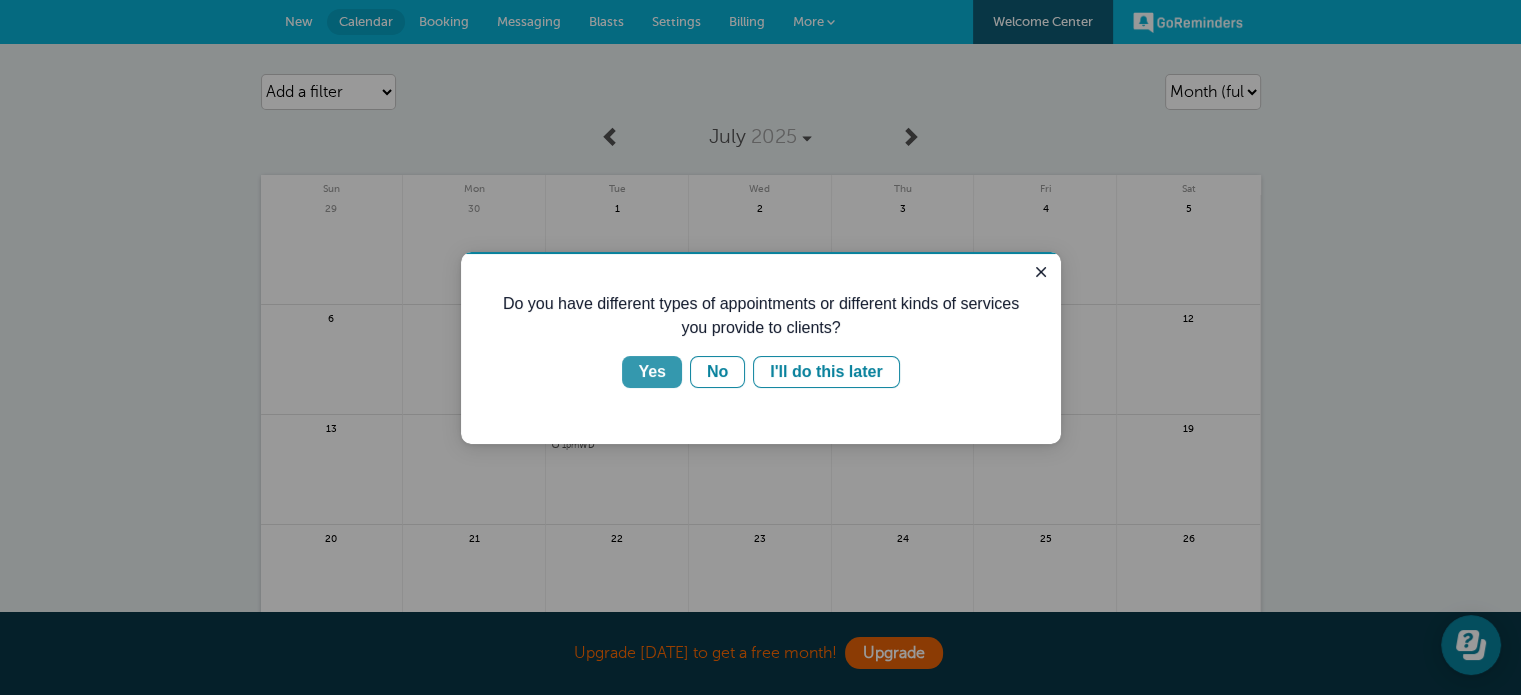 click on "Yes" at bounding box center (652, 372) 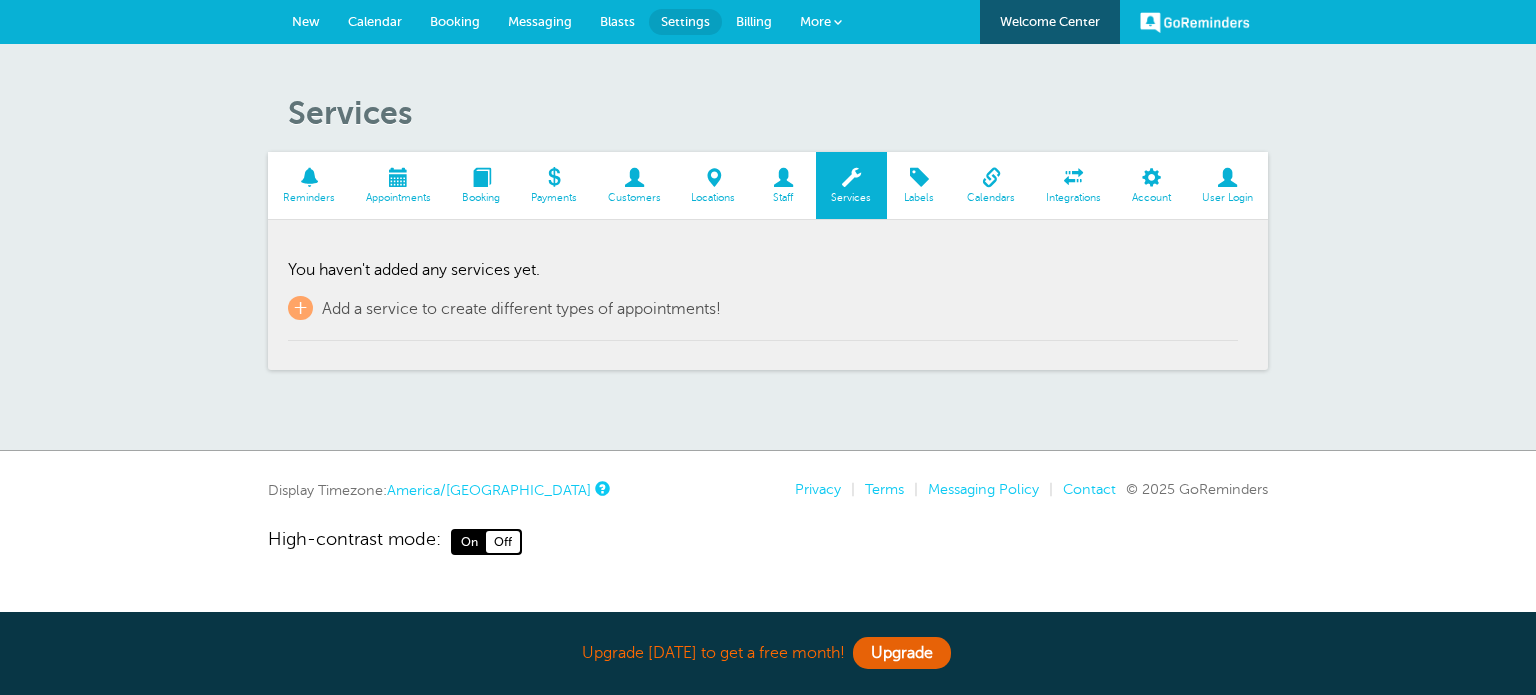 scroll, scrollTop: 0, scrollLeft: 0, axis: both 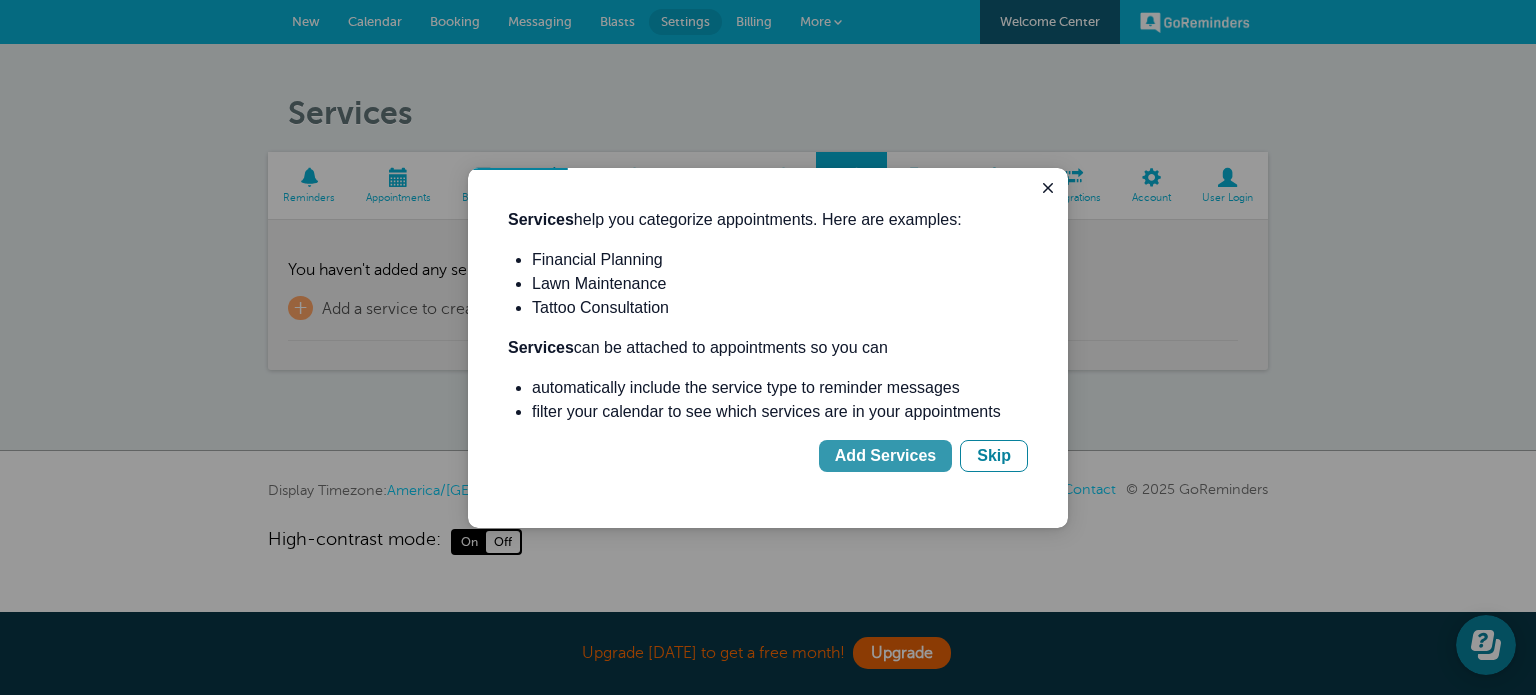 click on "Add Services" at bounding box center (885, 456) 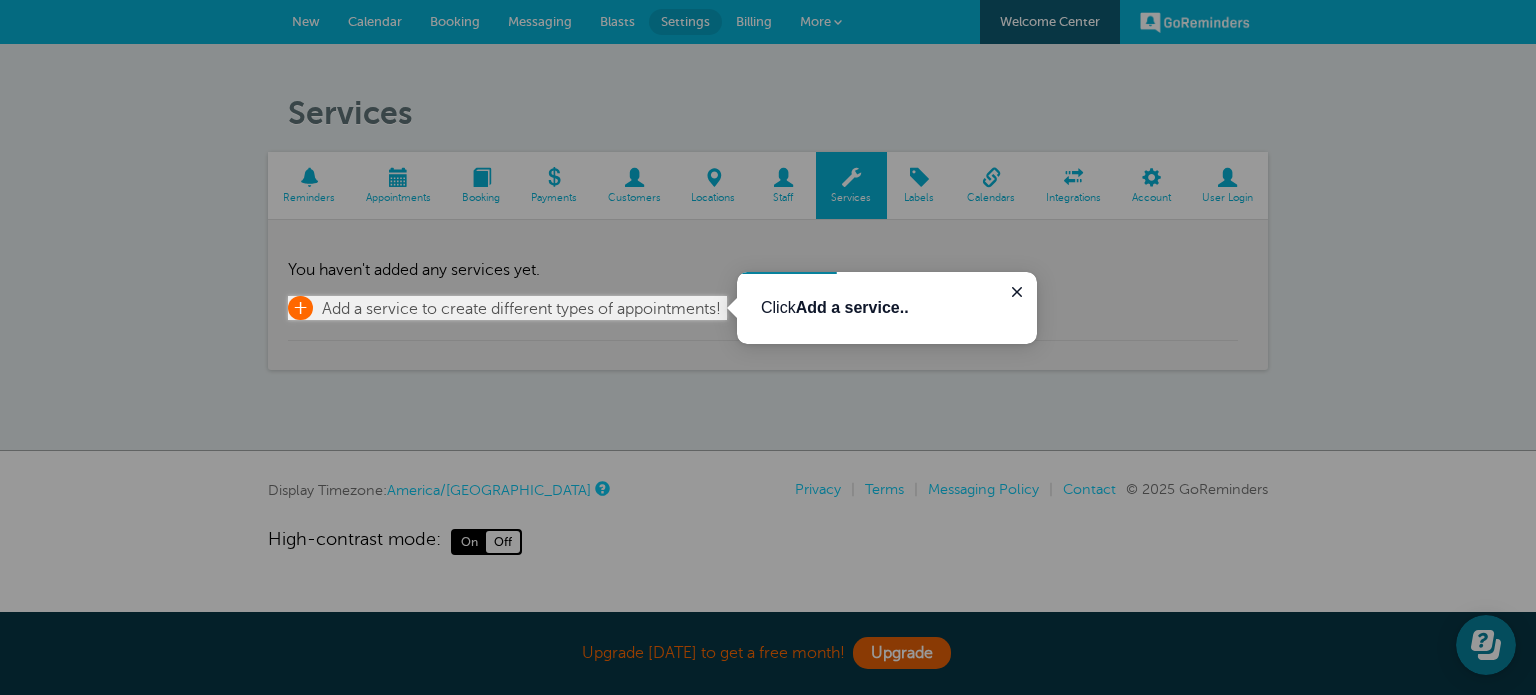 click on "+" at bounding box center [300, 308] 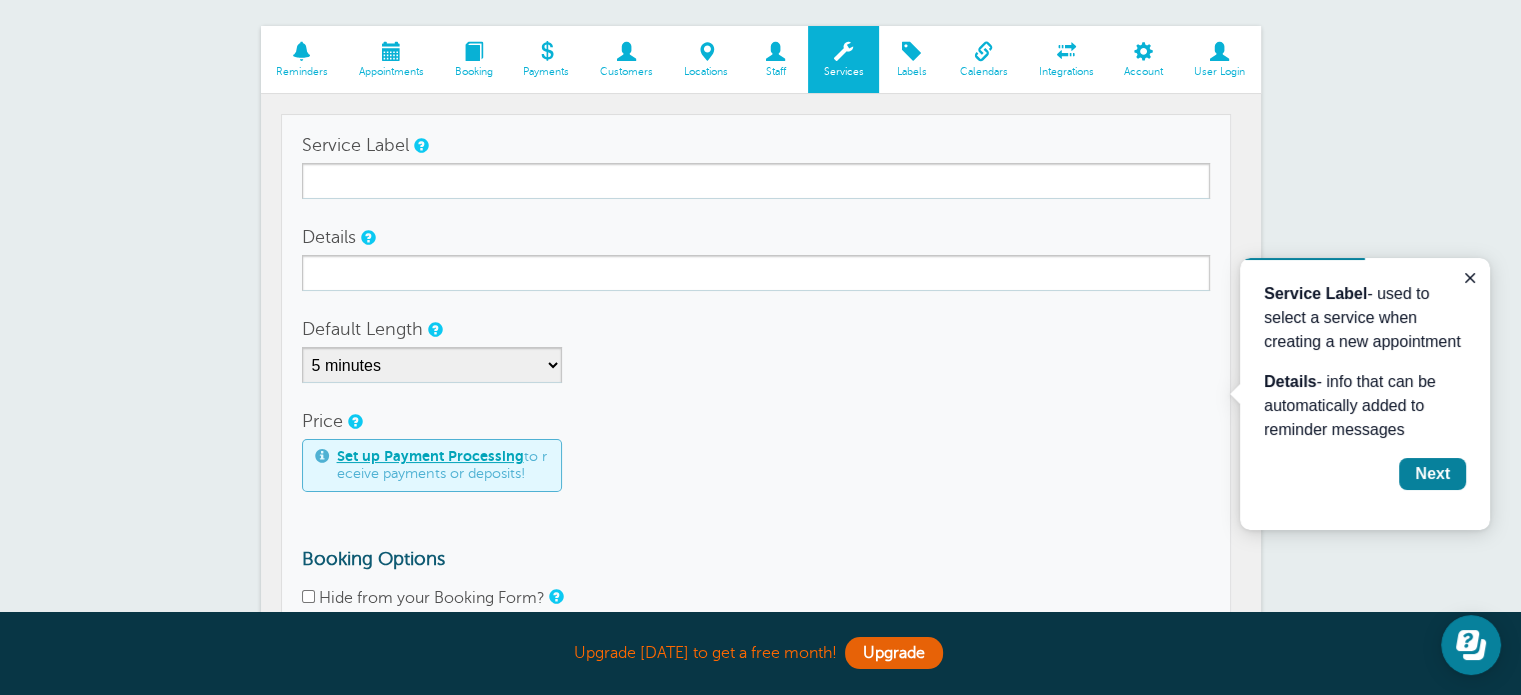 scroll, scrollTop: 148, scrollLeft: 0, axis: vertical 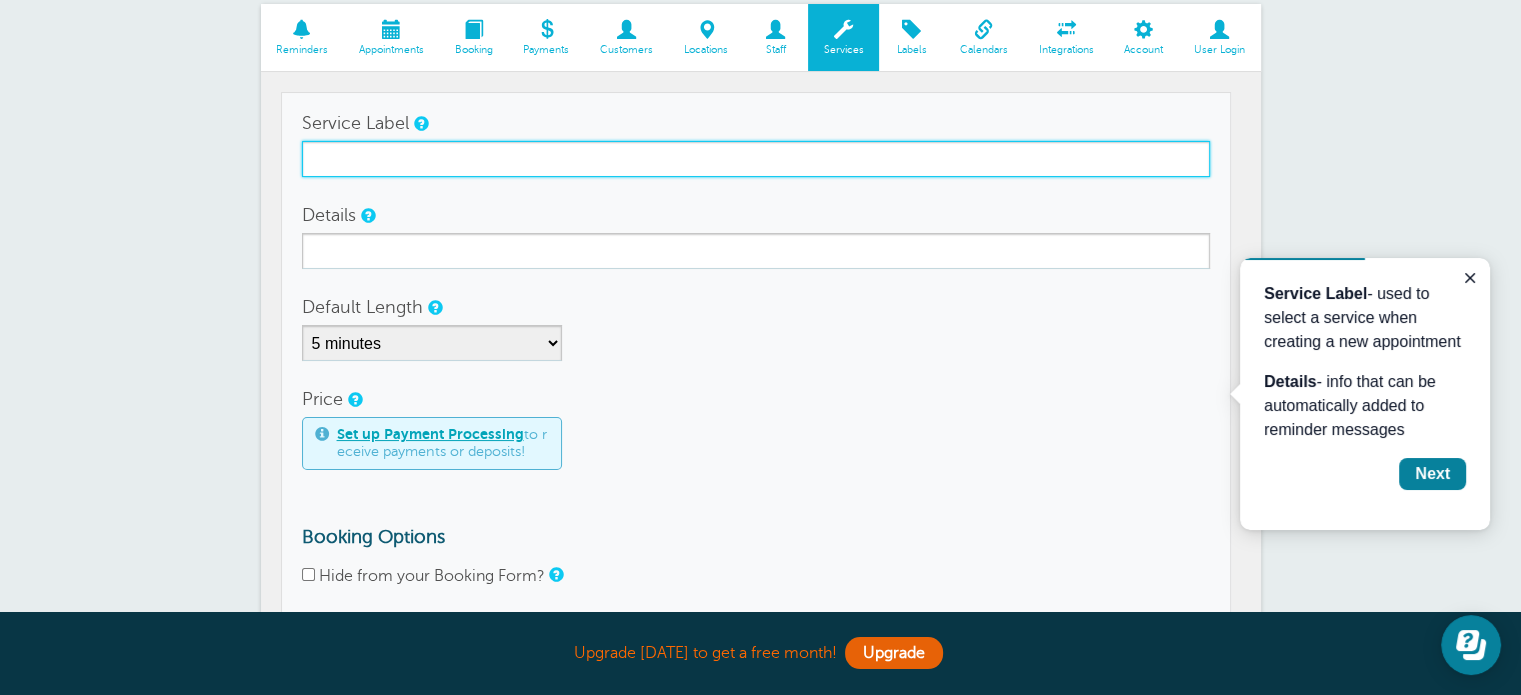 click on "Service Label" at bounding box center (756, 159) 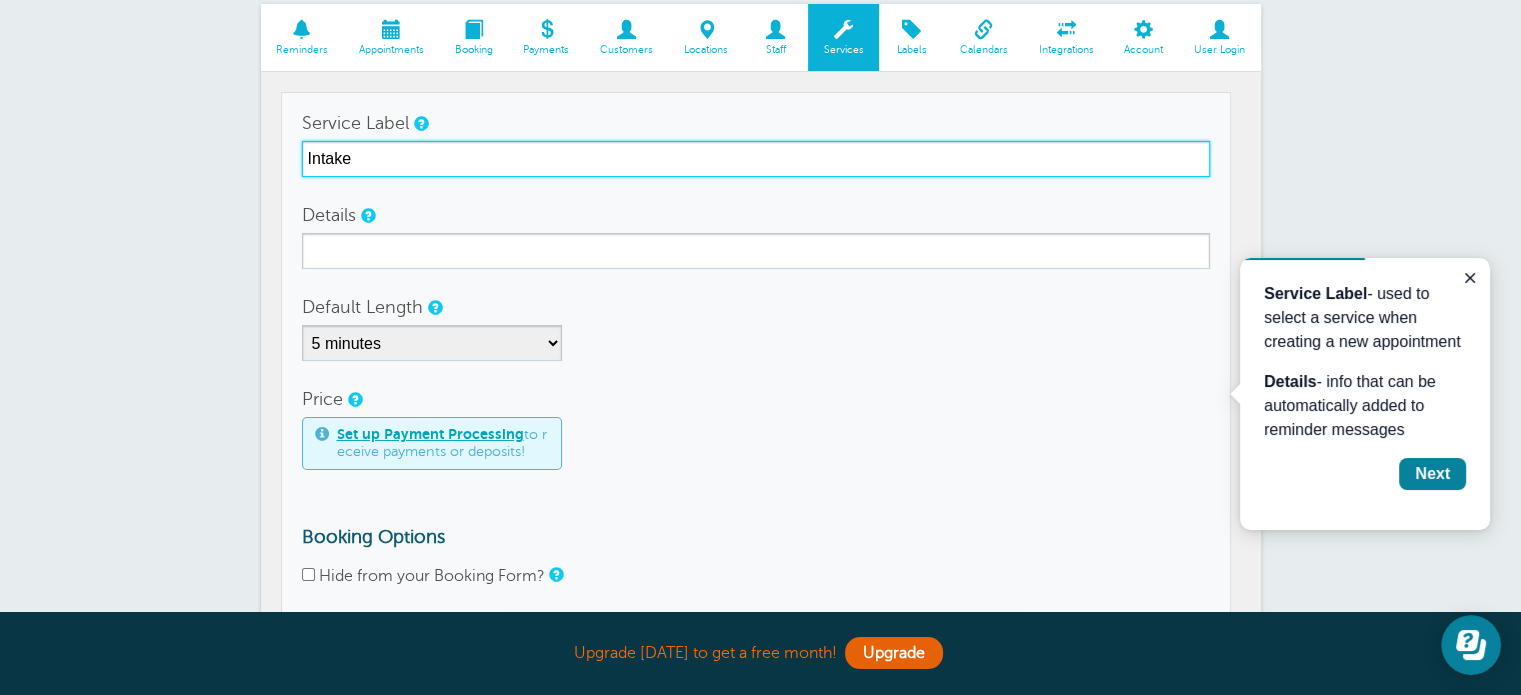 type on "Intake" 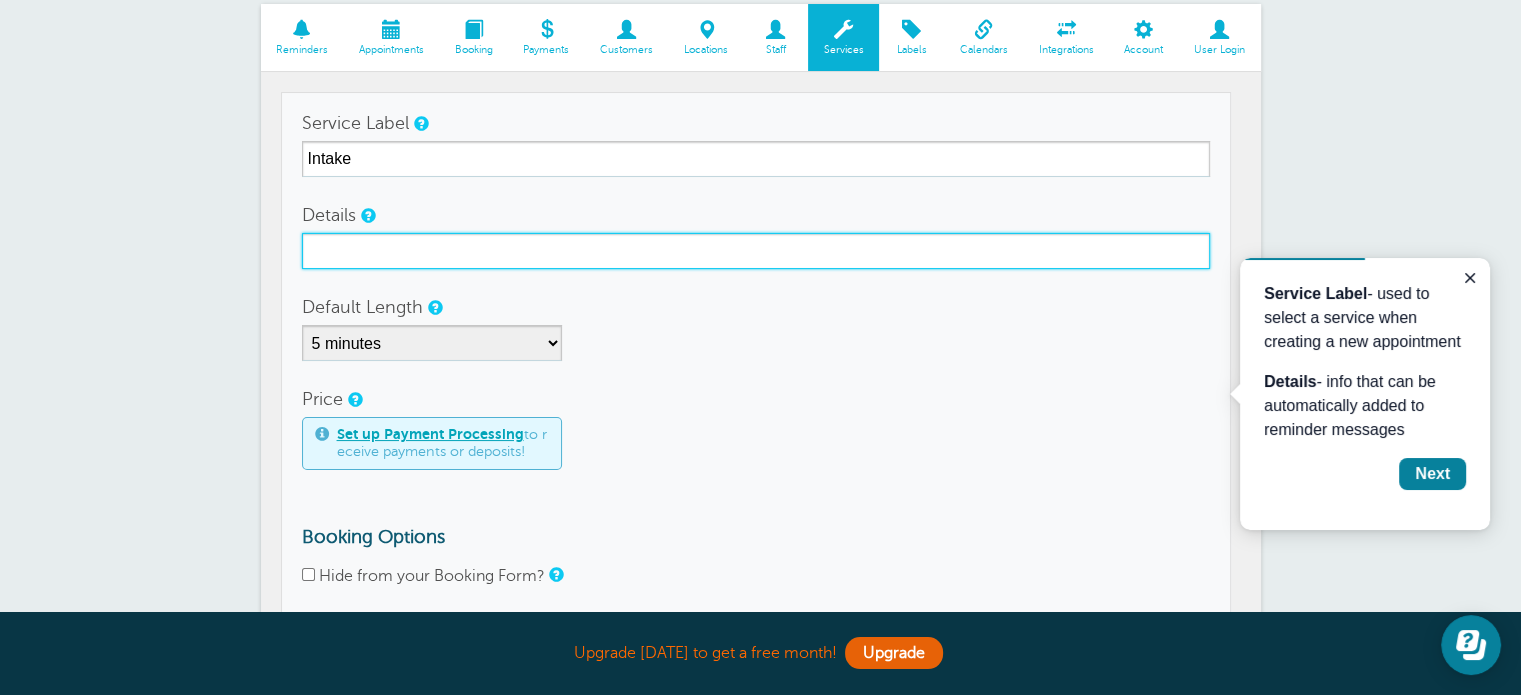 click on "Details" at bounding box center [756, 251] 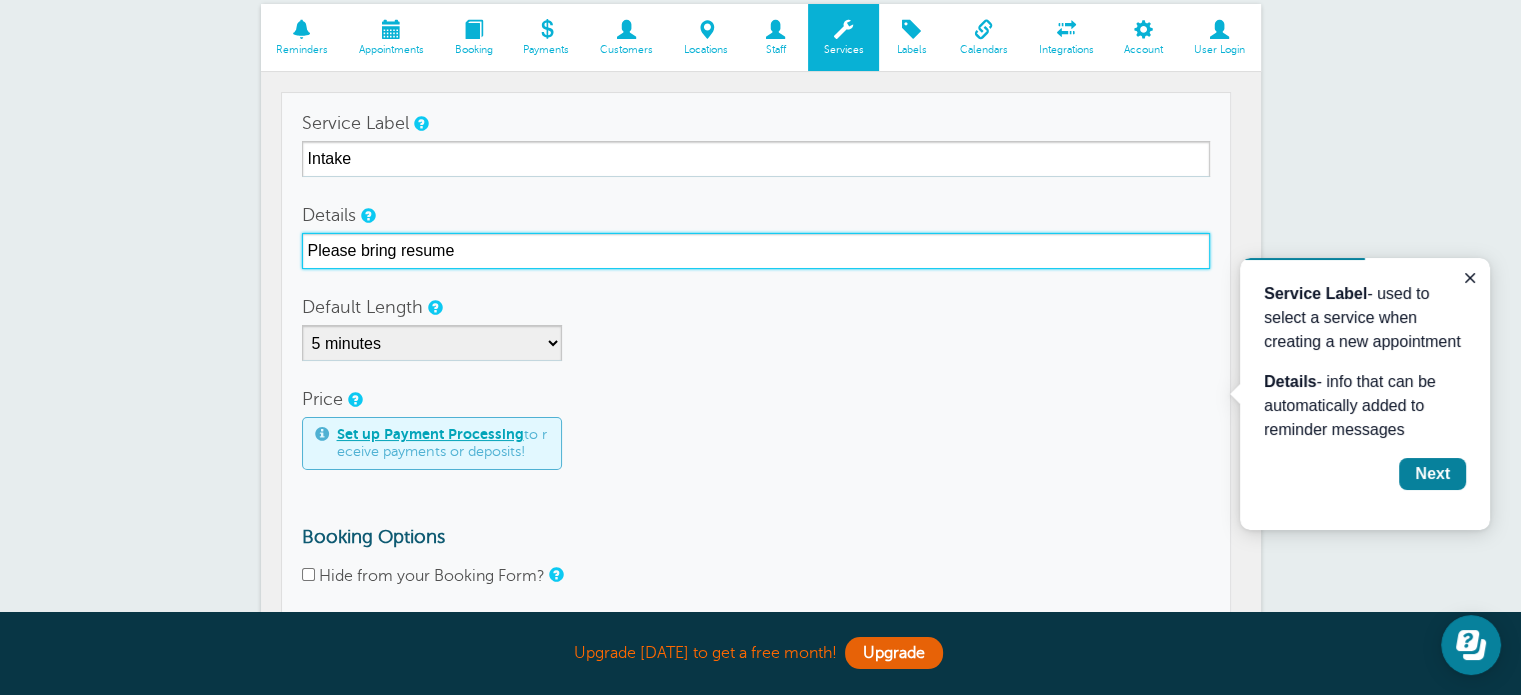 type on "Please bring resume" 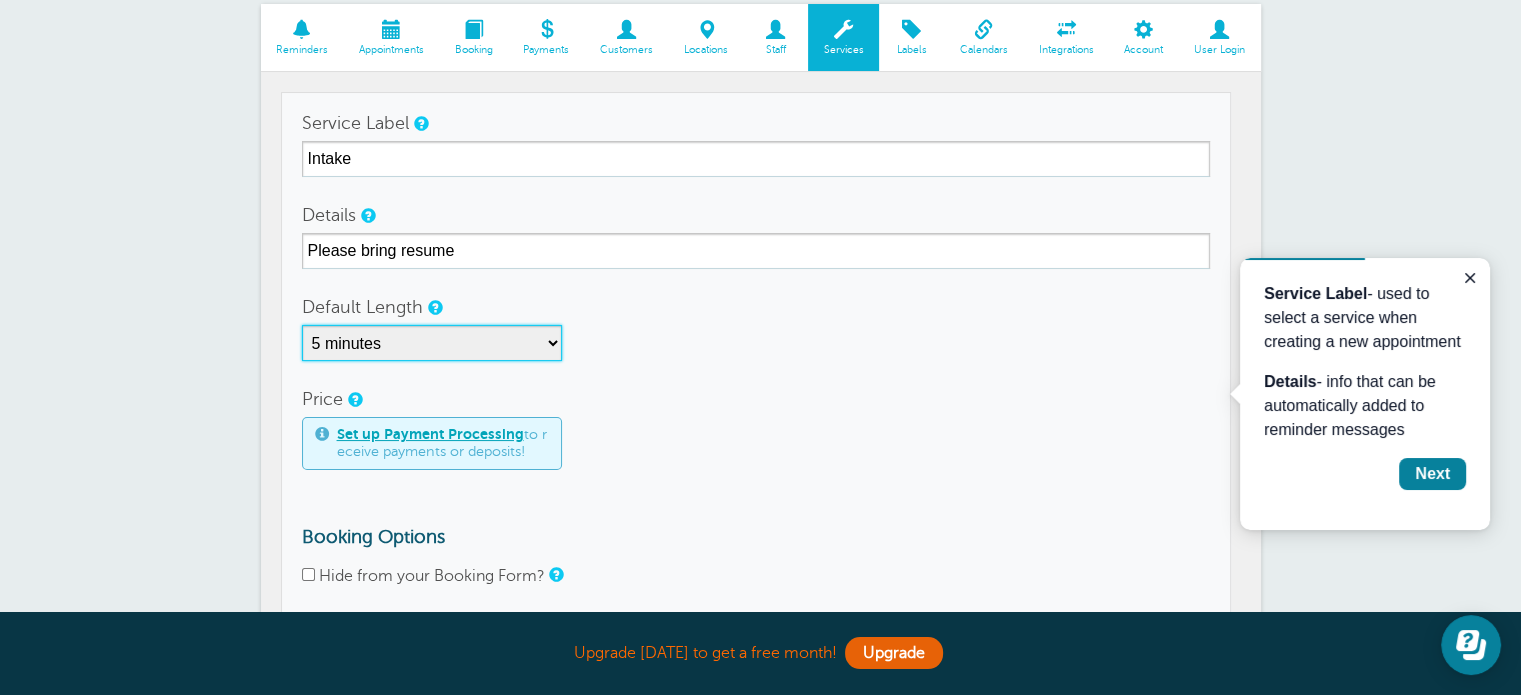 click on "5 minutes 10 minutes 15 minutes 20 minutes 25 minutes 30 minutes 35 minutes 40 minutes 45 minutes 50 minutes 55 minutes 1 hour 1 hour 15 minutes 1 hour 30 minutes 1 hour 45 minutes 2 hours 2 hours 15 minutes 2 hours 30 minutes 2 hours 45 minutes 3 hours 3 hours 30 minutes 4 hours 4 hours 30 minutes 5 hours 5 hours 30 minutes 6 hours 6 hours 30 minutes 7 hours 7 hours 30 minutes 8 hours 9 hours 10 hours 11 hours 12 hours 13 hours 14 hours 15 hours 16 hours" at bounding box center [432, 343] 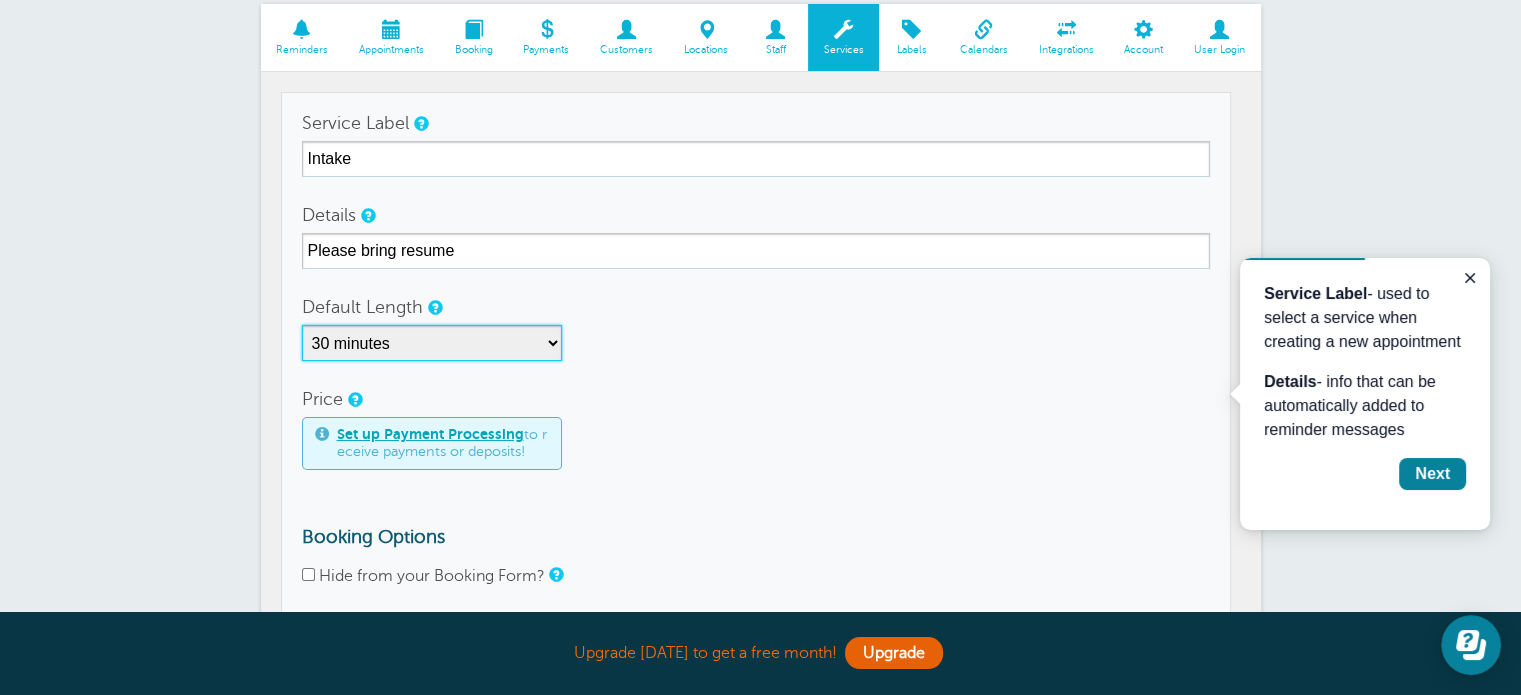 click on "5 minutes 10 minutes 15 minutes 20 minutes 25 minutes 30 minutes 35 minutes 40 minutes 45 minutes 50 minutes 55 minutes 1 hour 1 hour 15 minutes 1 hour 30 minutes 1 hour 45 minutes 2 hours 2 hours 15 minutes 2 hours 30 minutes 2 hours 45 minutes 3 hours 3 hours 30 minutes 4 hours 4 hours 30 minutes 5 hours 5 hours 30 minutes 6 hours 6 hours 30 minutes 7 hours 7 hours 30 minutes 8 hours 9 hours 10 hours 11 hours 12 hours 13 hours 14 hours 15 hours 16 hours" at bounding box center (432, 343) 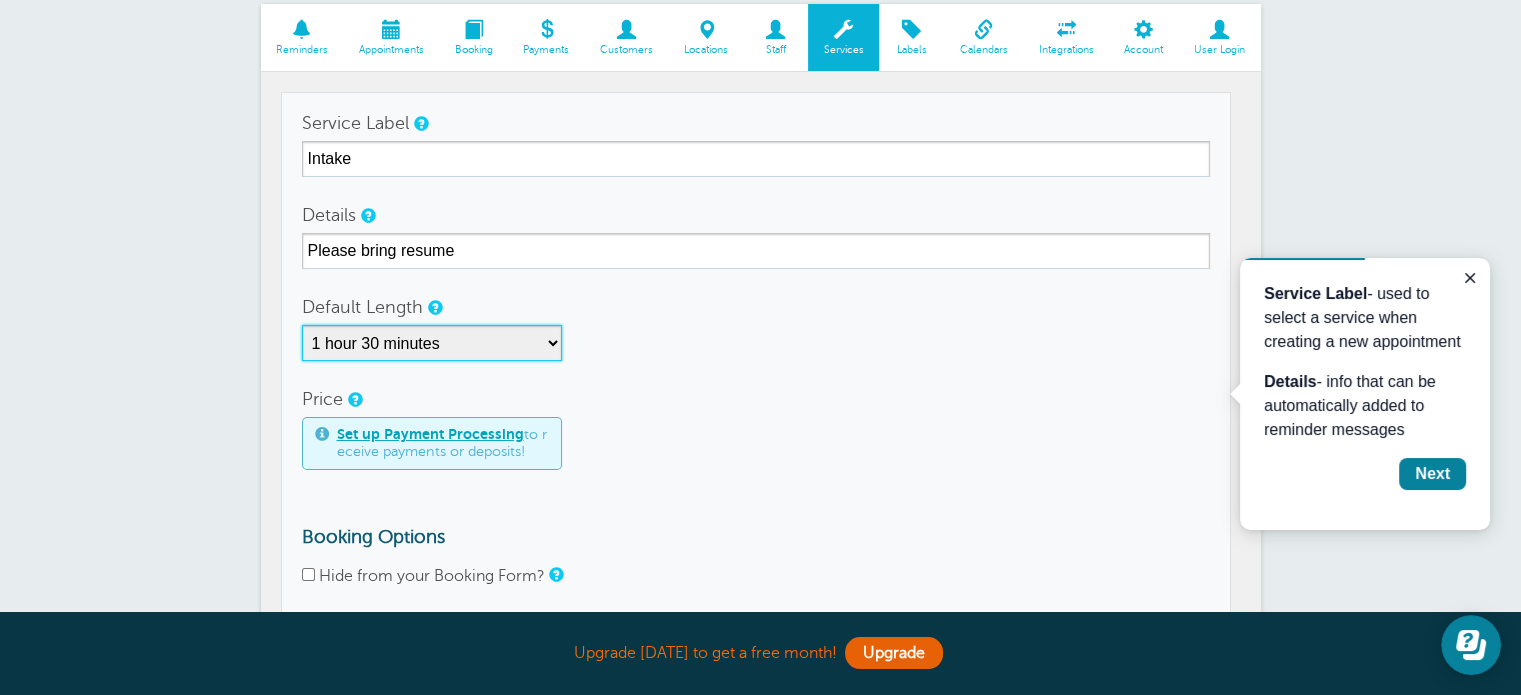 click on "5 minutes 10 minutes 15 minutes 20 minutes 25 minutes 30 minutes 35 minutes 40 minutes 45 minutes 50 minutes 55 minutes 1 hour 1 hour 15 minutes 1 hour 30 minutes 1 hour 45 minutes 2 hours 2 hours 15 minutes 2 hours 30 minutes 2 hours 45 minutes 3 hours 3 hours 30 minutes 4 hours 4 hours 30 minutes 5 hours 5 hours 30 minutes 6 hours 6 hours 30 minutes 7 hours 7 hours 30 minutes 8 hours 9 hours 10 hours 11 hours 12 hours 13 hours 14 hours 15 hours 16 hours" at bounding box center (432, 343) 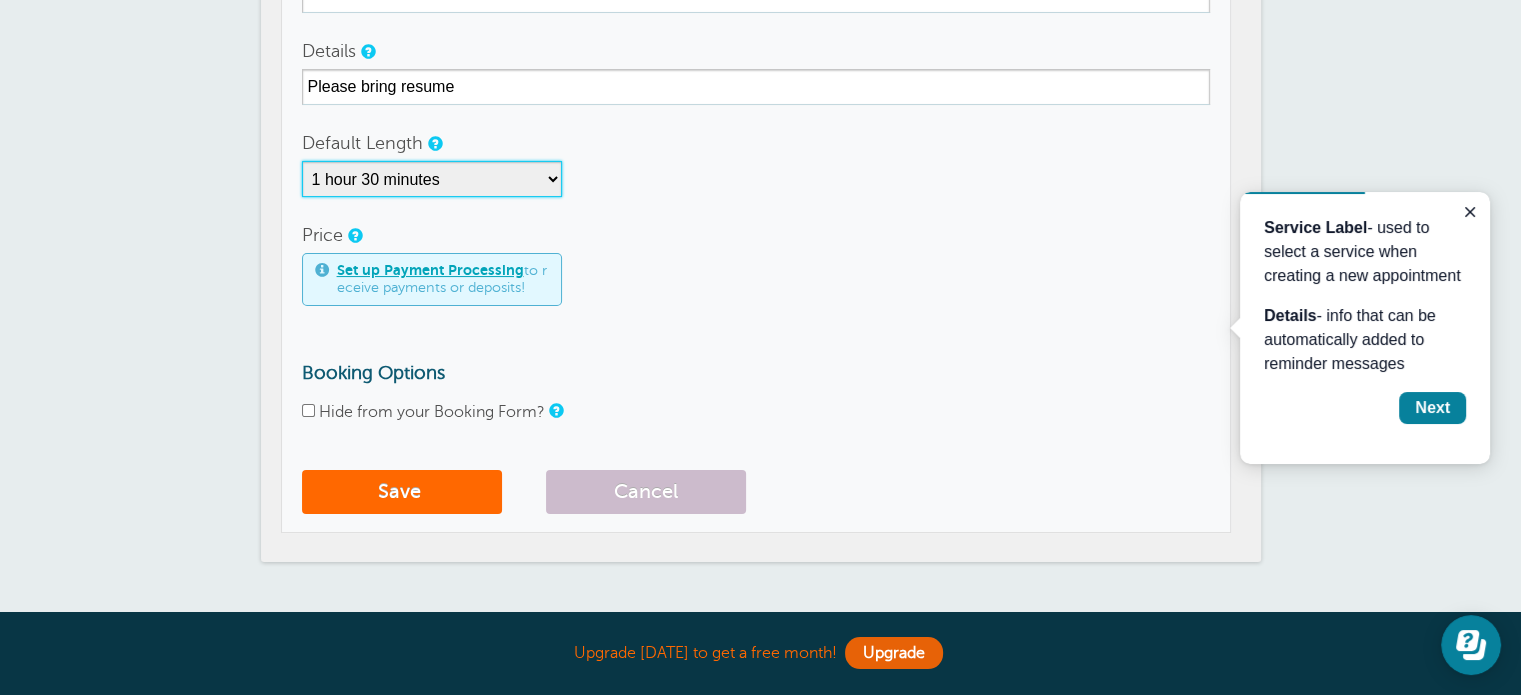 scroll, scrollTop: 400, scrollLeft: 0, axis: vertical 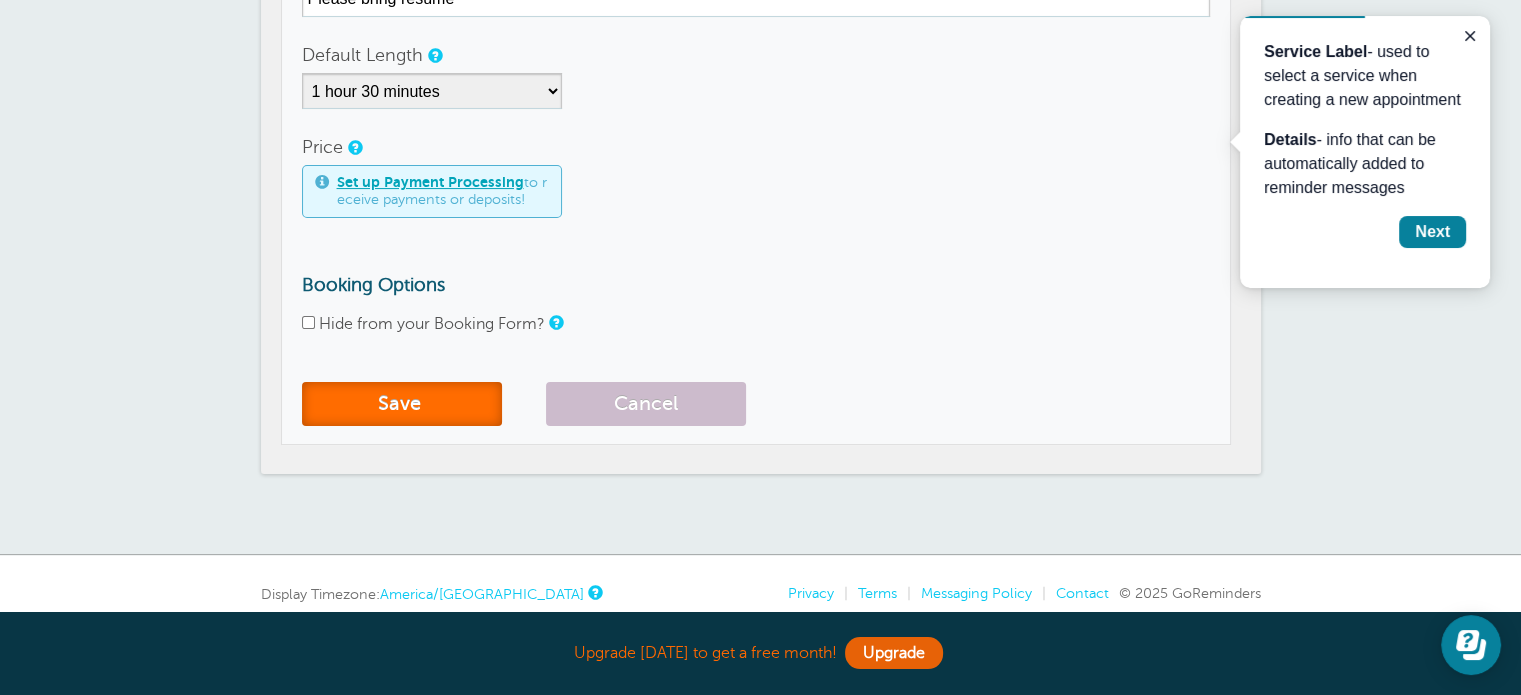click on "Save" at bounding box center [402, 404] 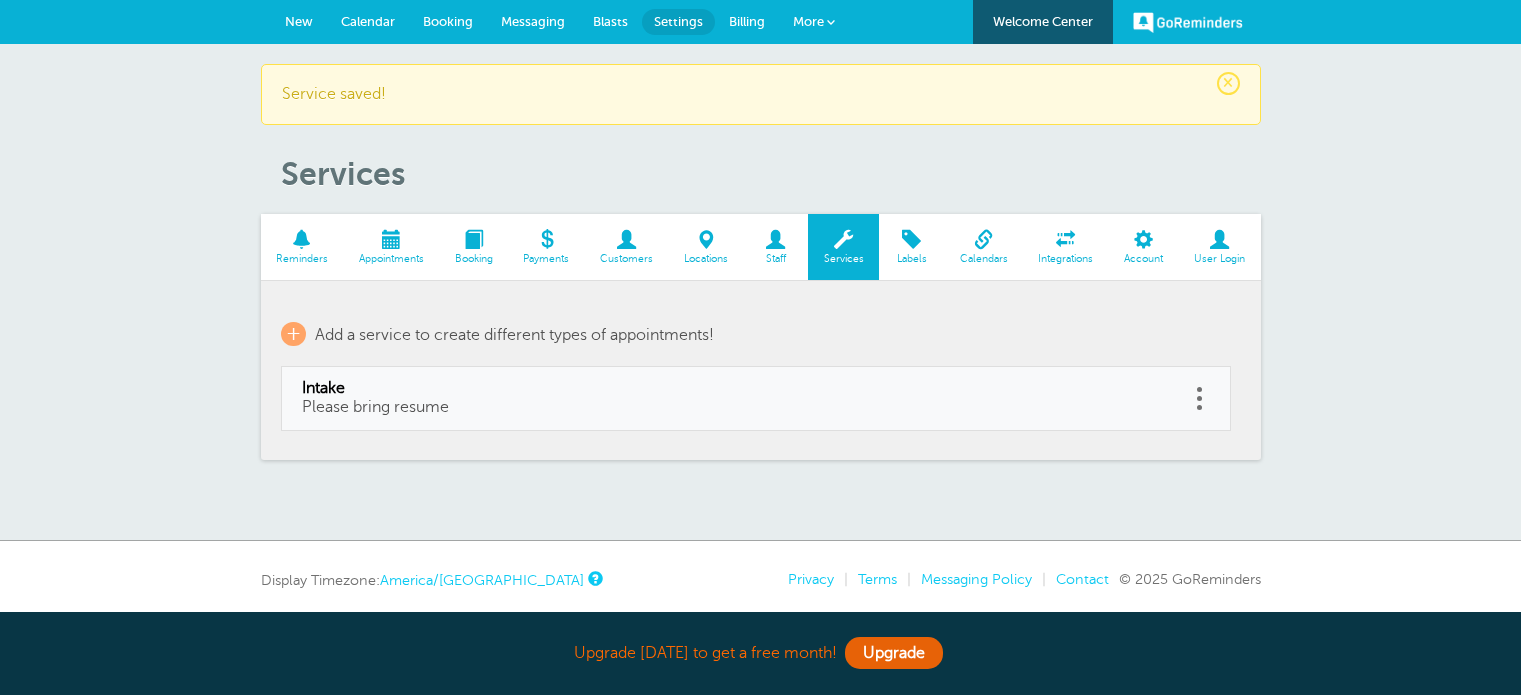 scroll, scrollTop: 0, scrollLeft: 0, axis: both 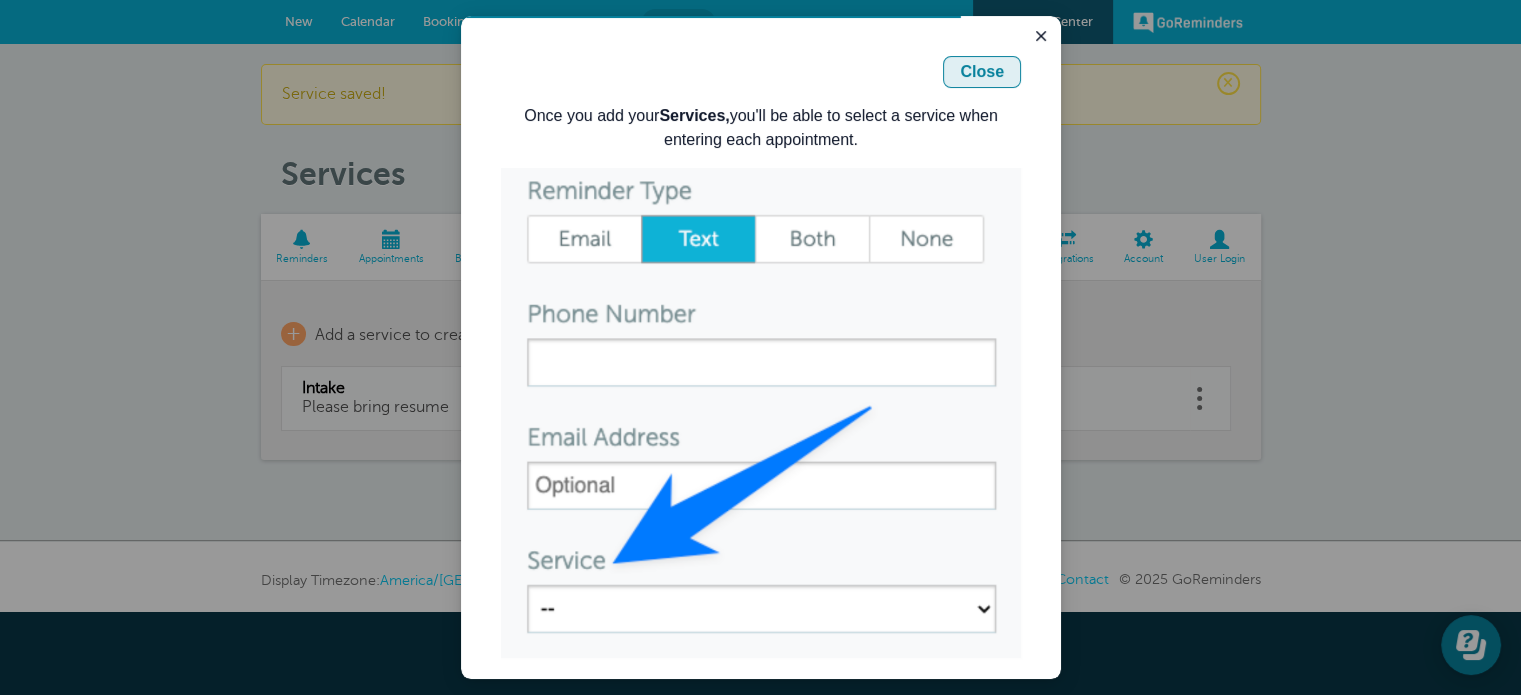 click on "Close" at bounding box center (982, 72) 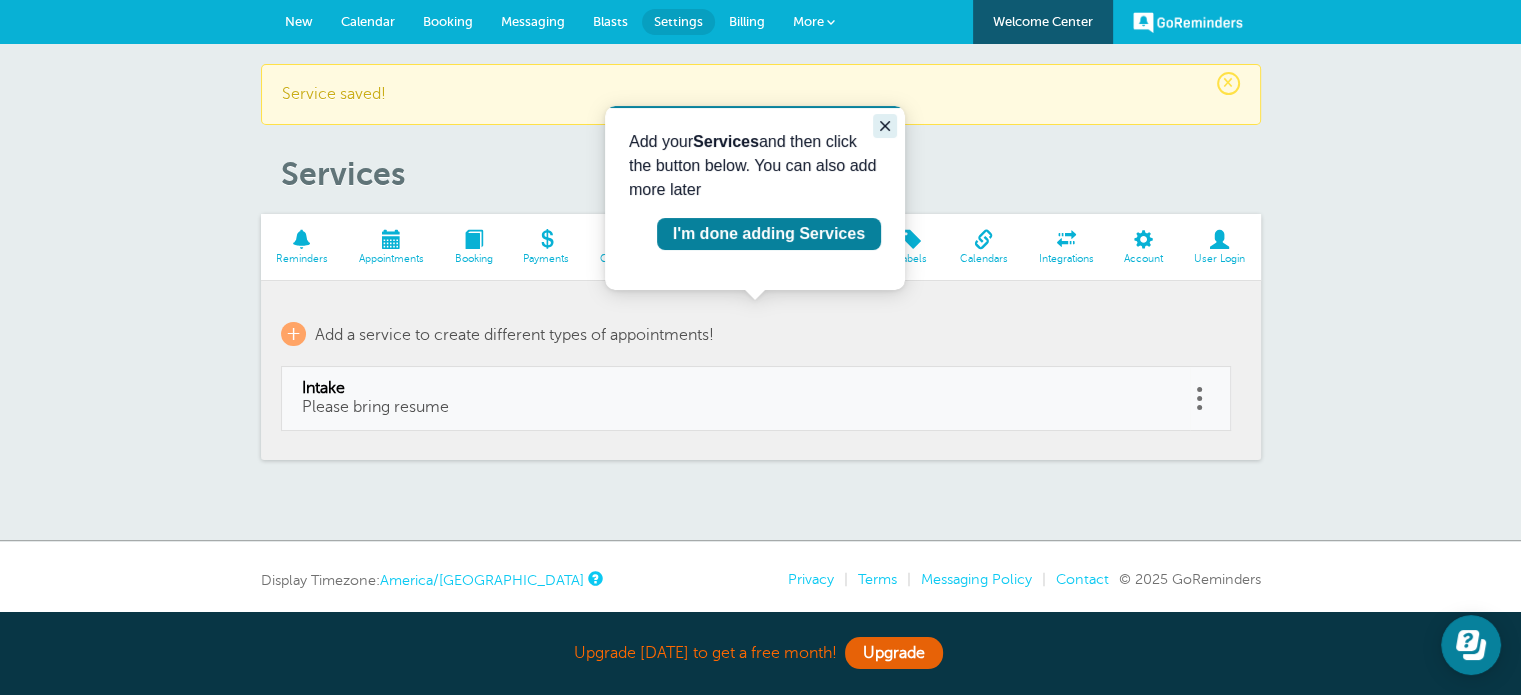 click 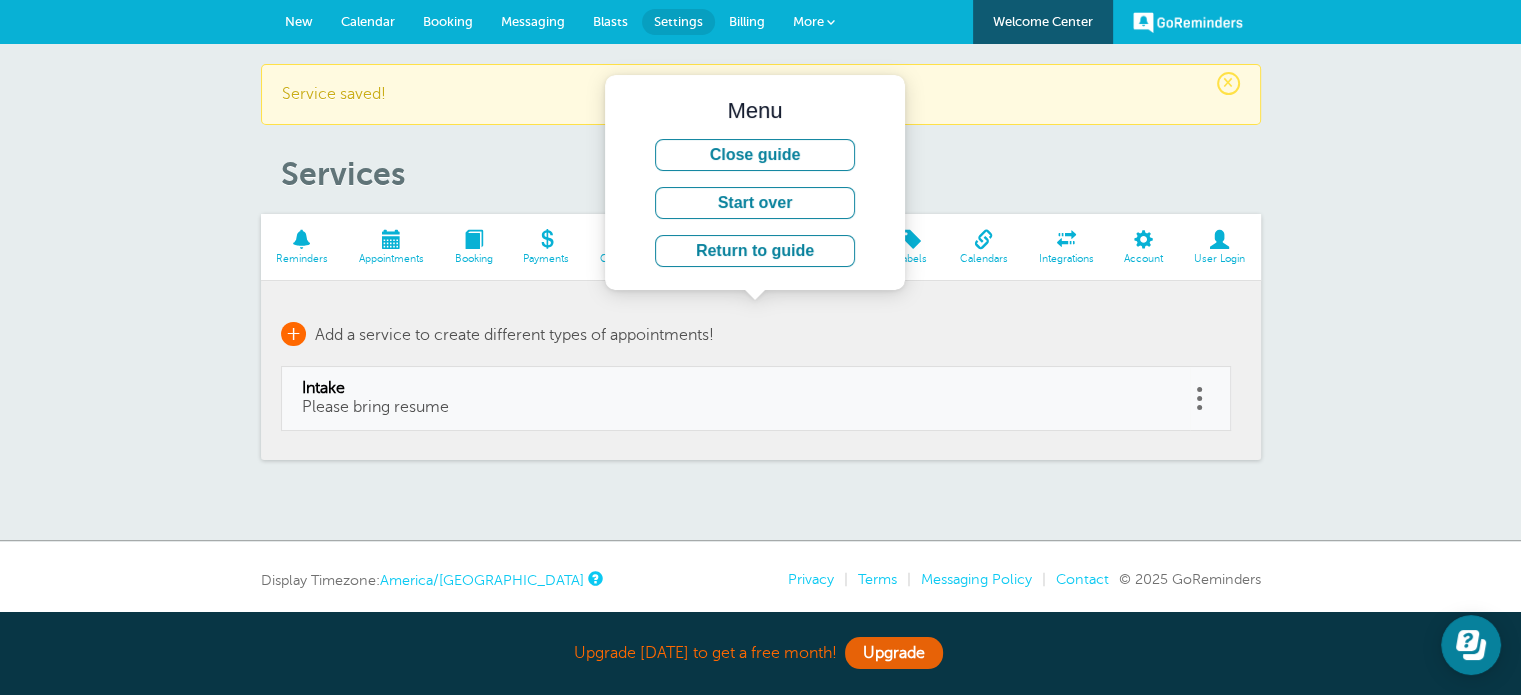 click on "+" at bounding box center (293, 334) 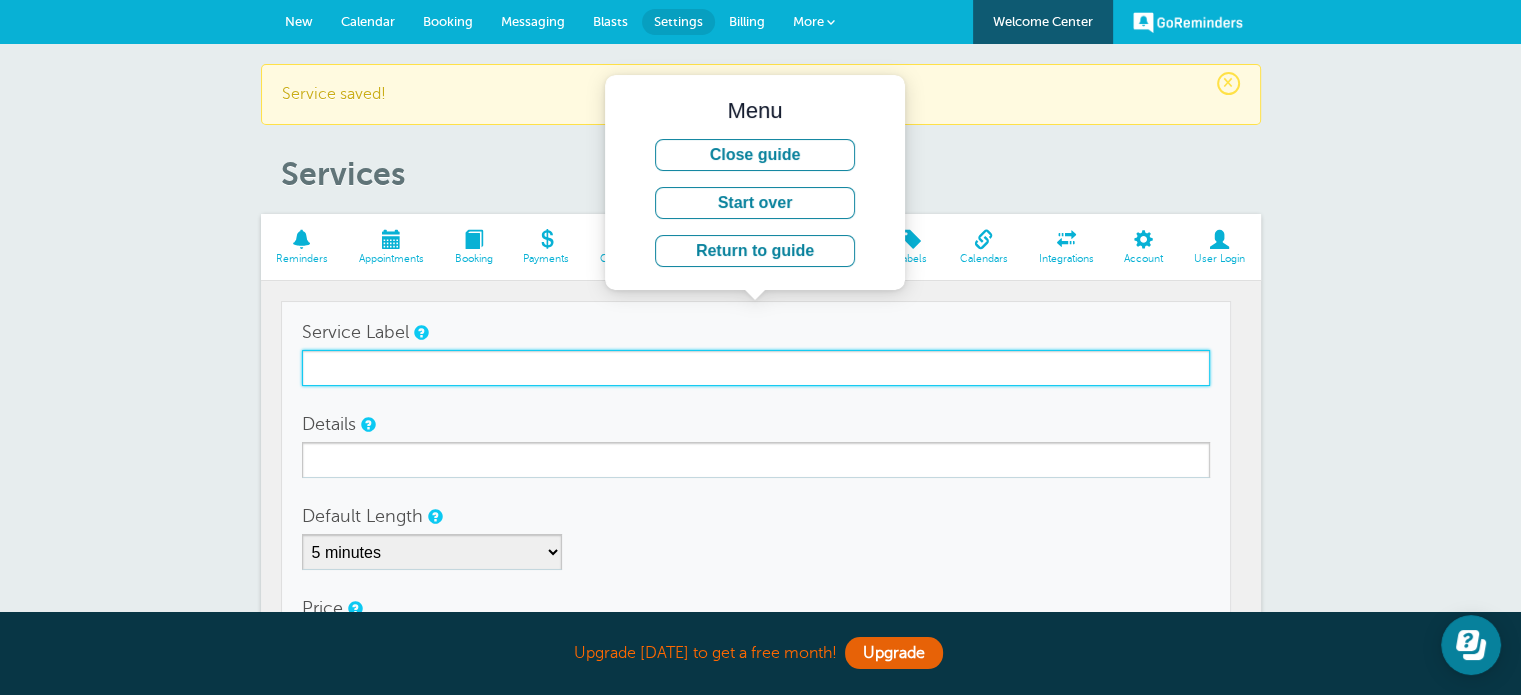 click on "Service Label" at bounding box center [756, 368] 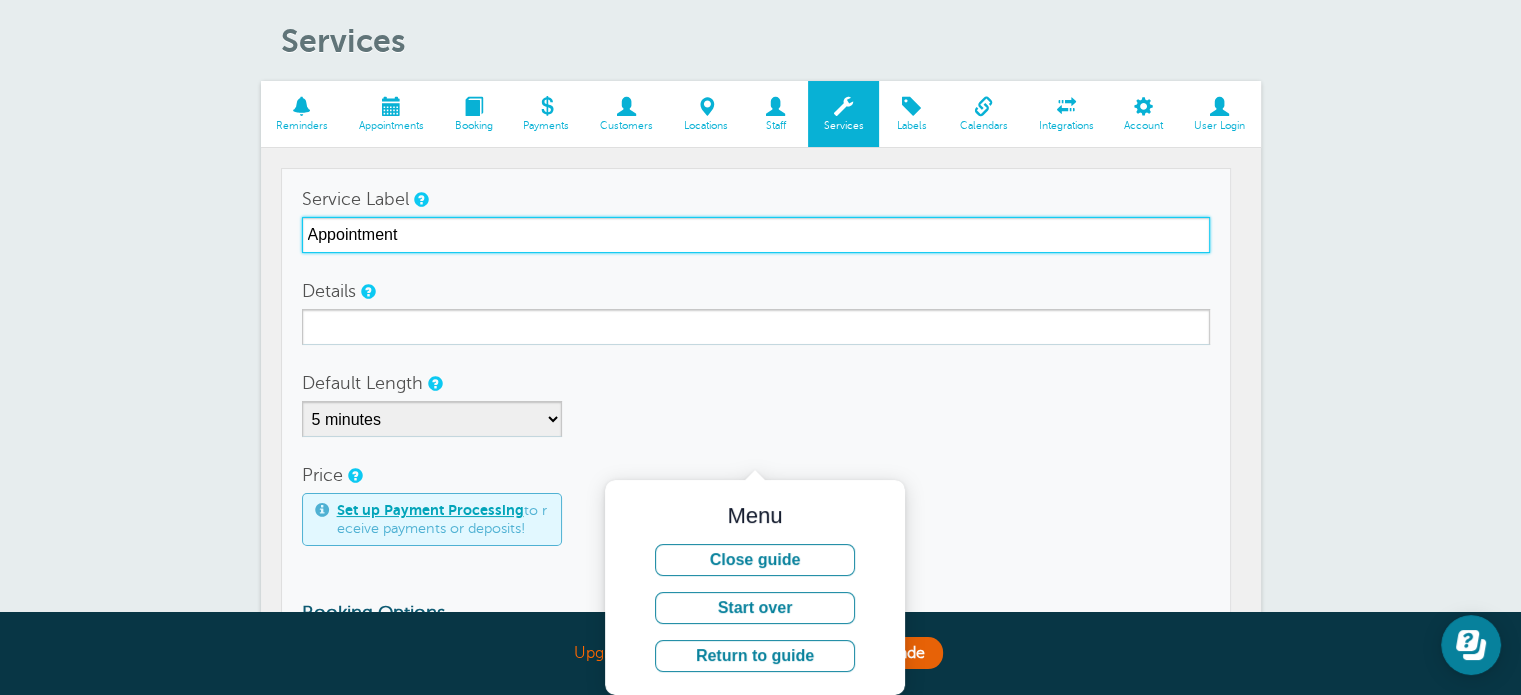 scroll, scrollTop: 200, scrollLeft: 0, axis: vertical 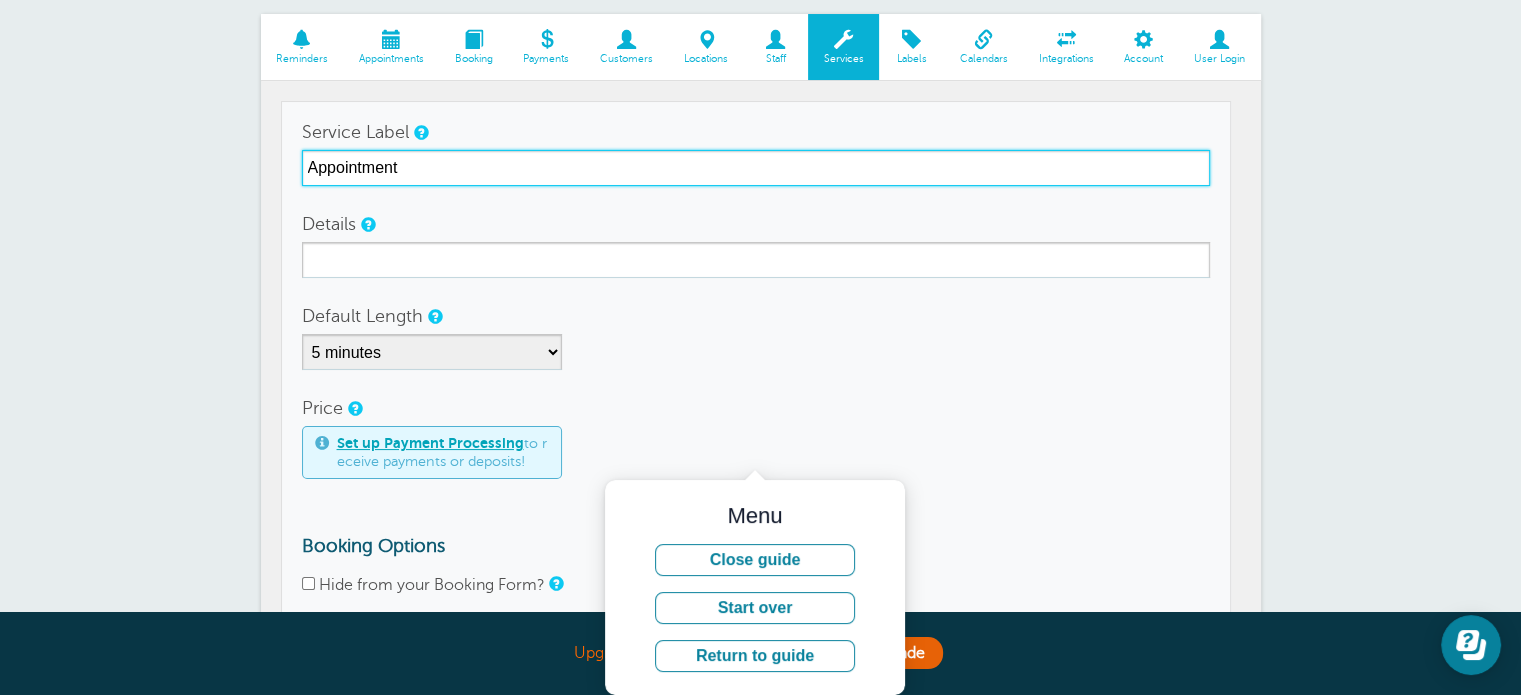 type on "Appointment" 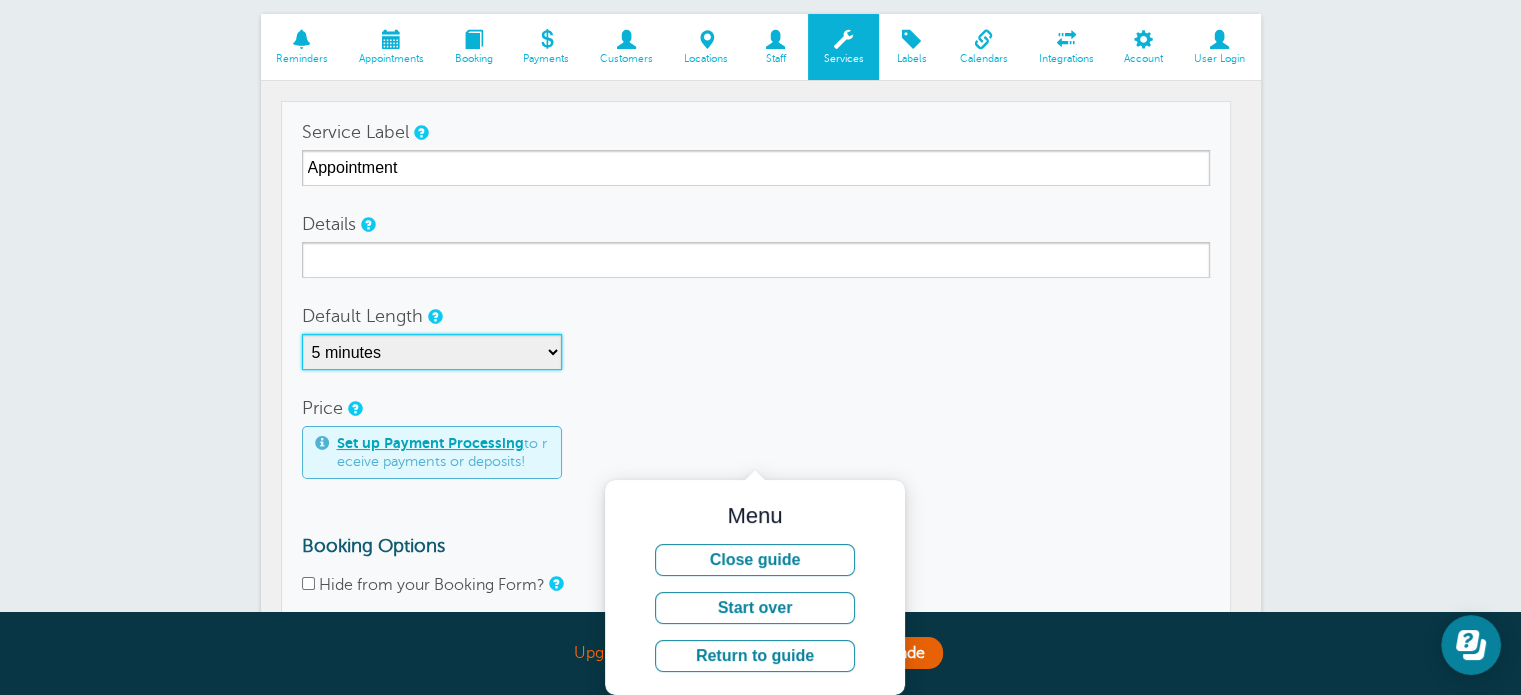 click on "5 minutes 10 minutes 15 minutes 20 minutes 25 minutes 30 minutes 35 minutes 40 minutes 45 minutes 50 minutes 55 minutes 1 hour 1 hour 15 minutes 1 hour 30 minutes 1 hour 45 minutes 2 hours 2 hours 15 minutes 2 hours 30 minutes 2 hours 45 minutes 3 hours 3 hours 30 minutes 4 hours 4 hours 30 minutes 5 hours 5 hours 30 minutes 6 hours 6 hours 30 minutes 7 hours 7 hours 30 minutes 8 hours 9 hours 10 hours 11 hours 12 hours 13 hours 14 hours 15 hours 16 hours" at bounding box center (432, 352) 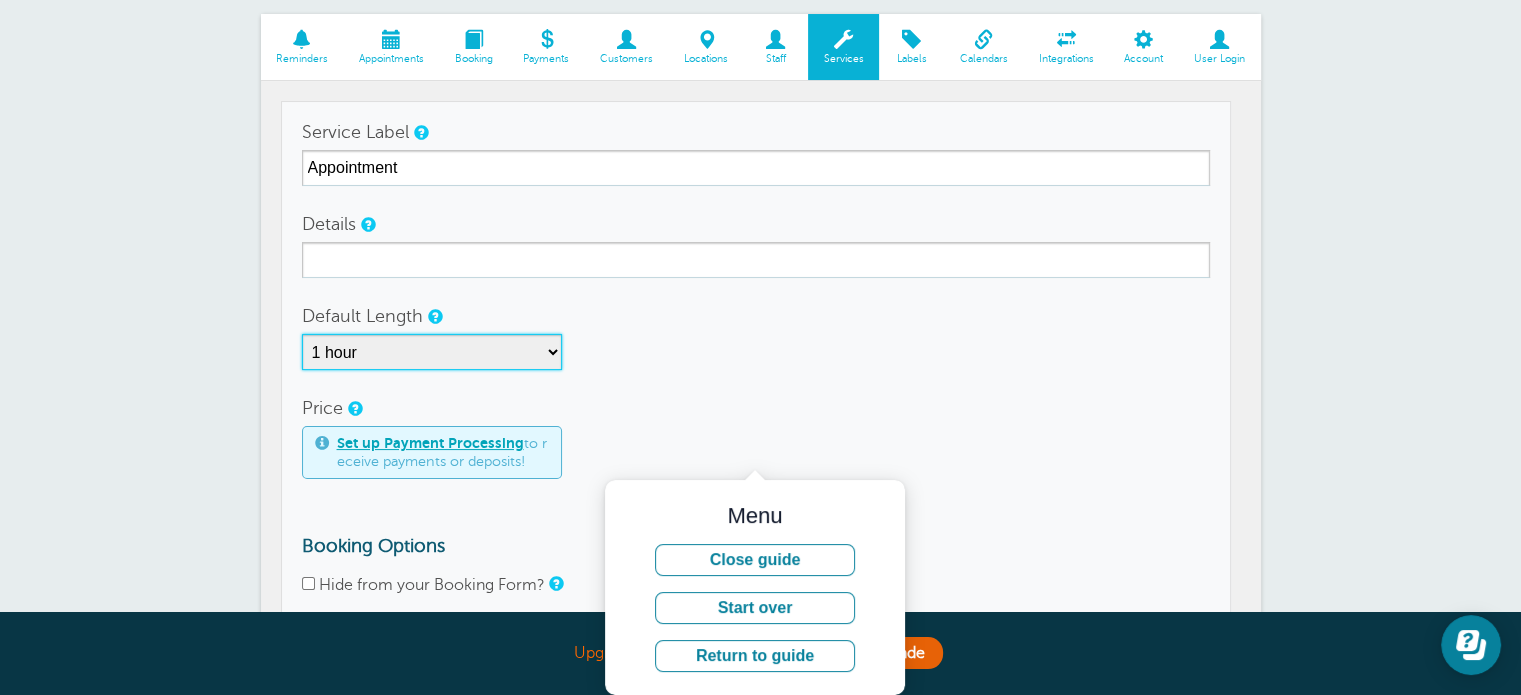click on "5 minutes 10 minutes 15 minutes 20 minutes 25 minutes 30 minutes 35 minutes 40 minutes 45 minutes 50 minutes 55 minutes 1 hour 1 hour 15 minutes 1 hour 30 minutes 1 hour 45 minutes 2 hours 2 hours 15 minutes 2 hours 30 minutes 2 hours 45 minutes 3 hours 3 hours 30 minutes 4 hours 4 hours 30 minutes 5 hours 5 hours 30 minutes 6 hours 6 hours 30 minutes 7 hours 7 hours 30 minutes 8 hours 9 hours 10 hours 11 hours 12 hours 13 hours 14 hours 15 hours 16 hours" at bounding box center [432, 352] 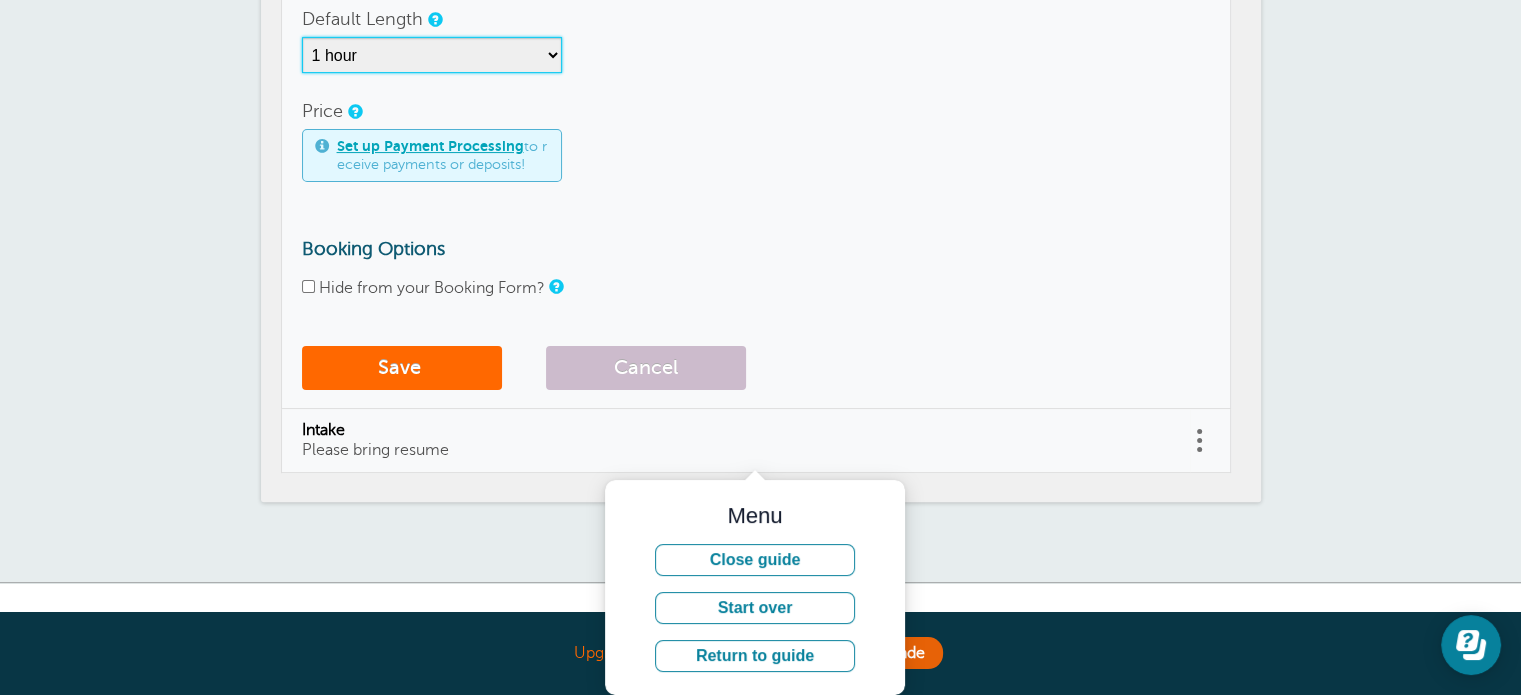 scroll, scrollTop: 500, scrollLeft: 0, axis: vertical 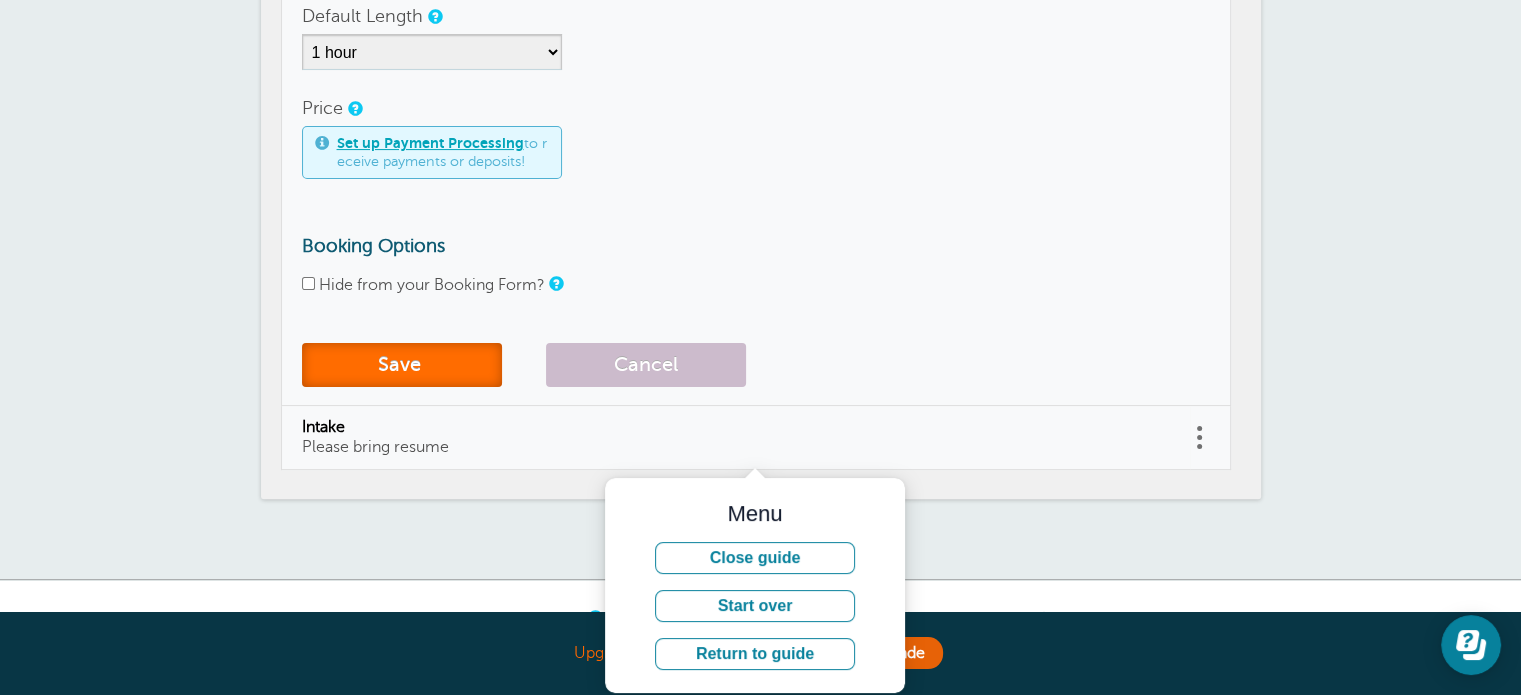 click on "Save" at bounding box center [402, 365] 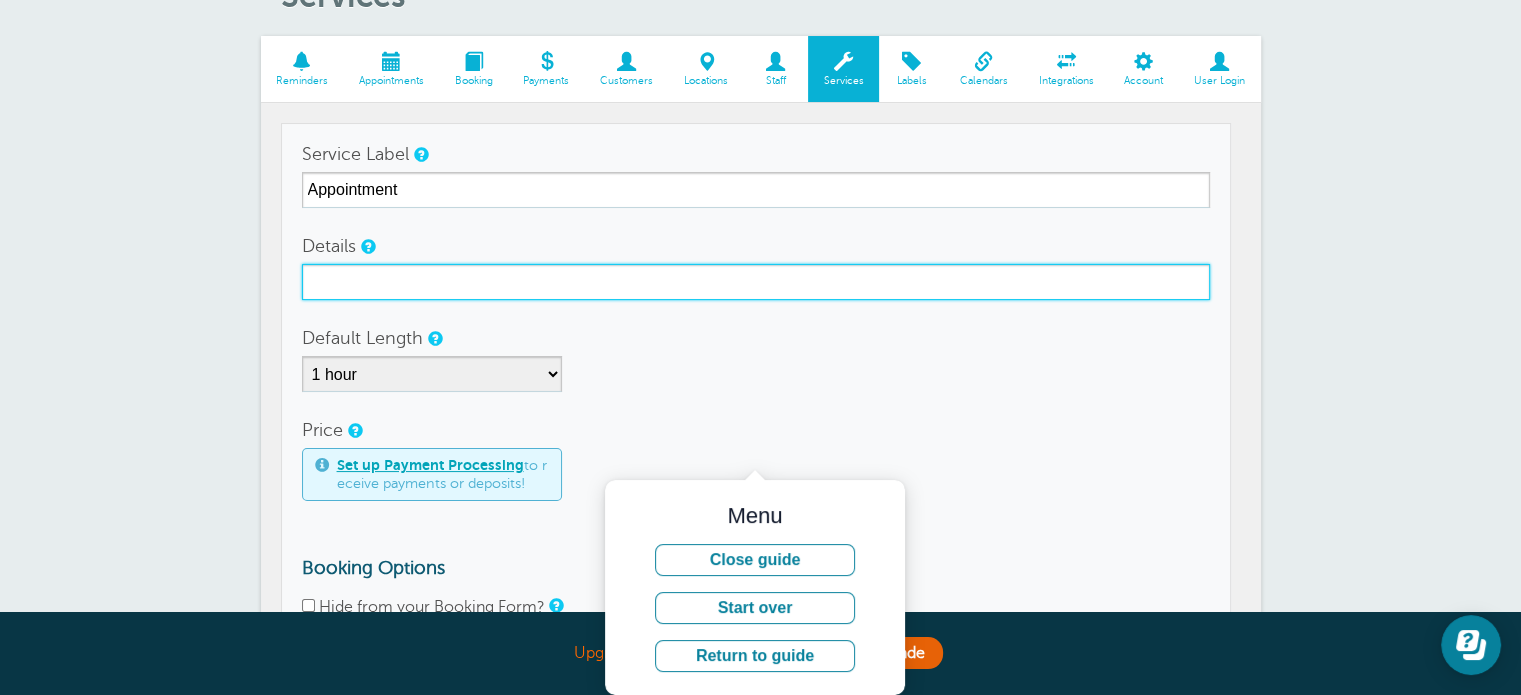 scroll, scrollTop: 141, scrollLeft: 0, axis: vertical 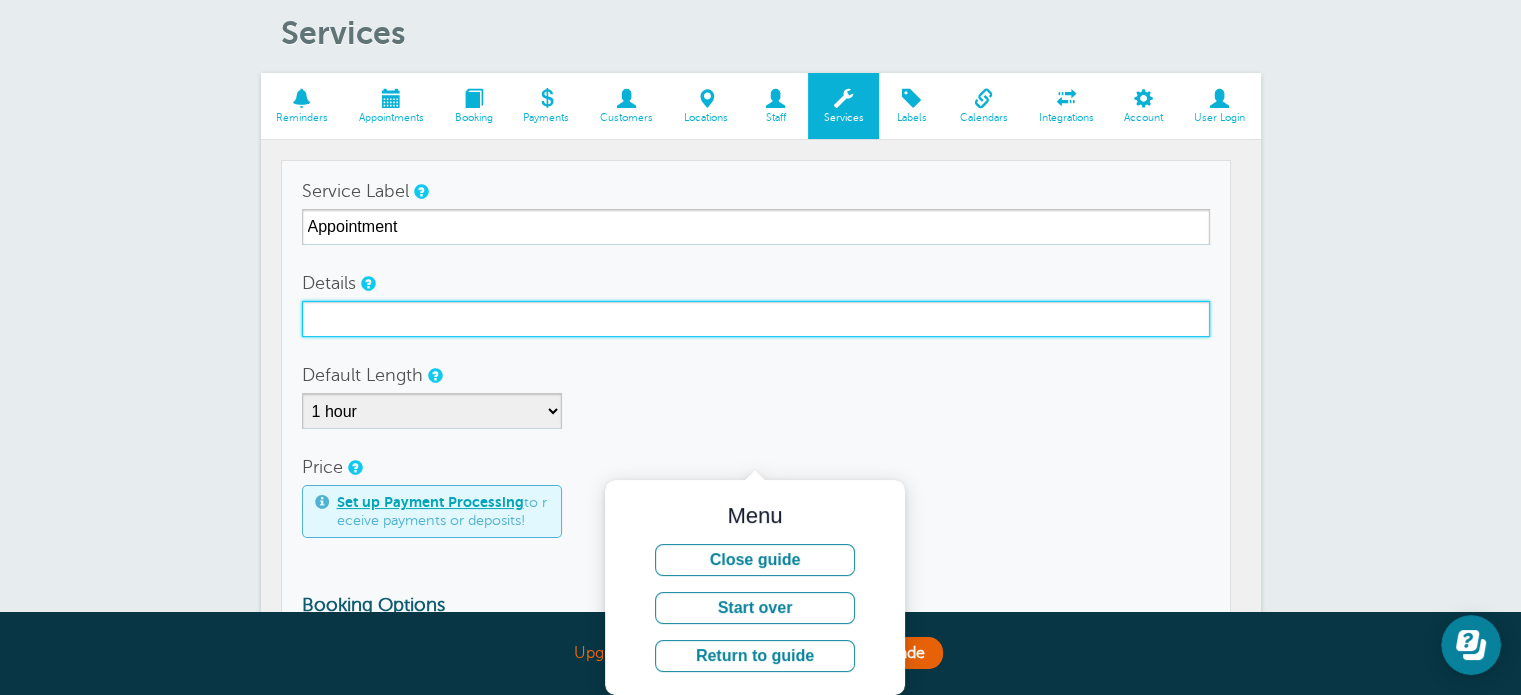 click on "Details" at bounding box center (756, 319) 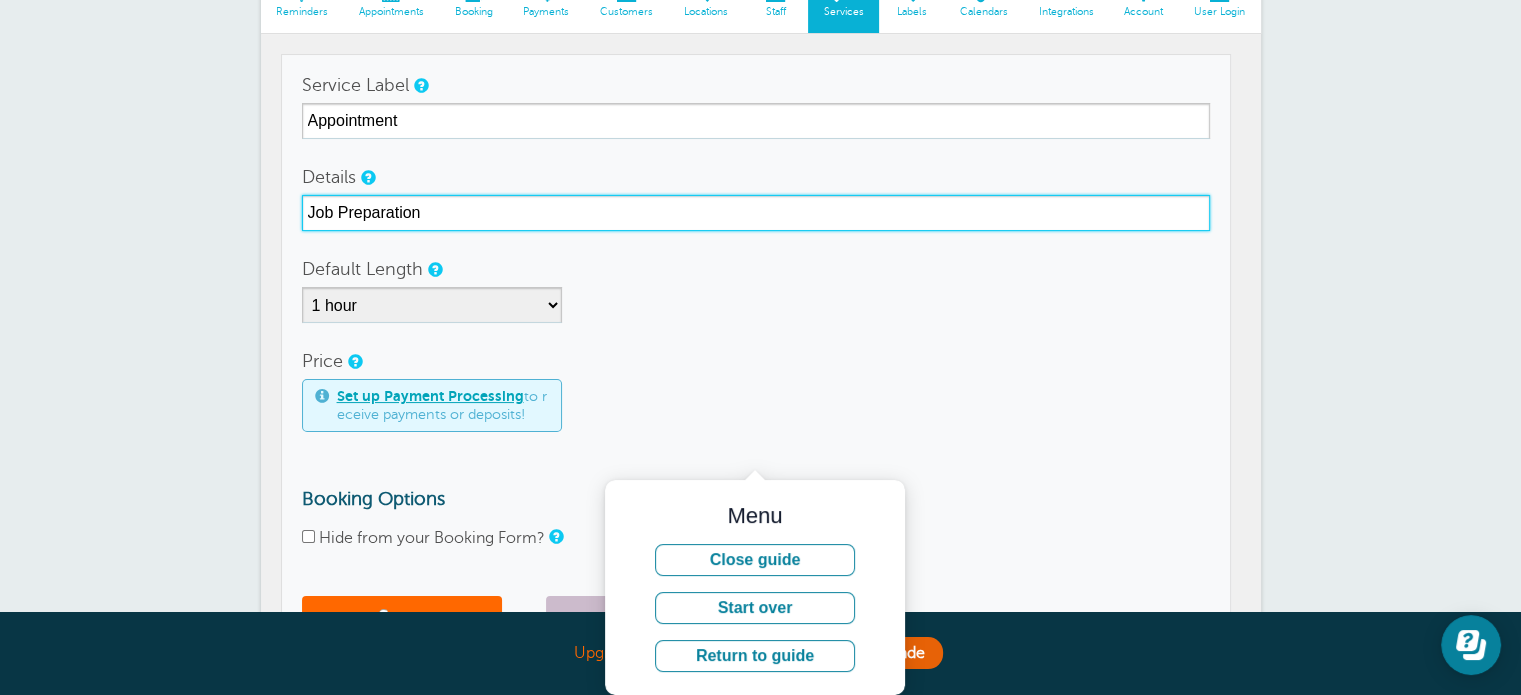 scroll, scrollTop: 341, scrollLeft: 0, axis: vertical 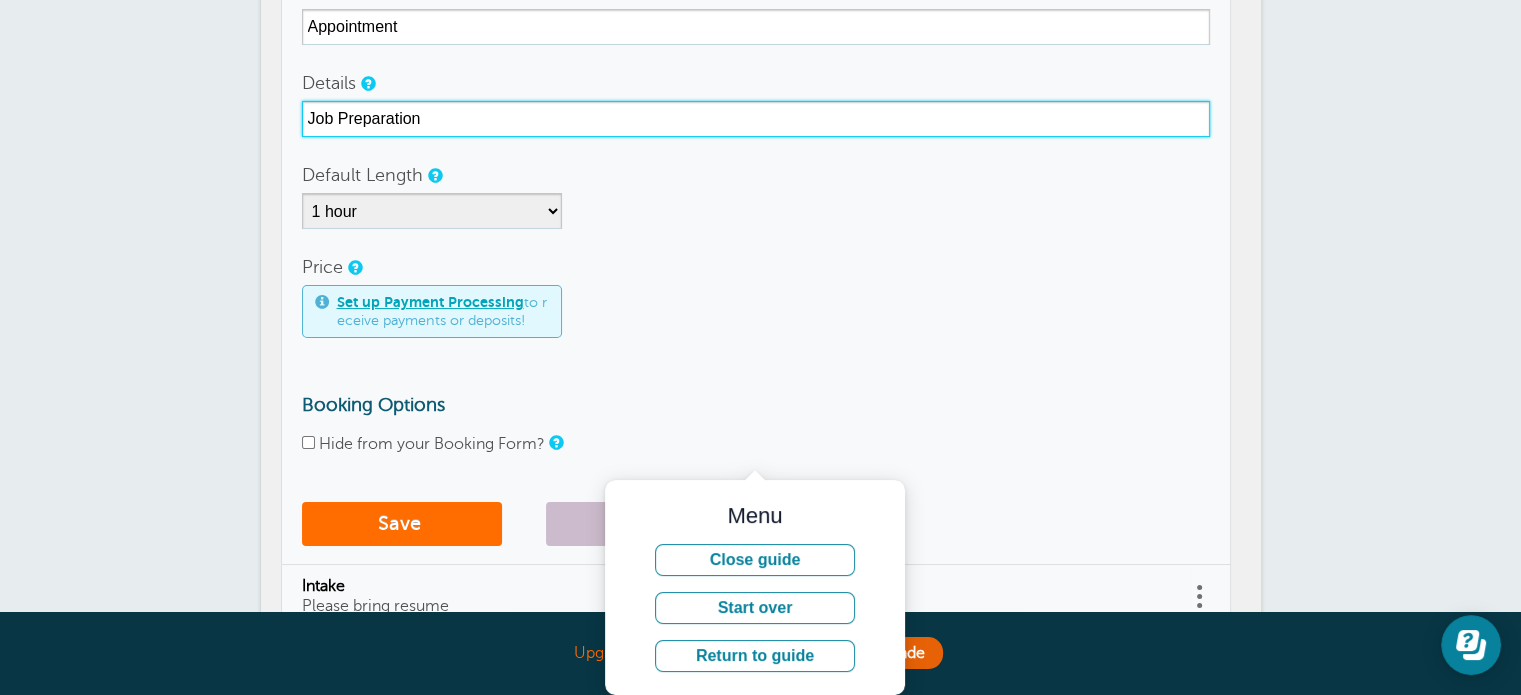 type on "Job Preparation" 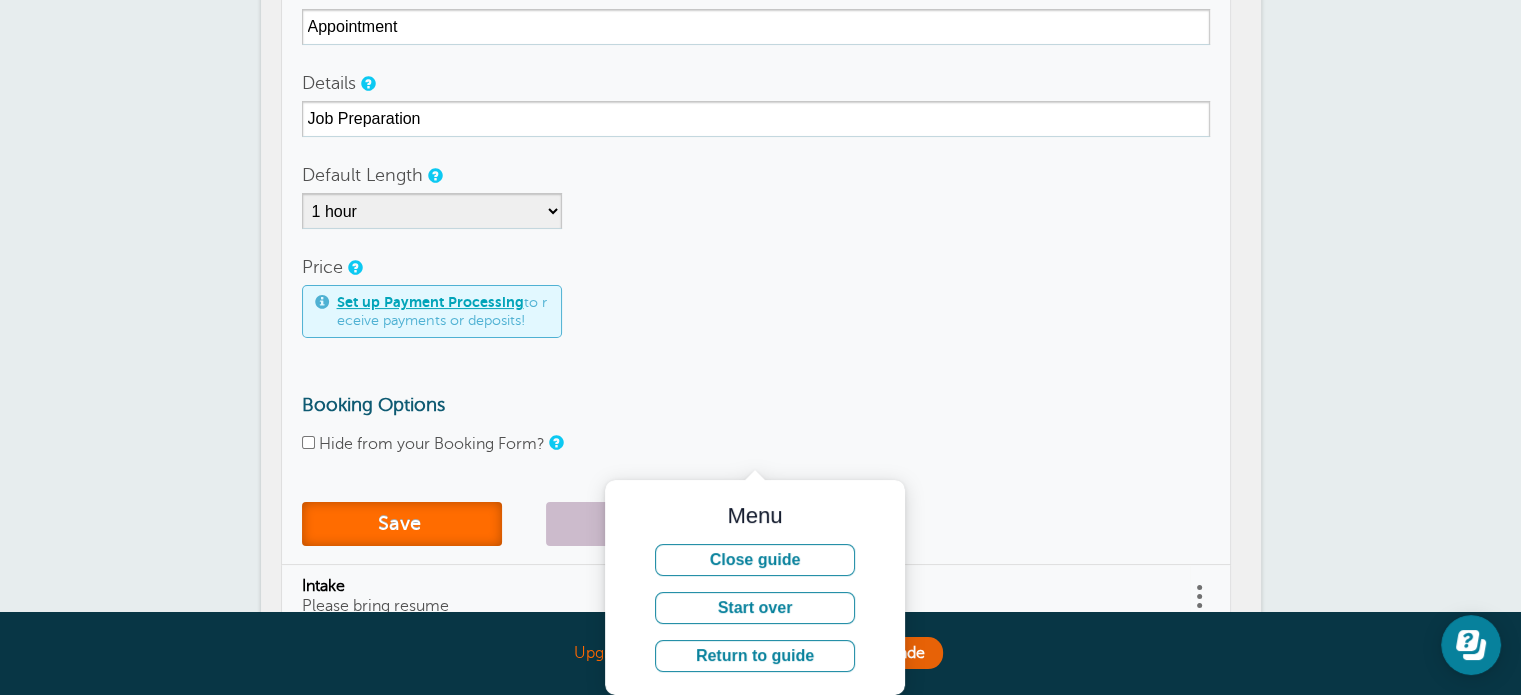 click on "Save" at bounding box center [402, 524] 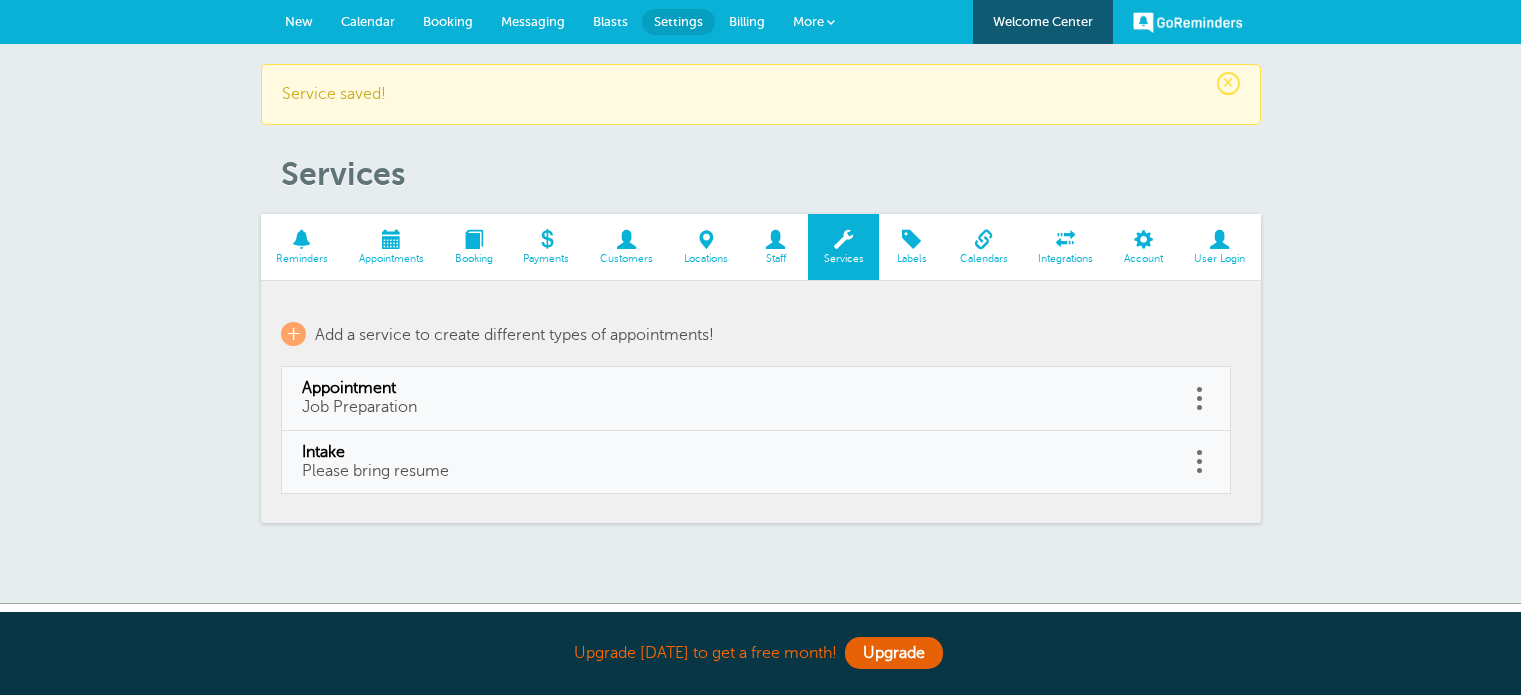 scroll, scrollTop: 0, scrollLeft: 0, axis: both 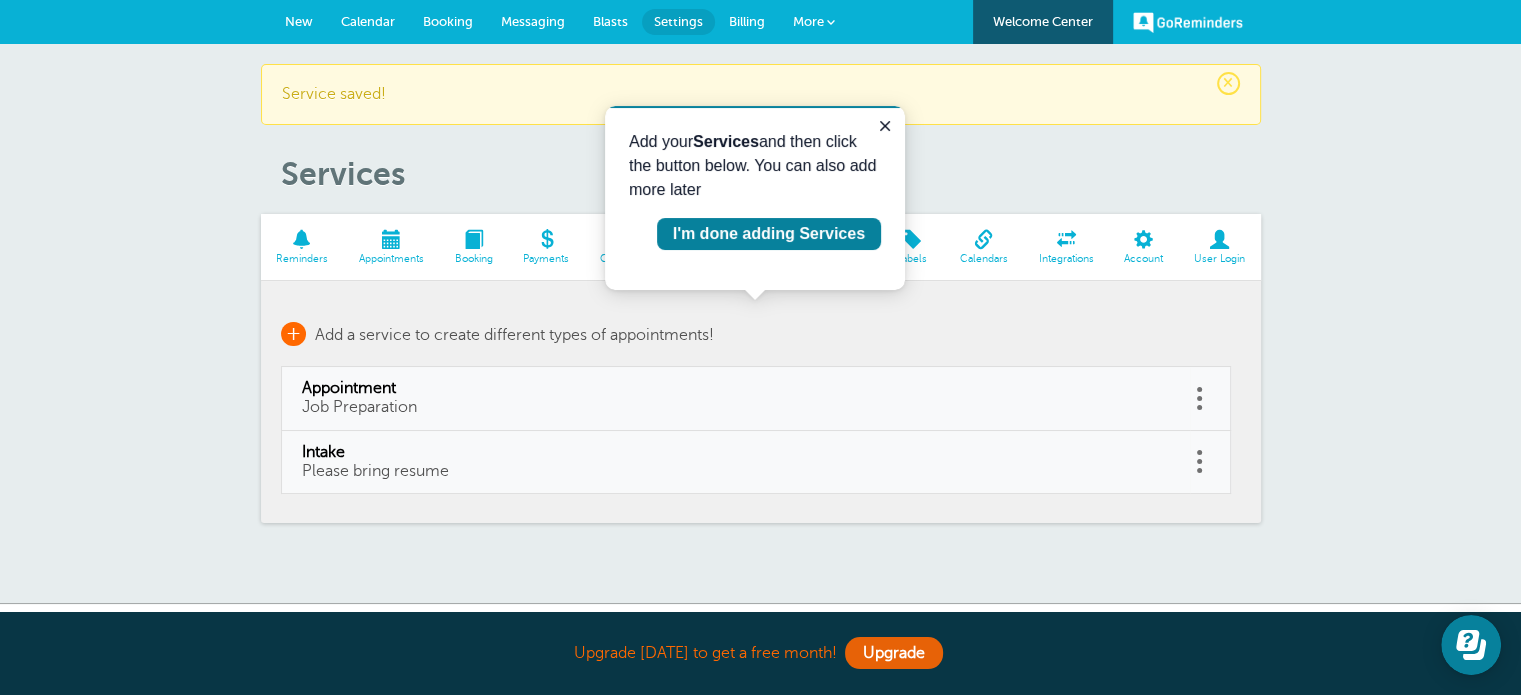 click on "+" at bounding box center (293, 334) 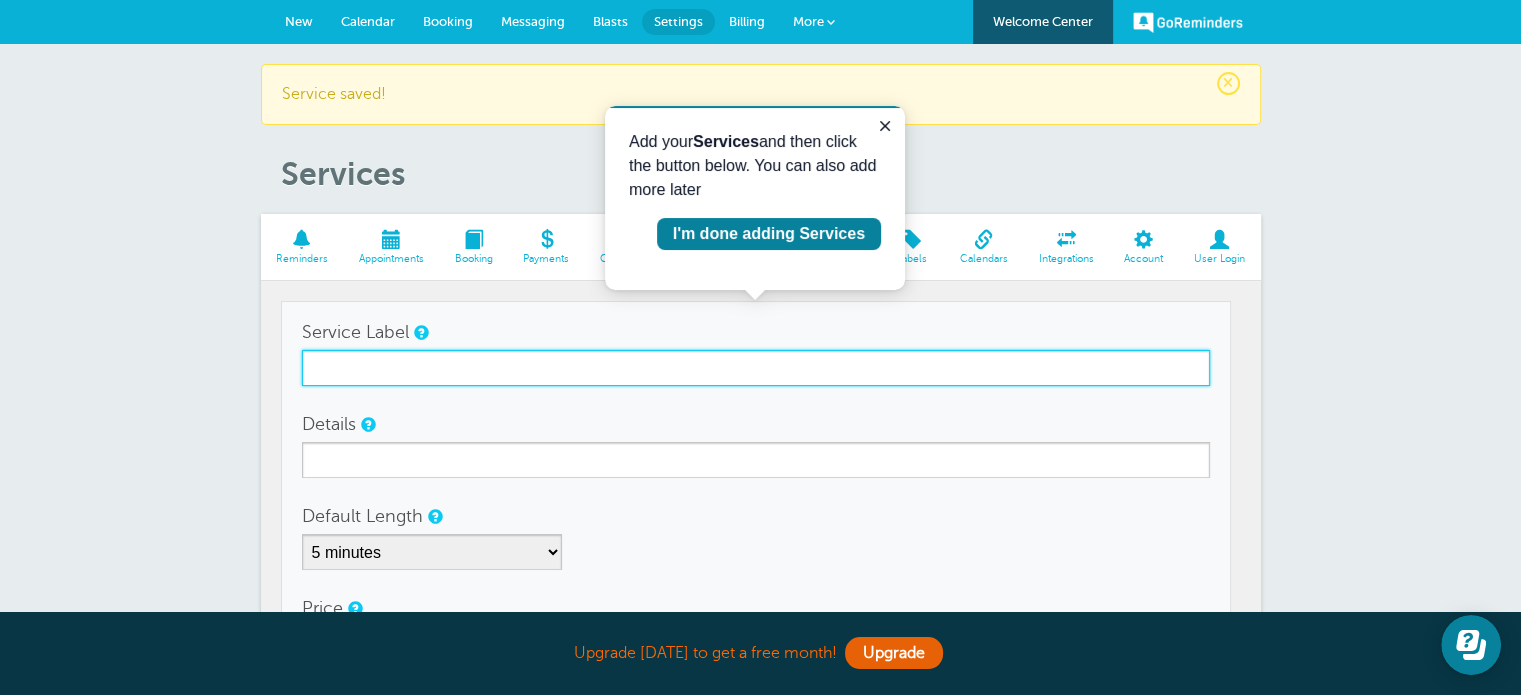 click on "Service Label" at bounding box center (756, 368) 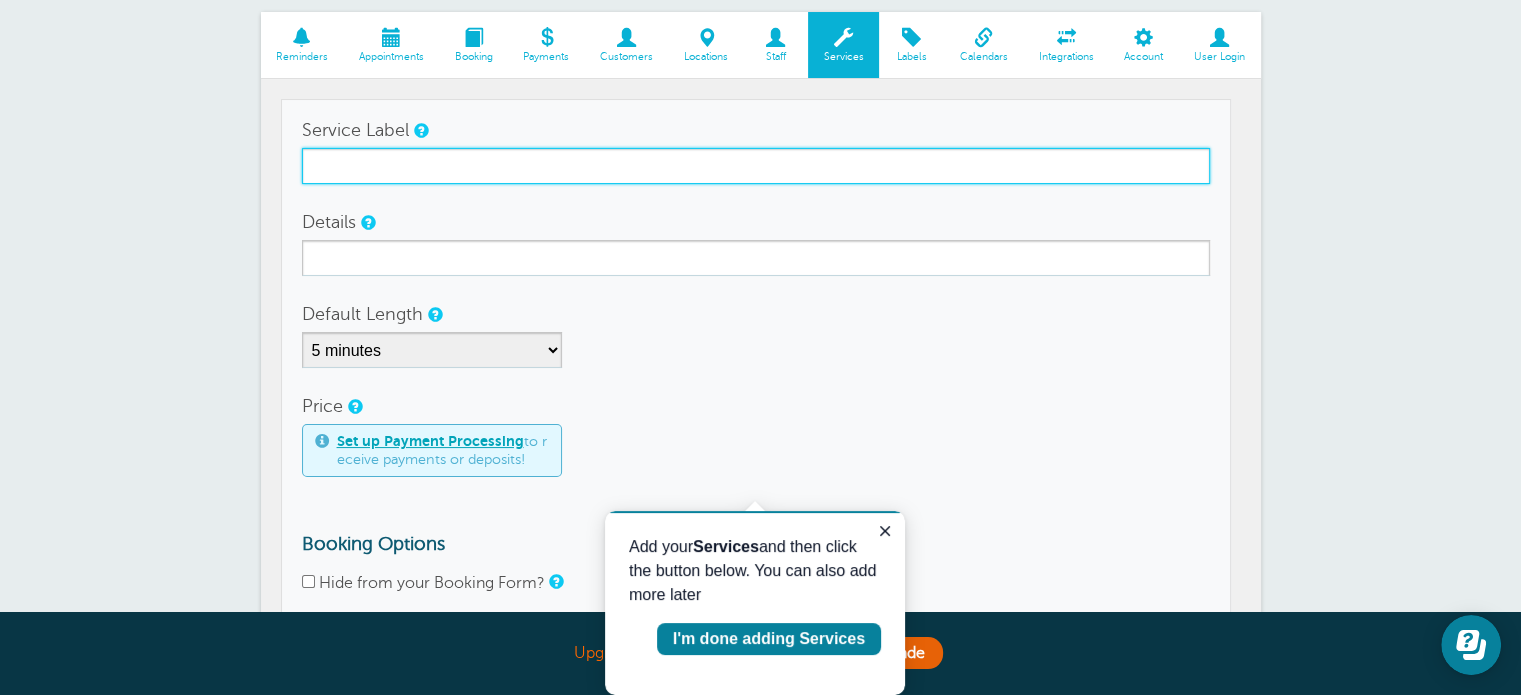 scroll, scrollTop: 200, scrollLeft: 0, axis: vertical 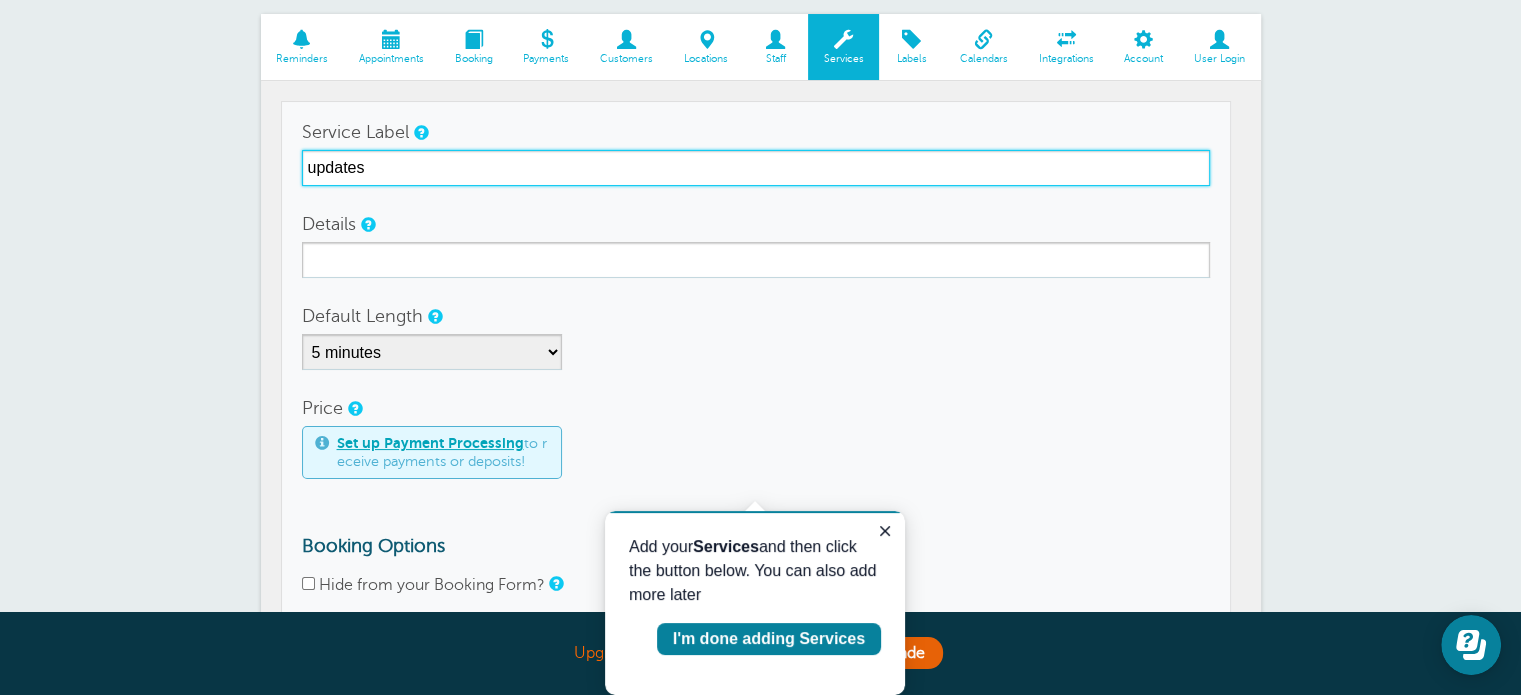 drag, startPoint x: 315, startPoint y: 164, endPoint x: 327, endPoint y: 169, distance: 13 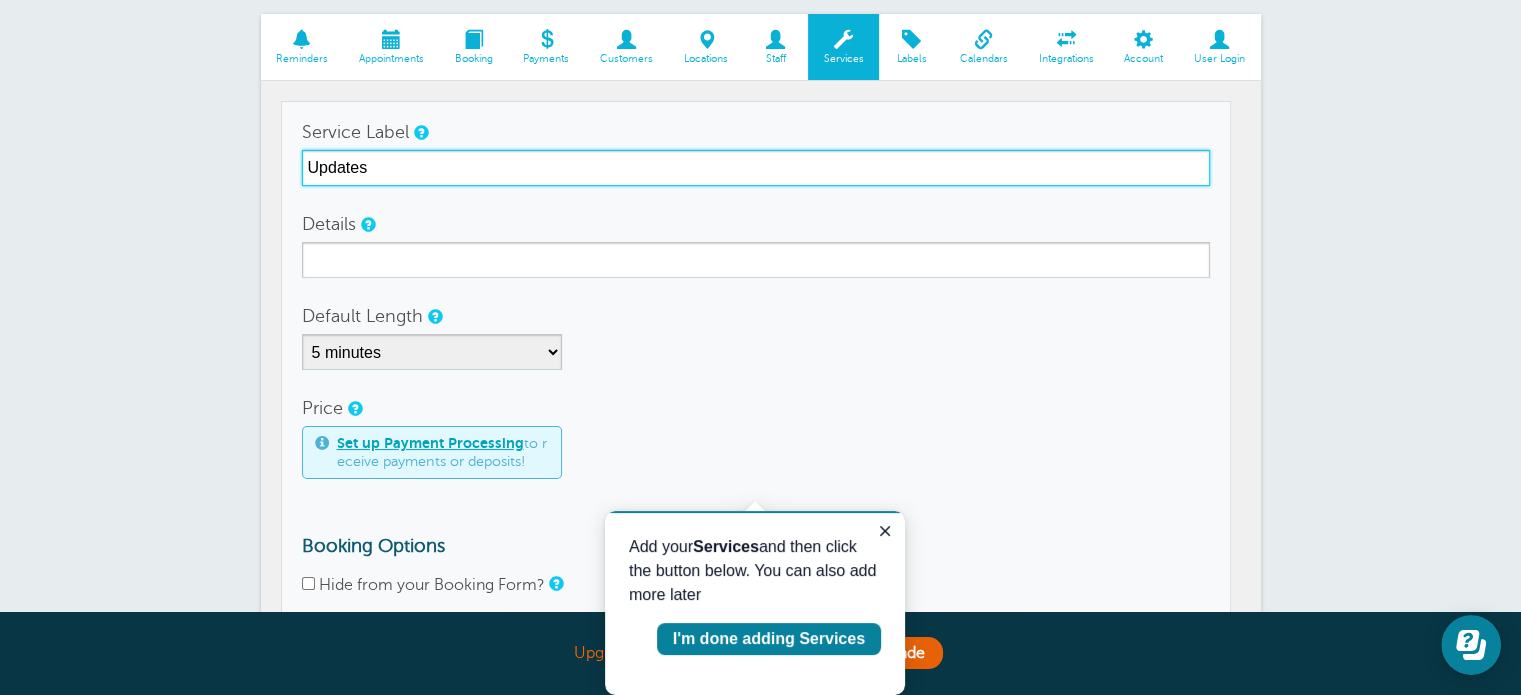 type on "Updates" 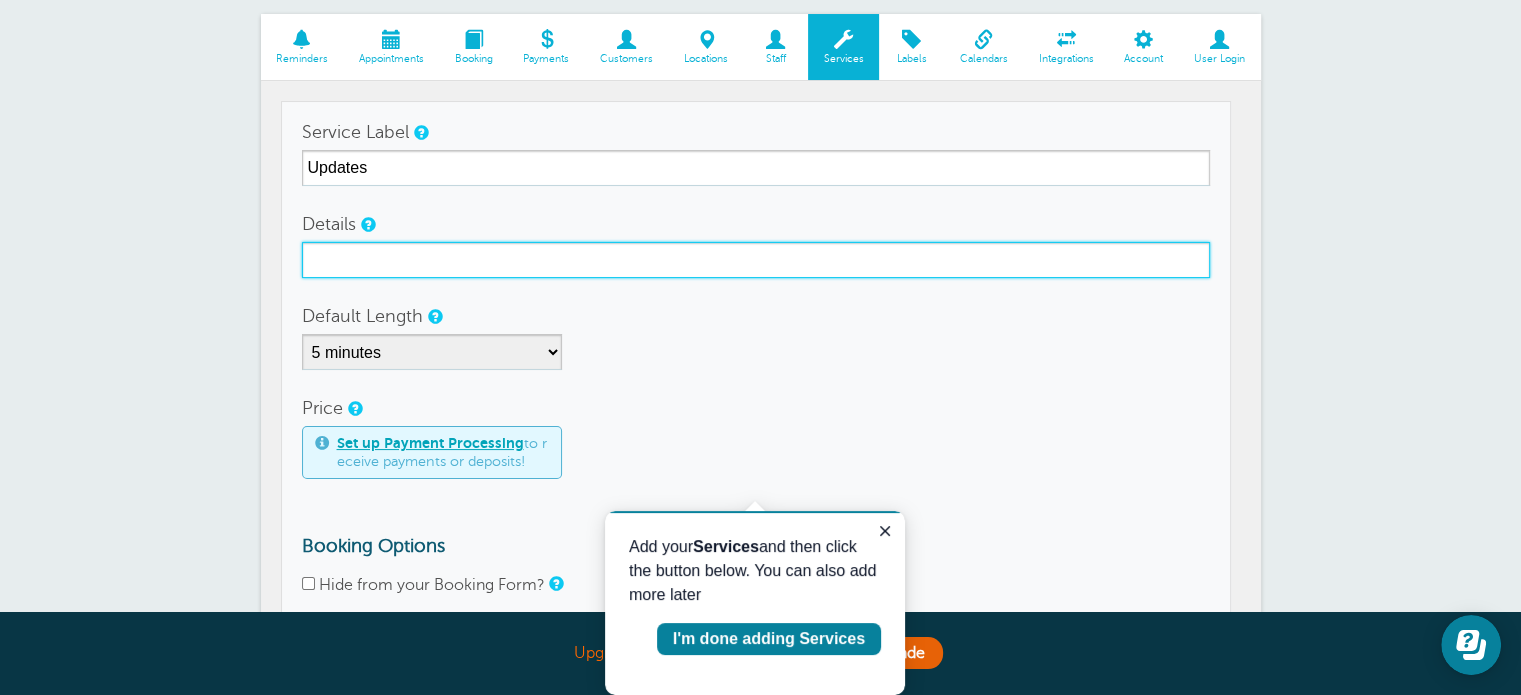 click on "Details" at bounding box center (756, 260) 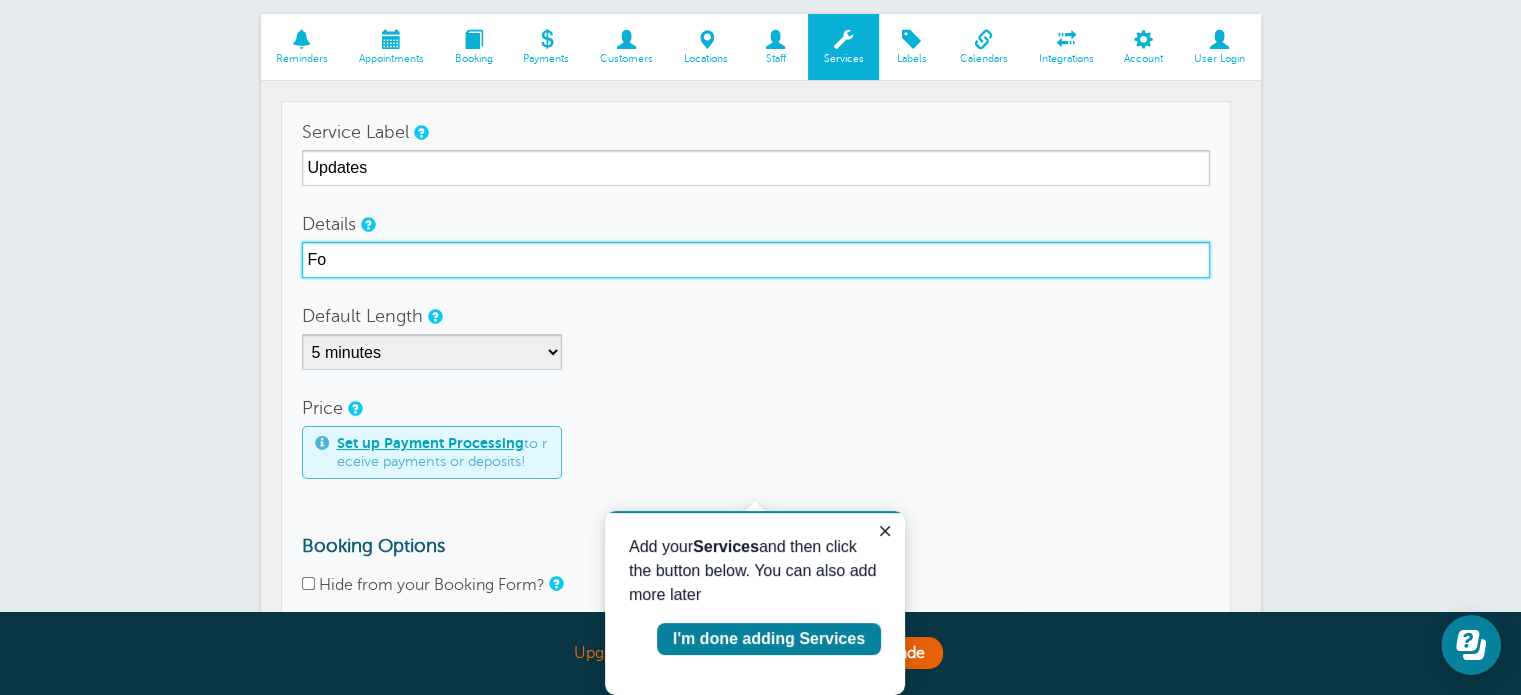 type on "F" 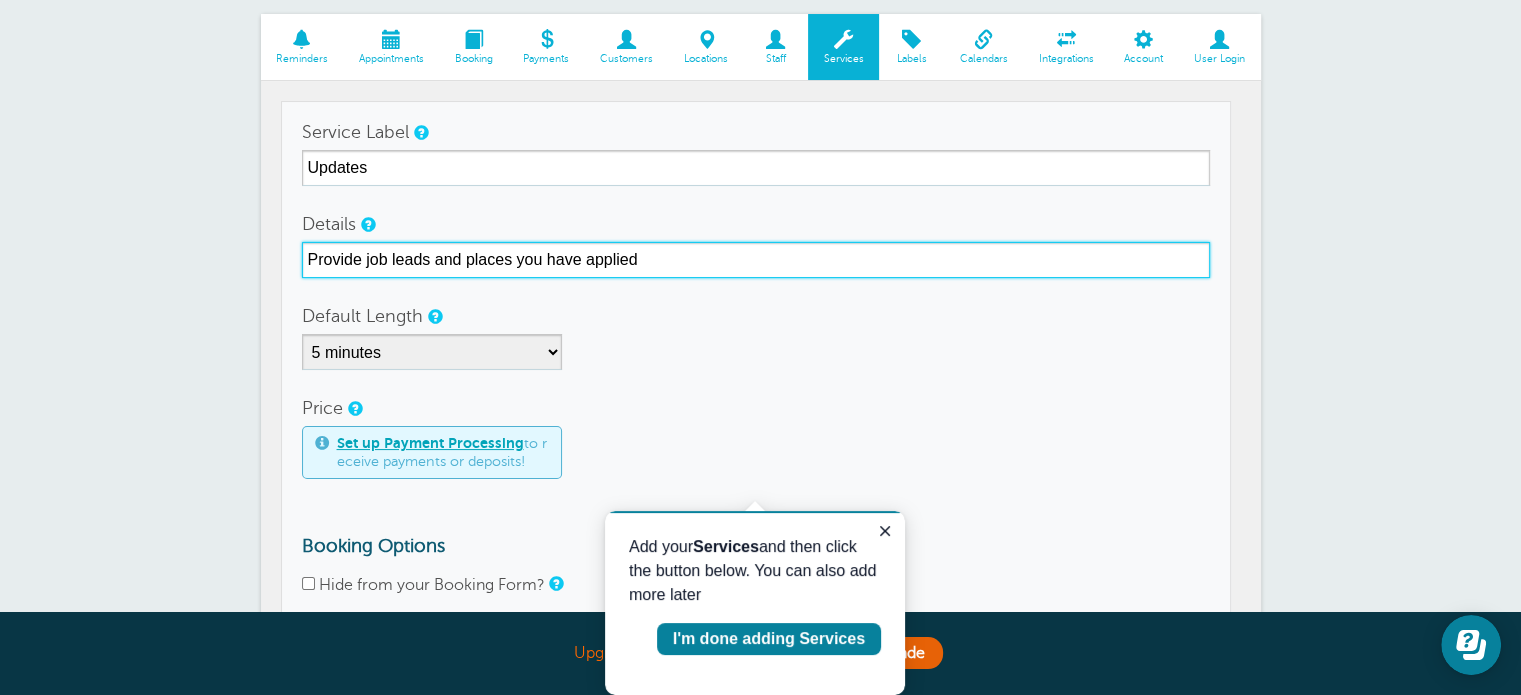 type on "Provide job leads and places you have applied" 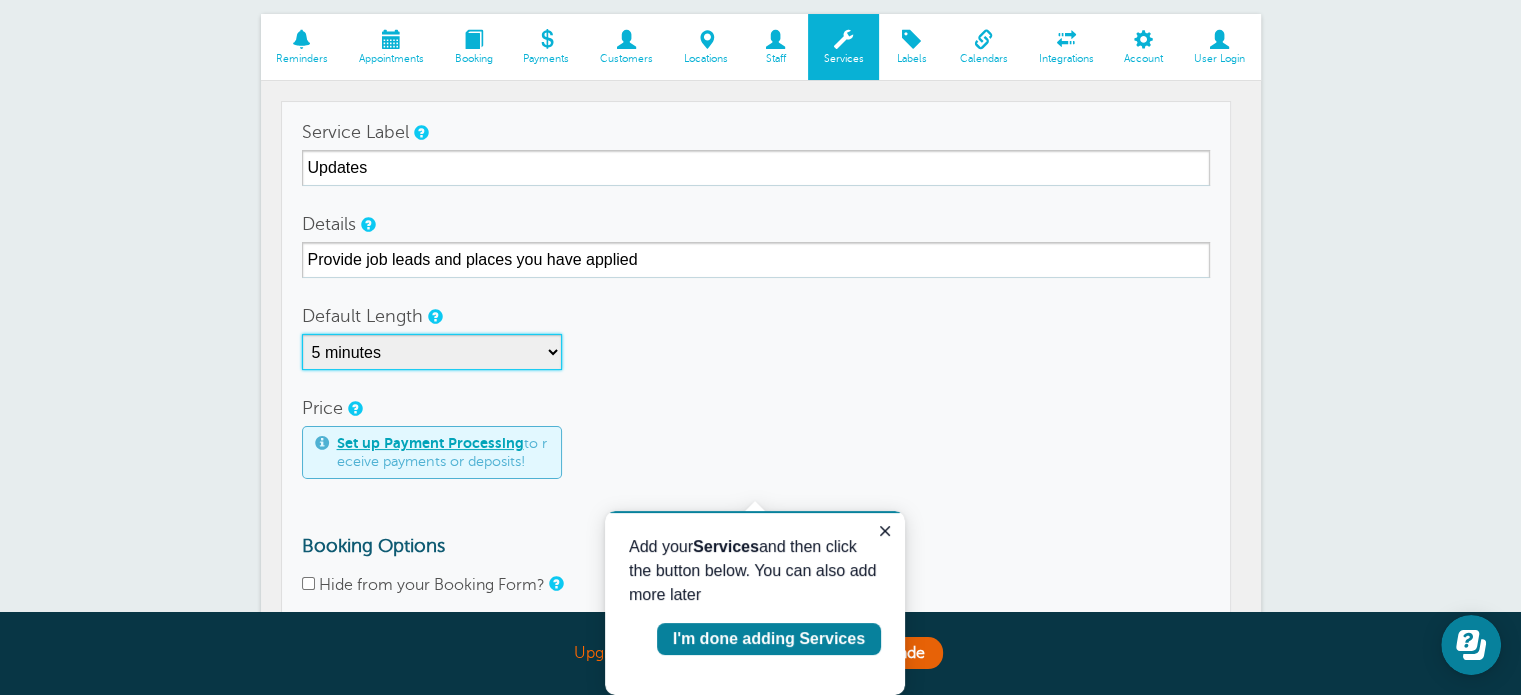 click on "5 minutes 10 minutes 15 minutes 20 minutes 25 minutes 30 minutes 35 minutes 40 minutes 45 minutes 50 minutes 55 minutes 1 hour 1 hour 15 minutes 1 hour 30 minutes 1 hour 45 minutes 2 hours 2 hours 15 minutes 2 hours 30 minutes 2 hours 45 minutes 3 hours 3 hours 30 minutes 4 hours 4 hours 30 minutes 5 hours 5 hours 30 minutes 6 hours 6 hours 30 minutes 7 hours 7 hours 30 minutes 8 hours 9 hours 10 hours 11 hours 12 hours 13 hours 14 hours 15 hours 16 hours" at bounding box center [432, 352] 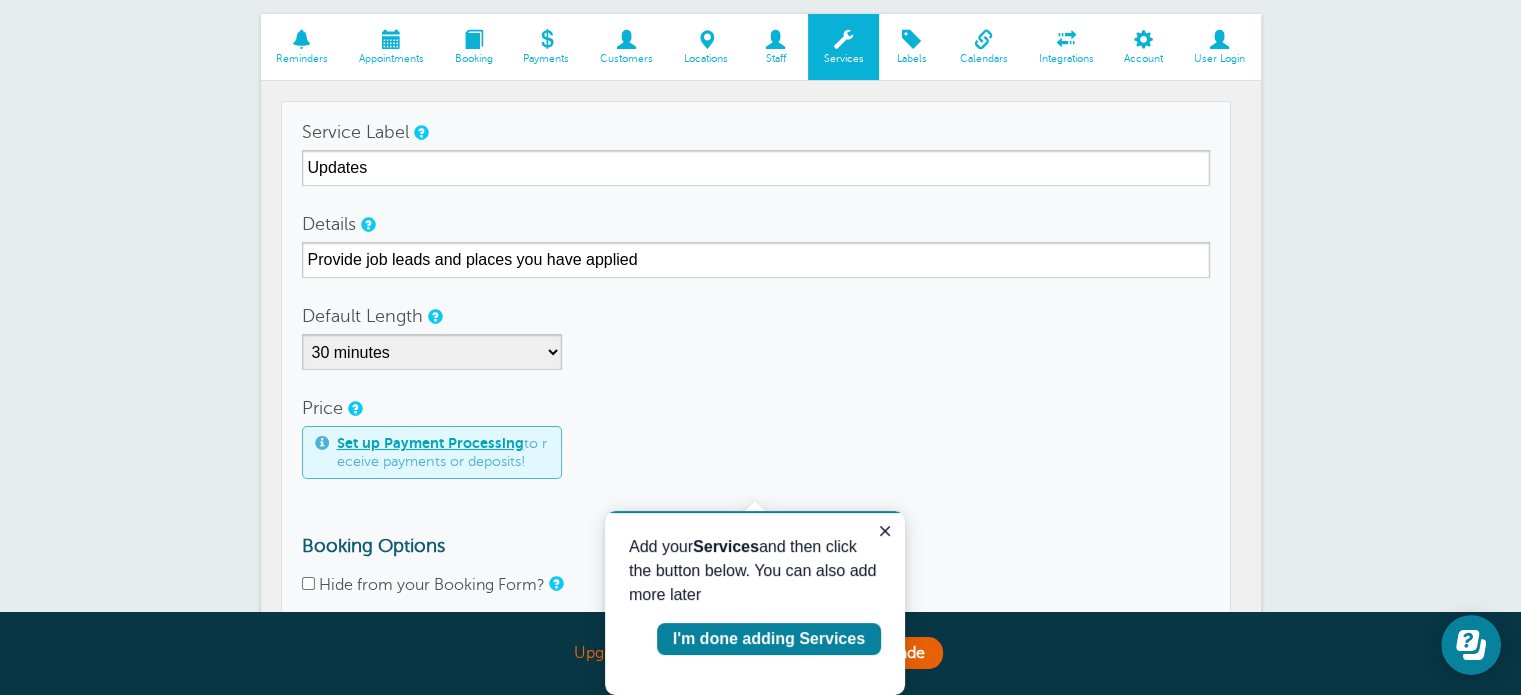 drag, startPoint x: 748, startPoint y: 464, endPoint x: 742, endPoint y: 455, distance: 10.816654 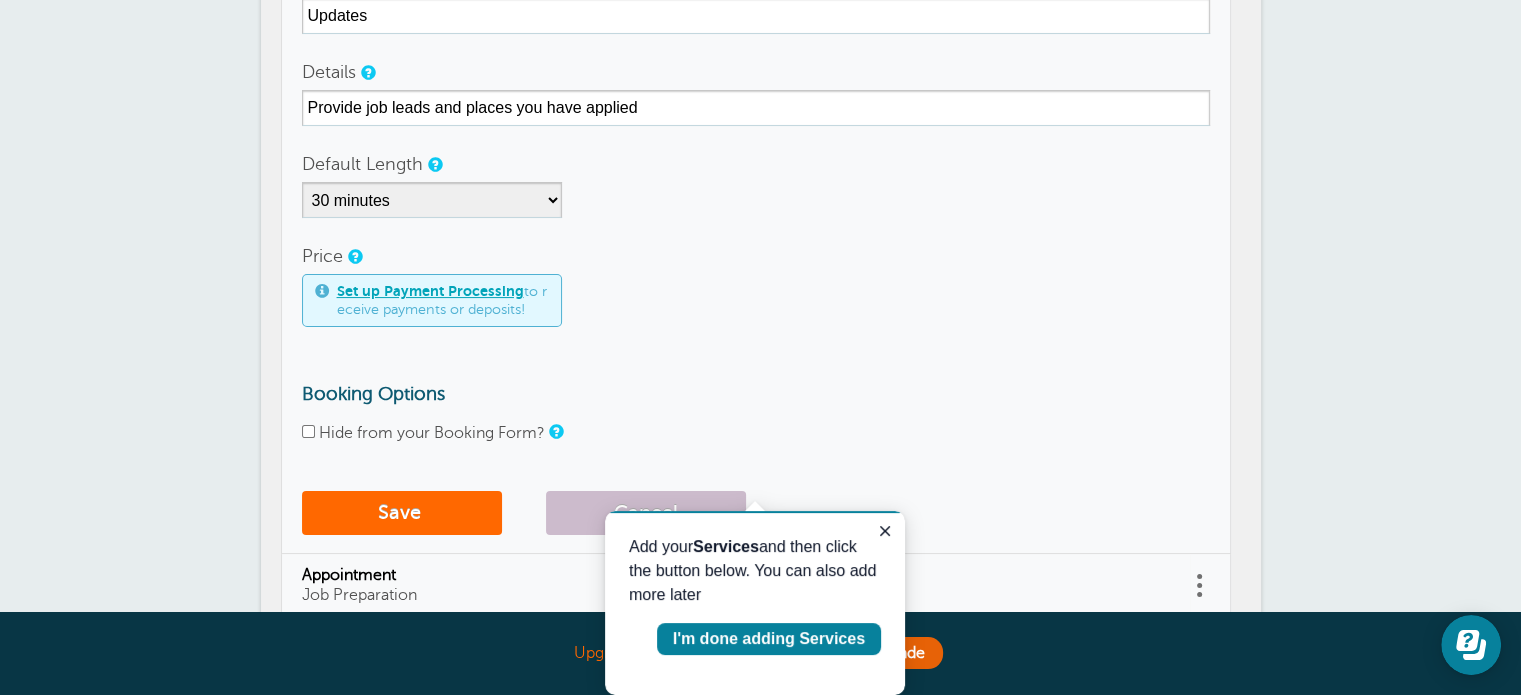scroll, scrollTop: 400, scrollLeft: 0, axis: vertical 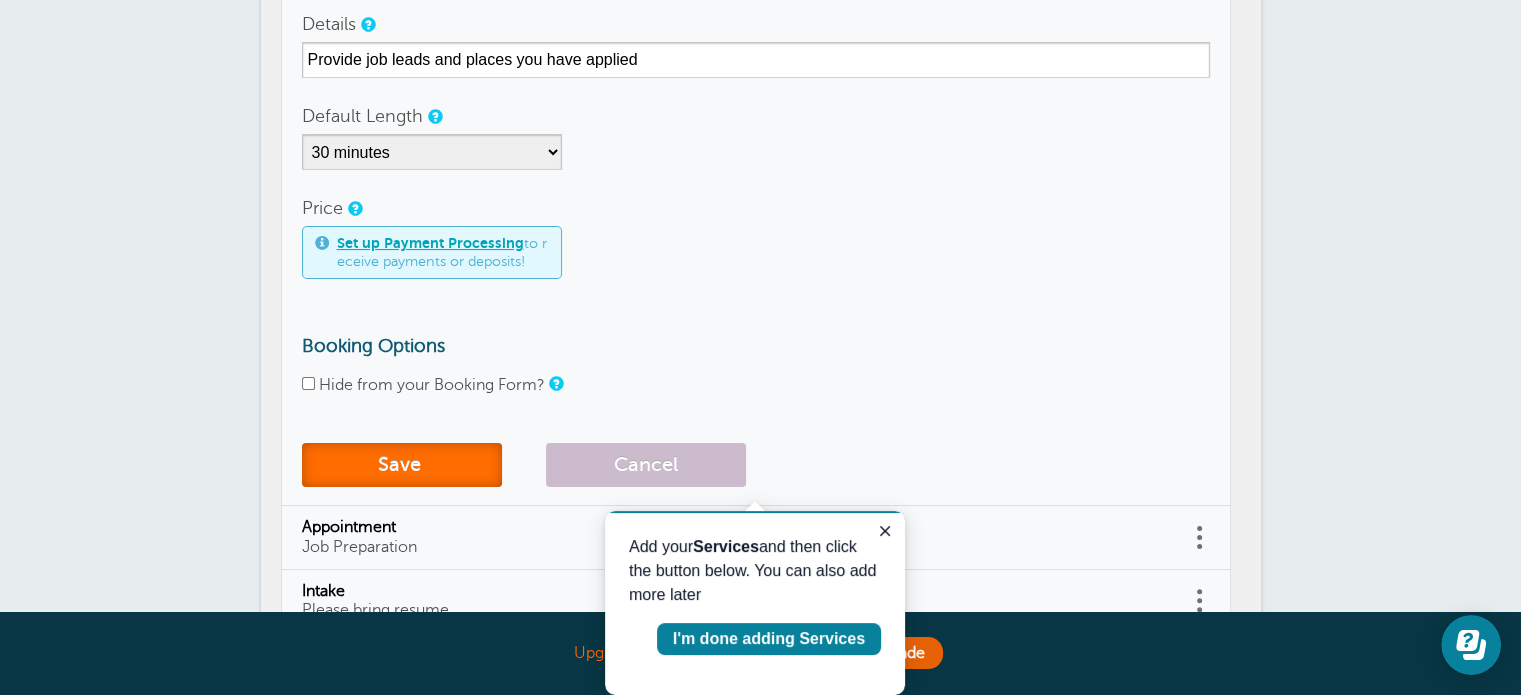 click on "Save" at bounding box center (402, 465) 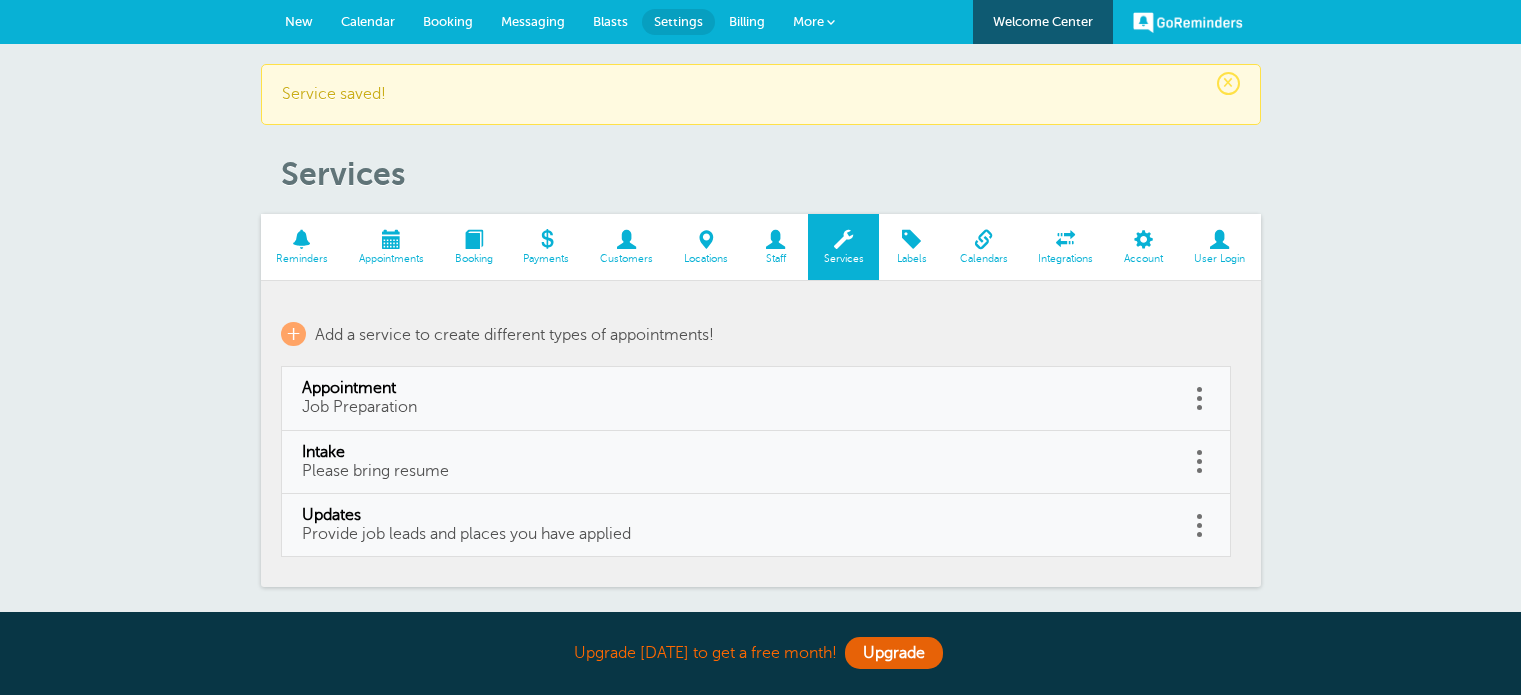 scroll, scrollTop: 0, scrollLeft: 0, axis: both 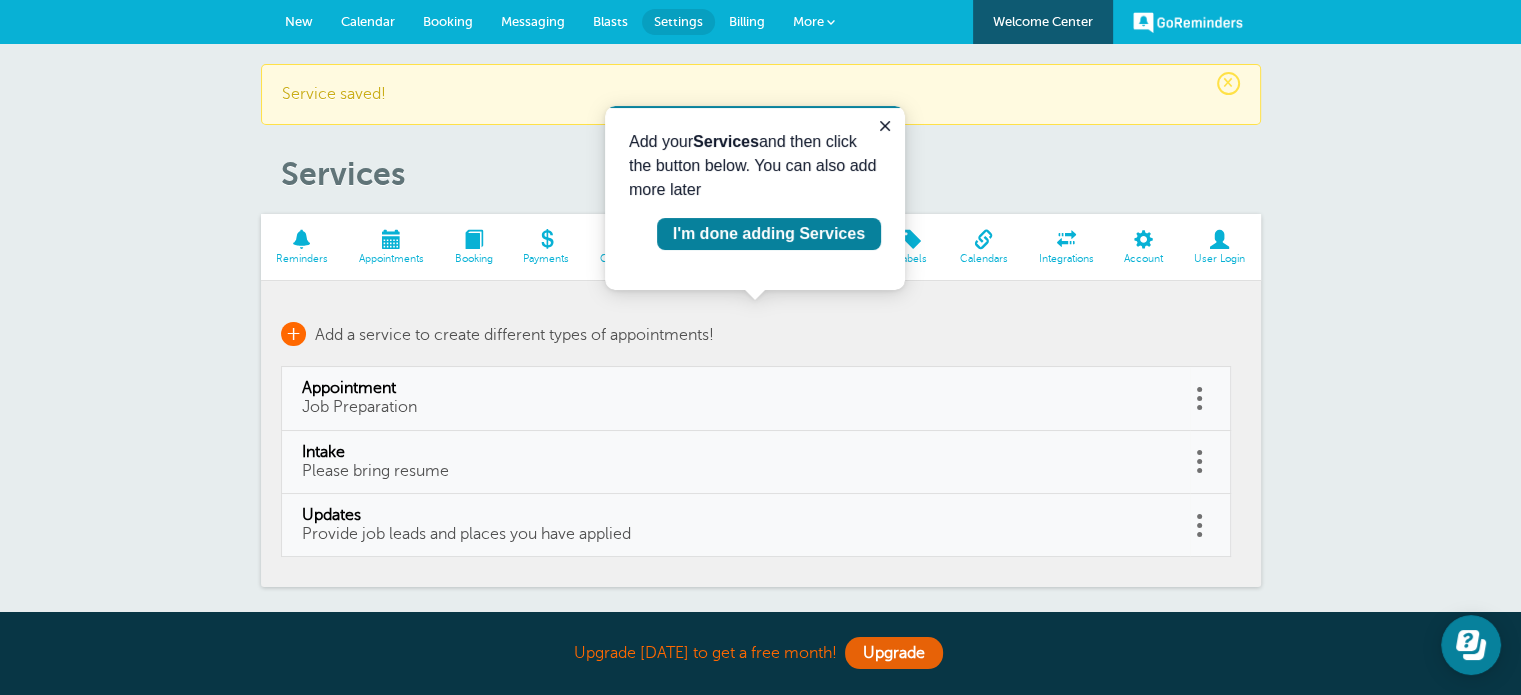 click on "+" at bounding box center [293, 334] 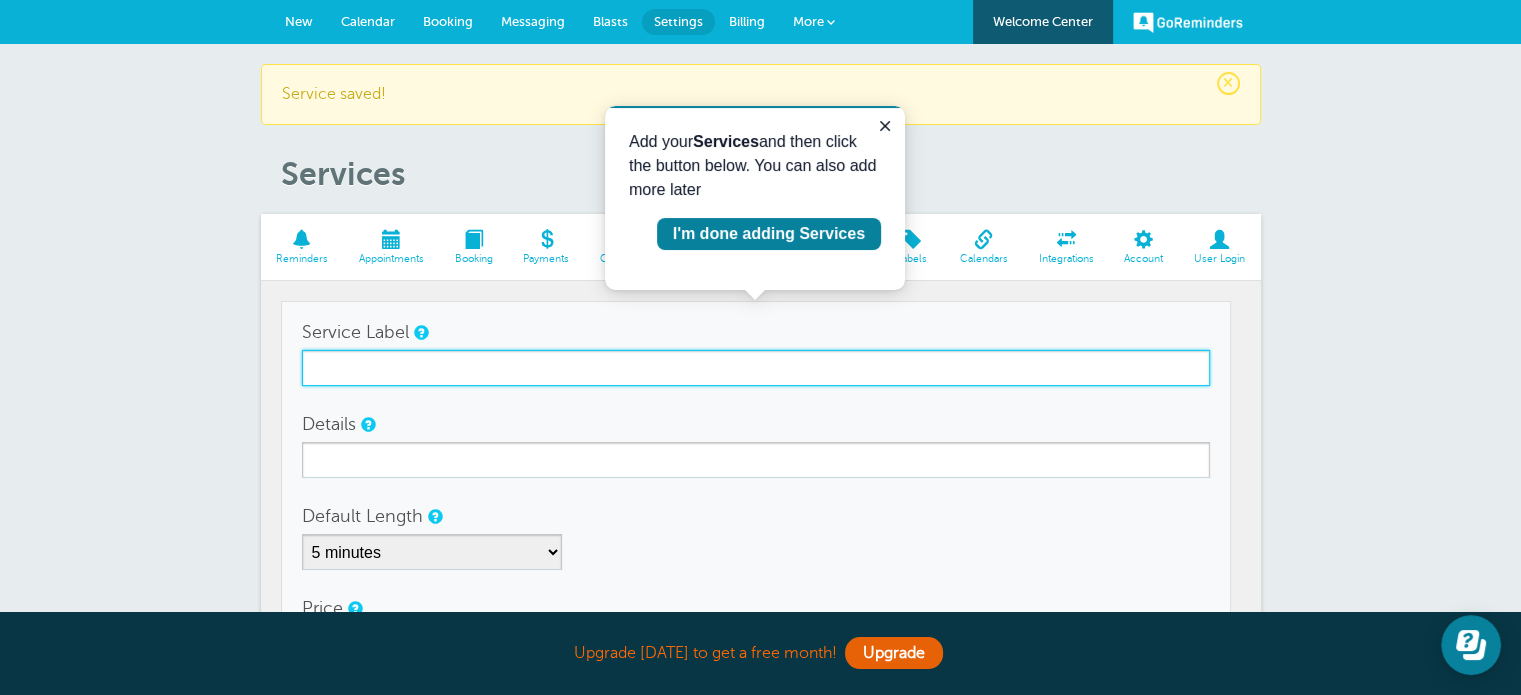 click on "Service Label" at bounding box center (756, 368) 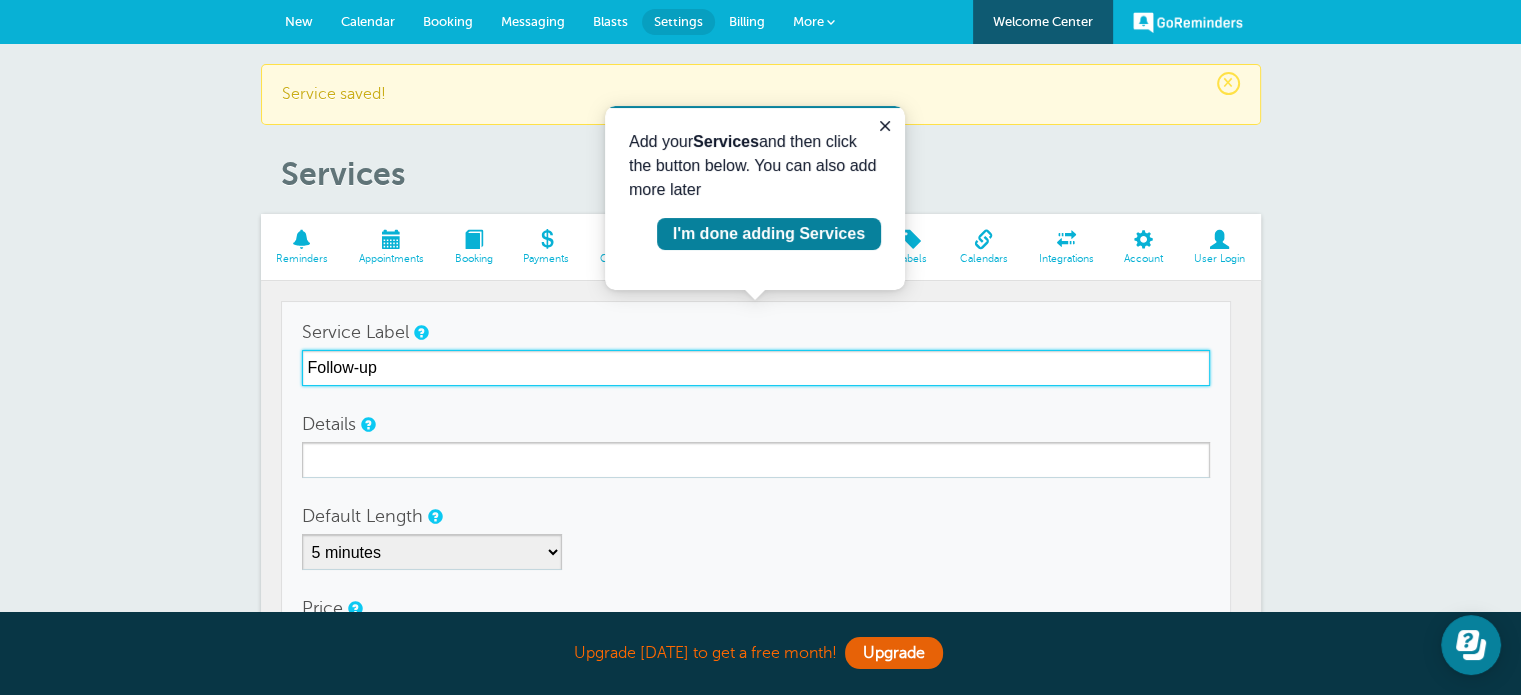 type on "Follow-up" 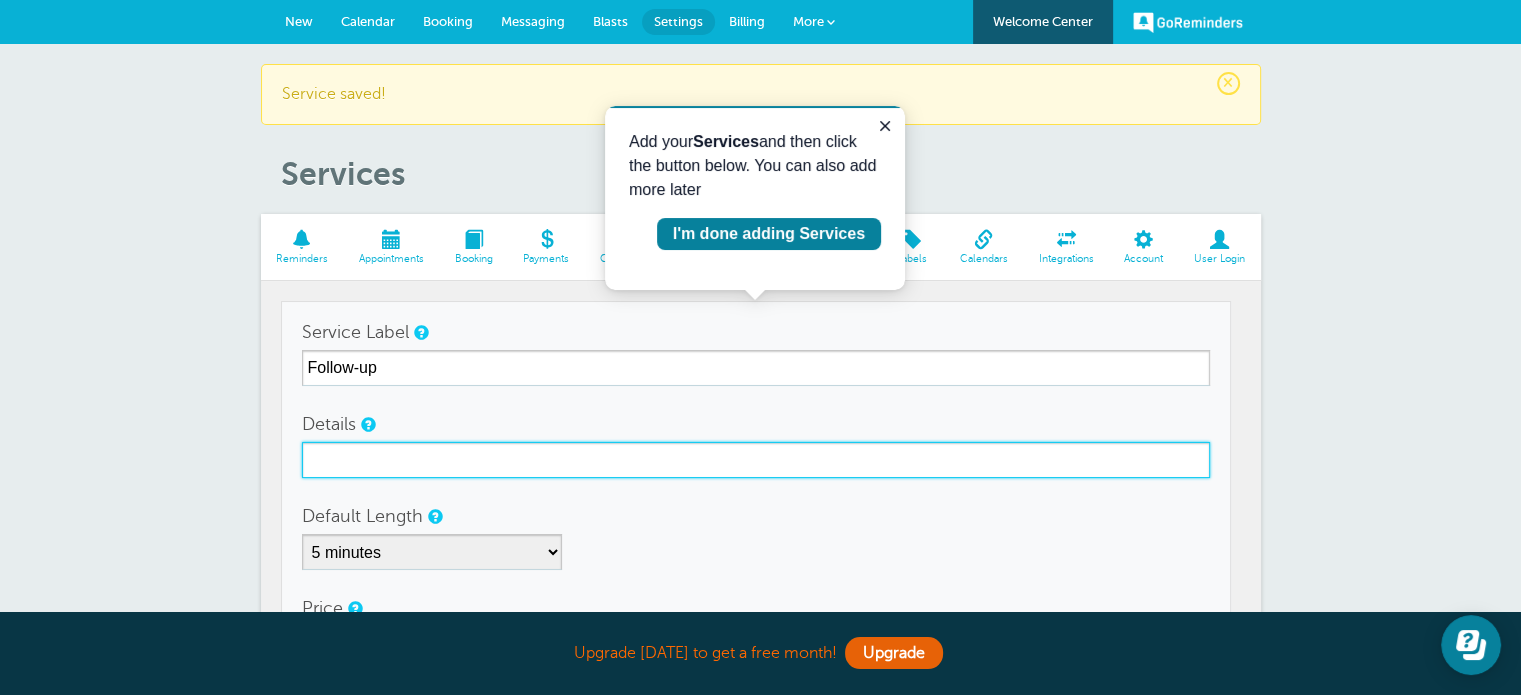 click on "Details" at bounding box center (756, 460) 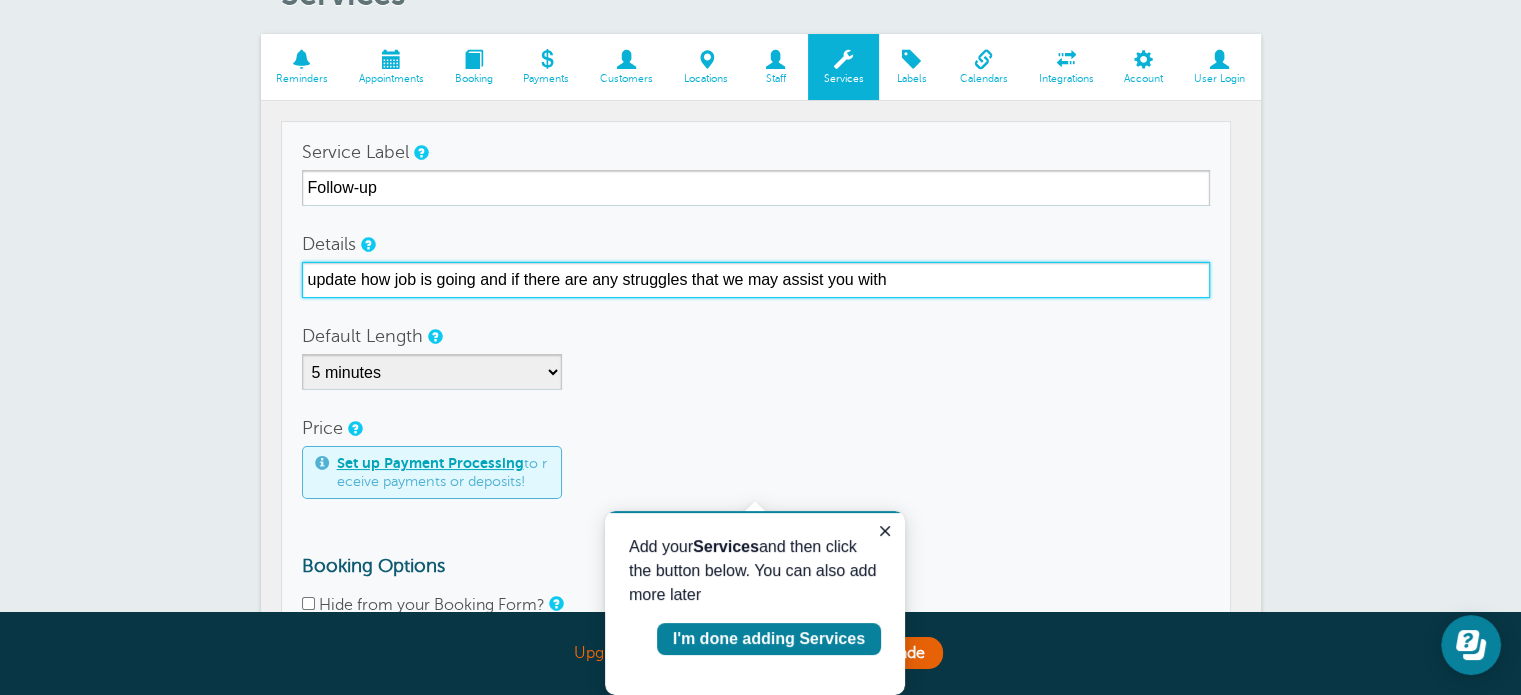 scroll, scrollTop: 200, scrollLeft: 0, axis: vertical 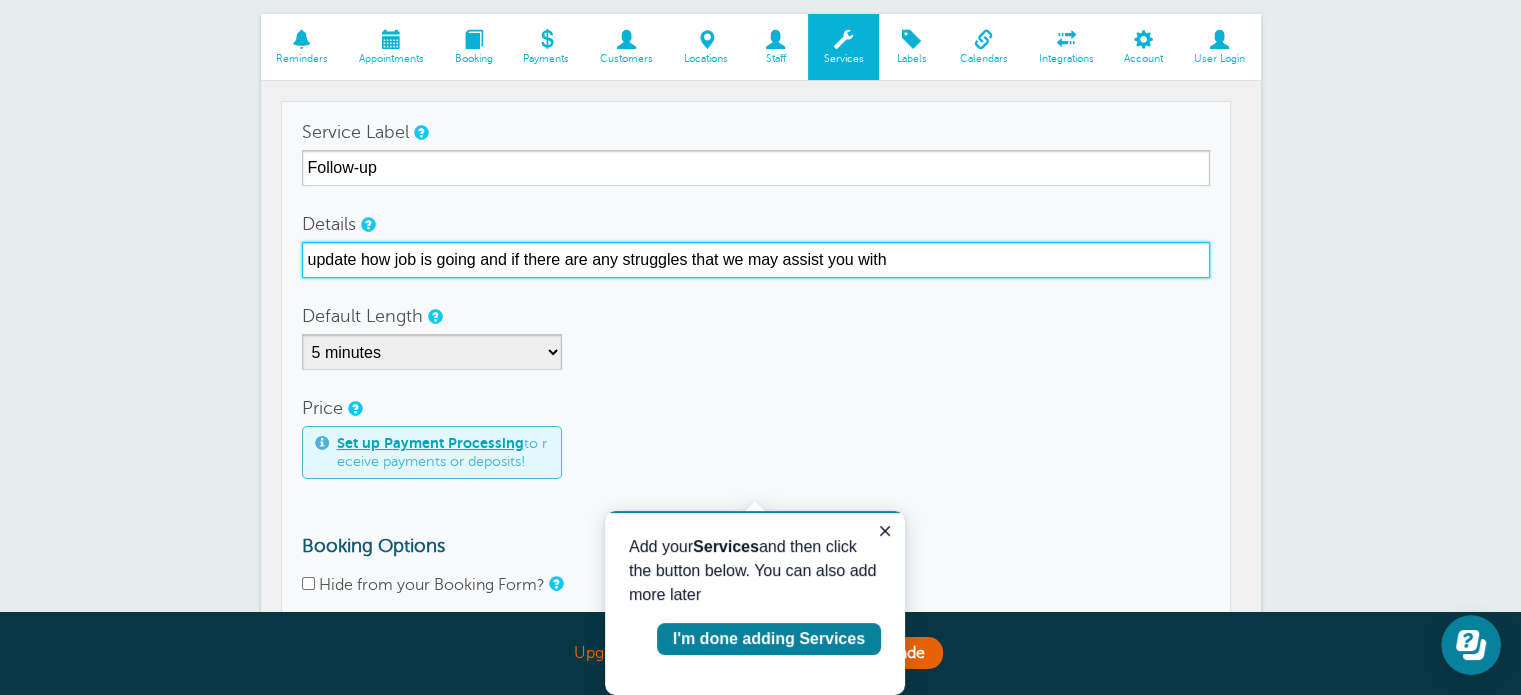 type on "update how job is going and if there are any struggles that we may assist you with" 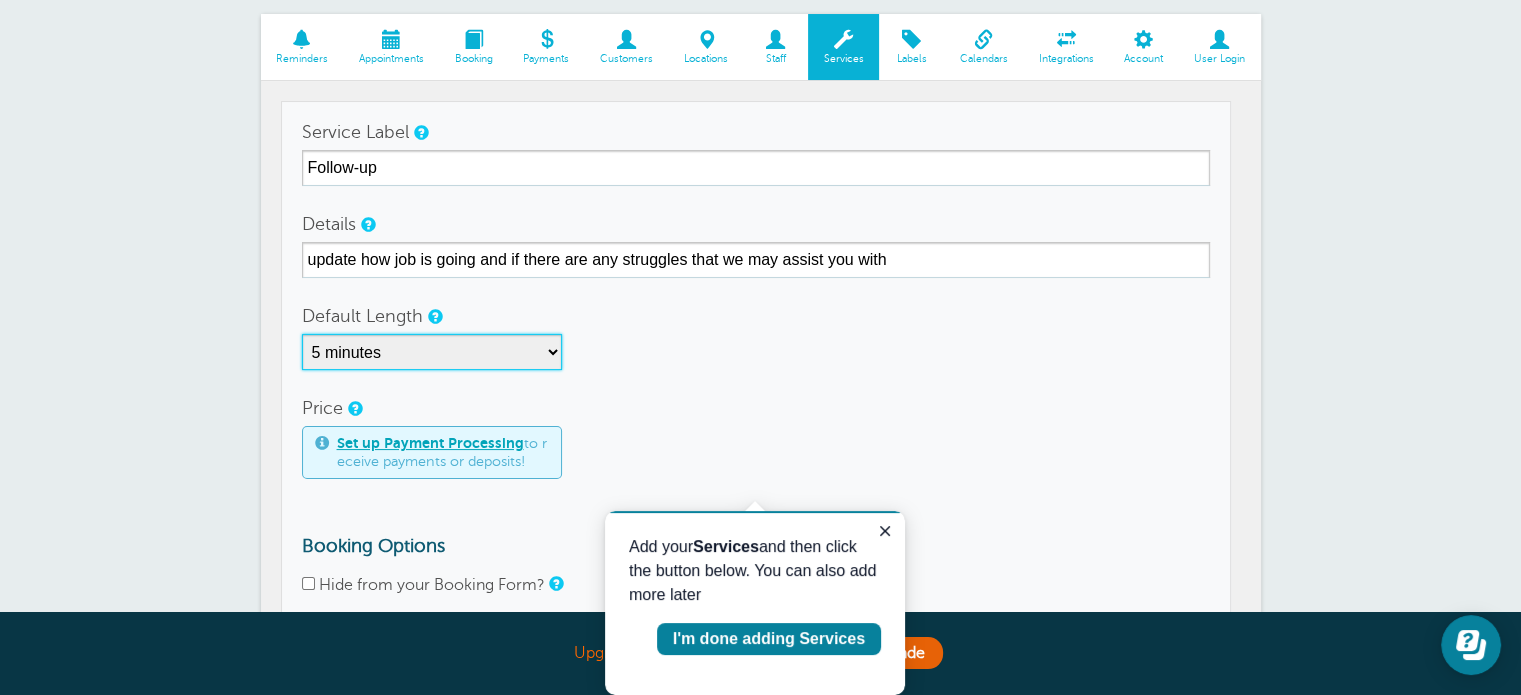 click on "5 minutes 10 minutes 15 minutes 20 minutes 25 minutes 30 minutes 35 minutes 40 minutes 45 minutes 50 minutes 55 minutes 1 hour 1 hour 15 minutes 1 hour 30 minutes 1 hour 45 minutes 2 hours 2 hours 15 minutes 2 hours 30 minutes 2 hours 45 minutes 3 hours 3 hours 30 minutes 4 hours 4 hours 30 minutes 5 hours 5 hours 30 minutes 6 hours 6 hours 30 minutes 7 hours 7 hours 30 minutes 8 hours 9 hours 10 hours 11 hours 12 hours 13 hours 14 hours 15 hours 16 hours" at bounding box center [432, 352] 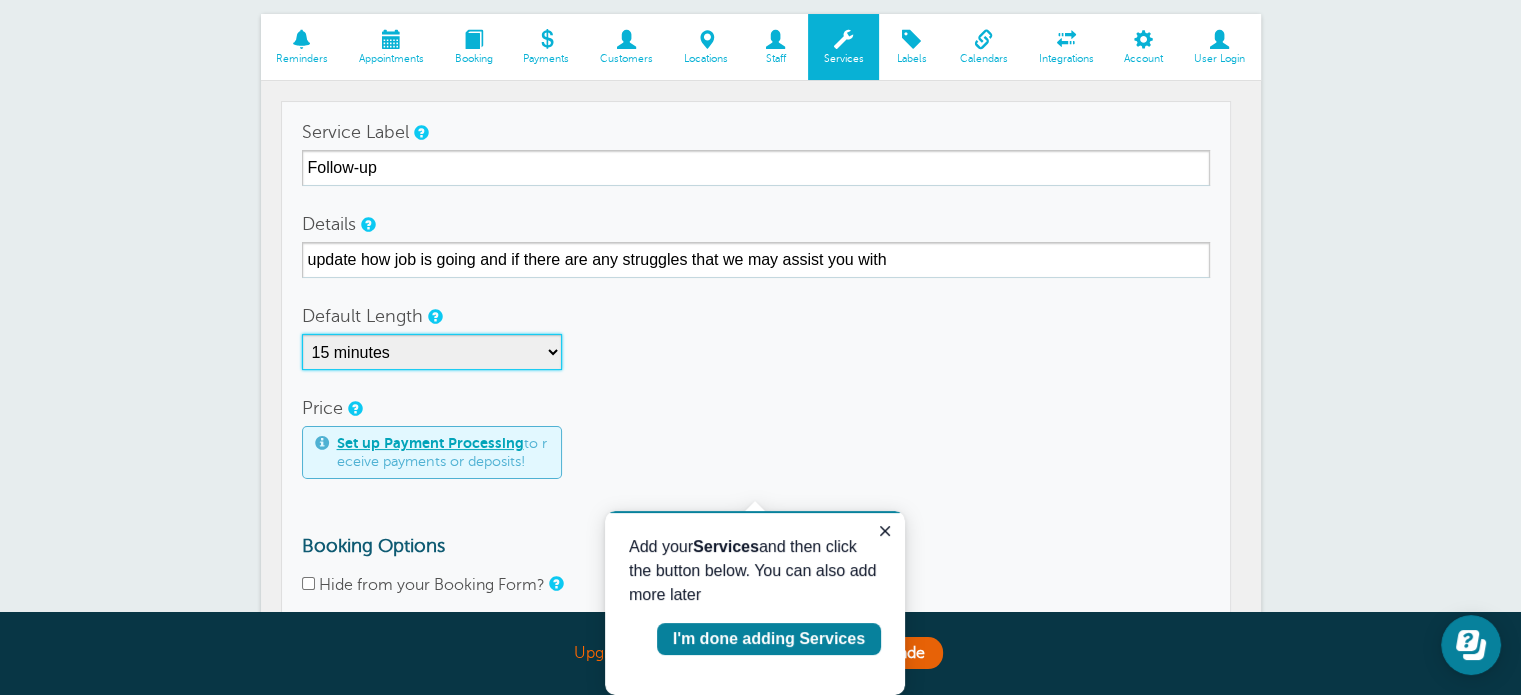 click on "5 minutes 10 minutes 15 minutes 20 minutes 25 minutes 30 minutes 35 minutes 40 minutes 45 minutes 50 minutes 55 minutes 1 hour 1 hour 15 minutes 1 hour 30 minutes 1 hour 45 minutes 2 hours 2 hours 15 minutes 2 hours 30 minutes 2 hours 45 minutes 3 hours 3 hours 30 minutes 4 hours 4 hours 30 minutes 5 hours 5 hours 30 minutes 6 hours 6 hours 30 minutes 7 hours 7 hours 30 minutes 8 hours 9 hours 10 hours 11 hours 12 hours 13 hours 14 hours 15 hours 16 hours" at bounding box center [432, 352] 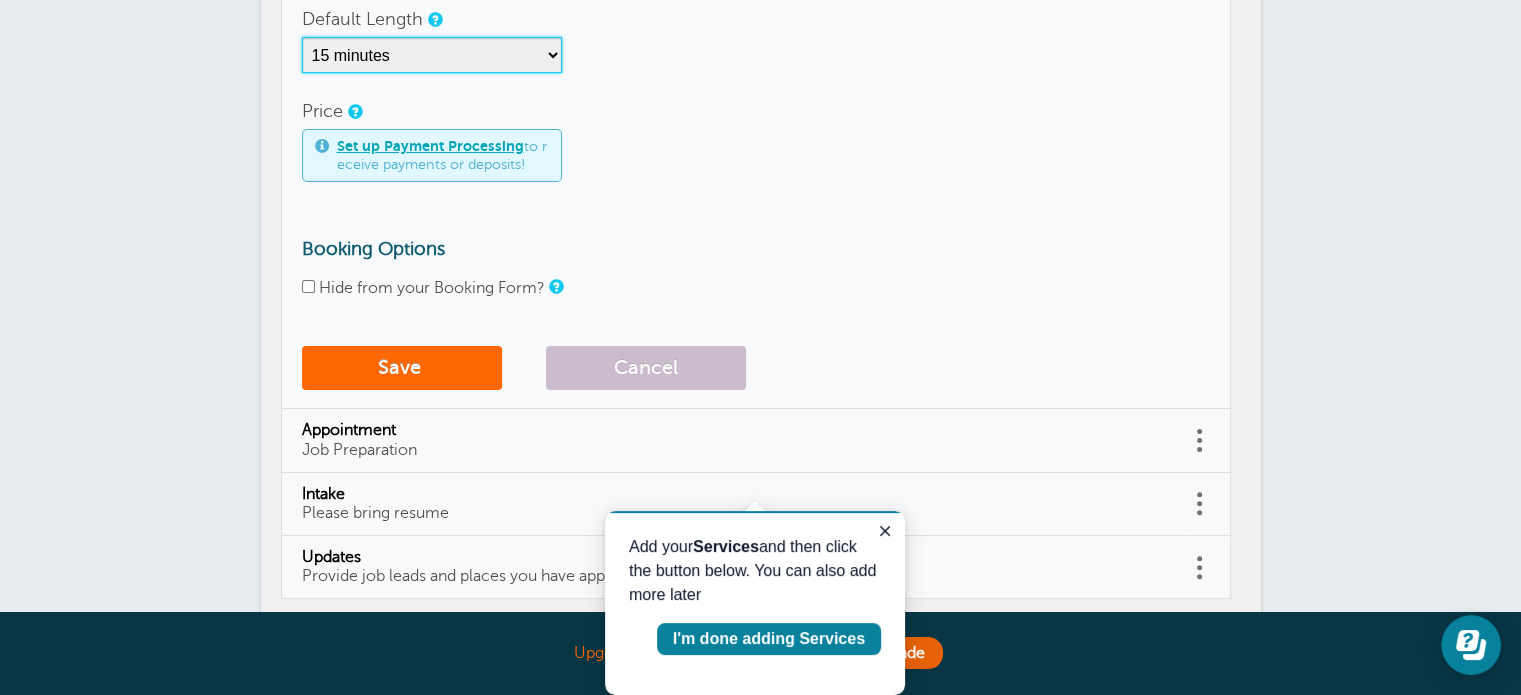 scroll, scrollTop: 500, scrollLeft: 0, axis: vertical 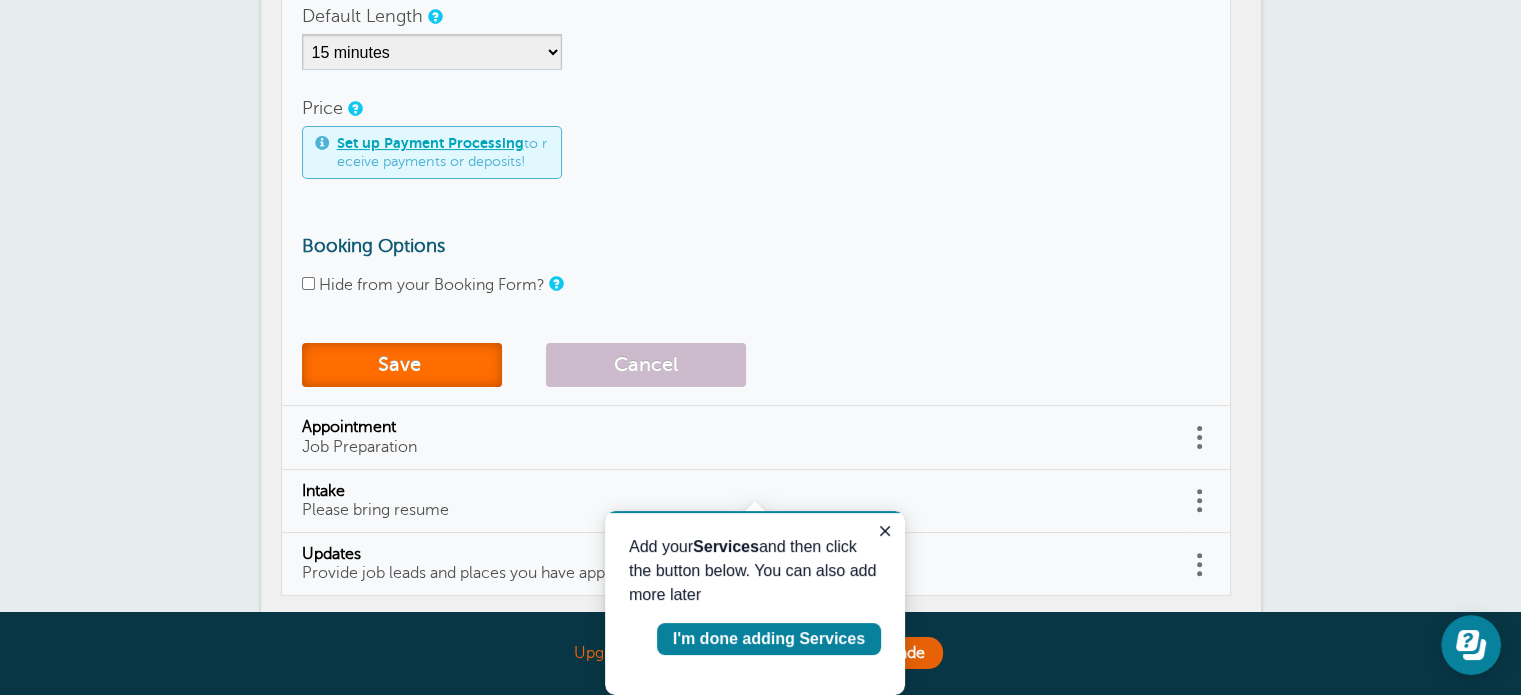 click on "Save" at bounding box center (402, 365) 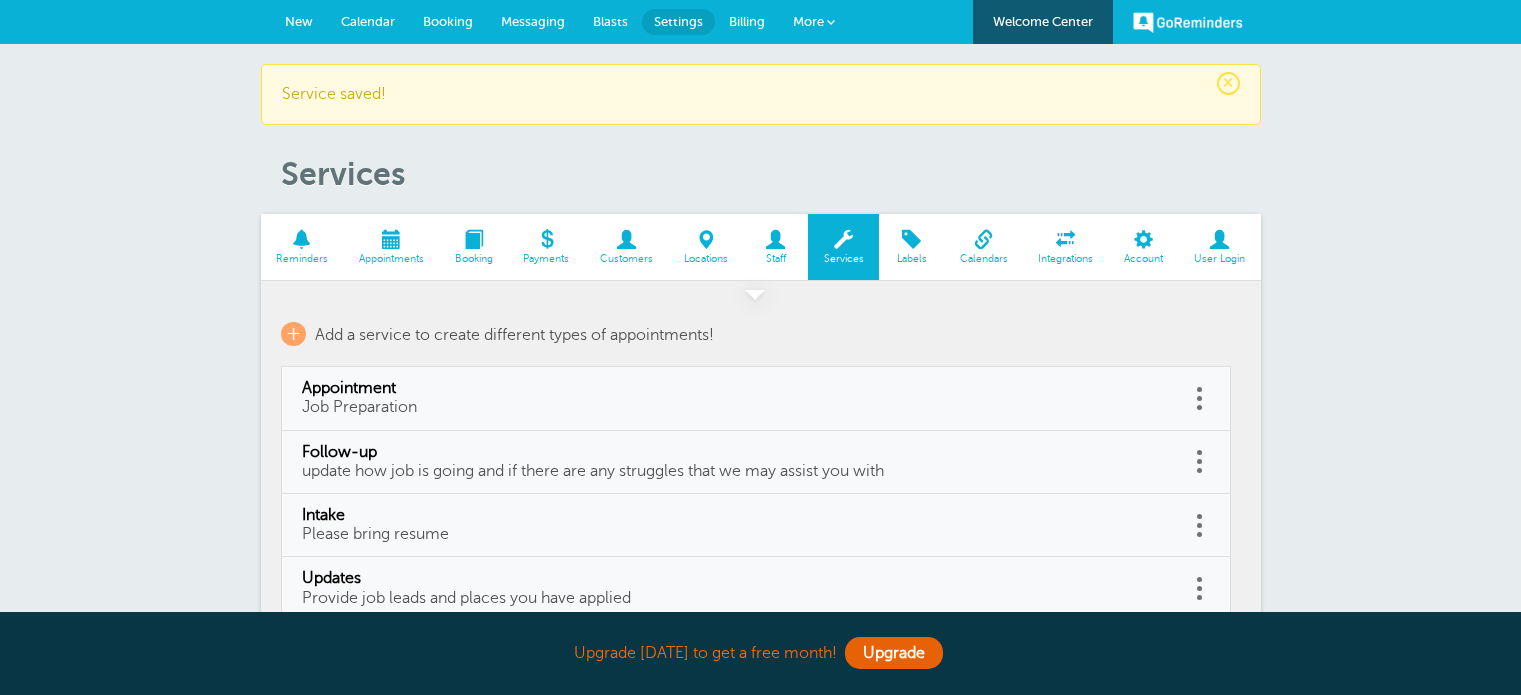 scroll, scrollTop: 0, scrollLeft: 0, axis: both 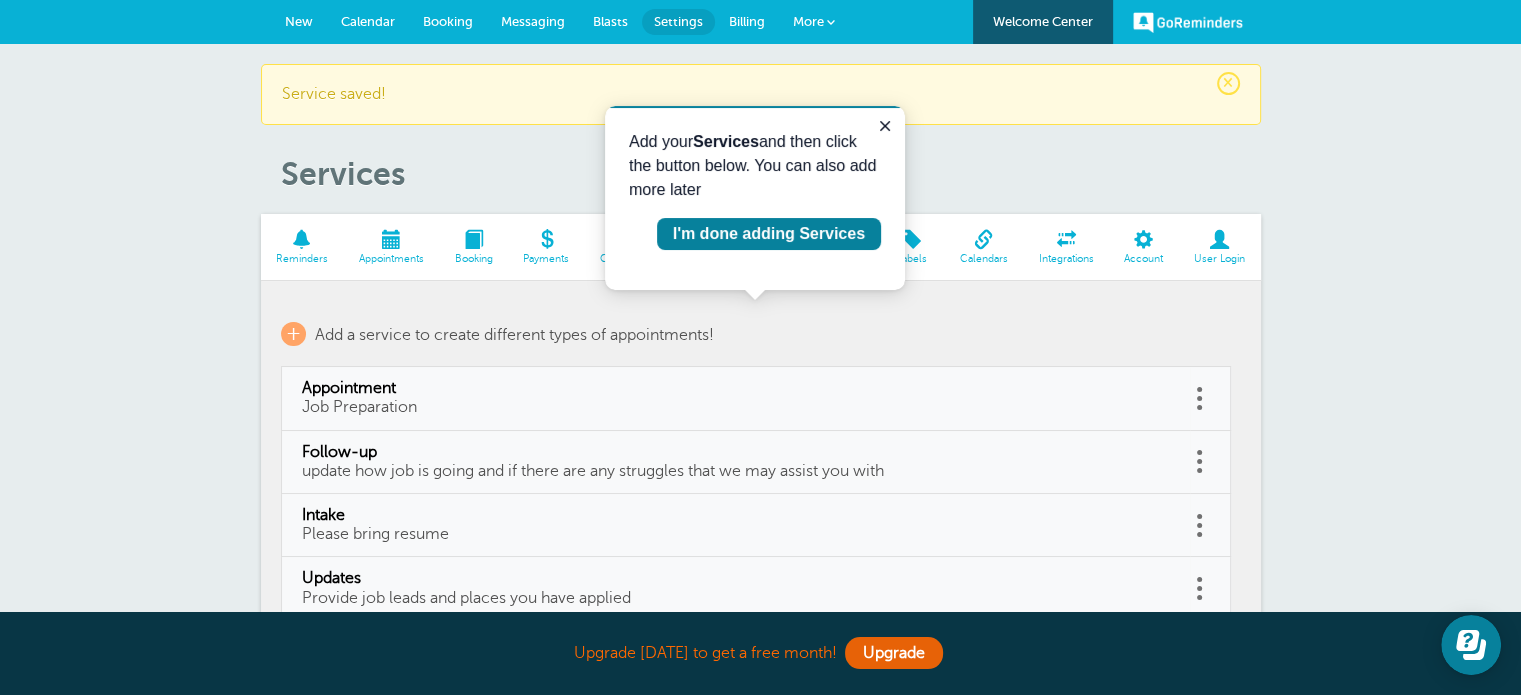 click on "Add your  Services  and then click the button below. You can also add more later I'm done adding Services" at bounding box center [755, 198] 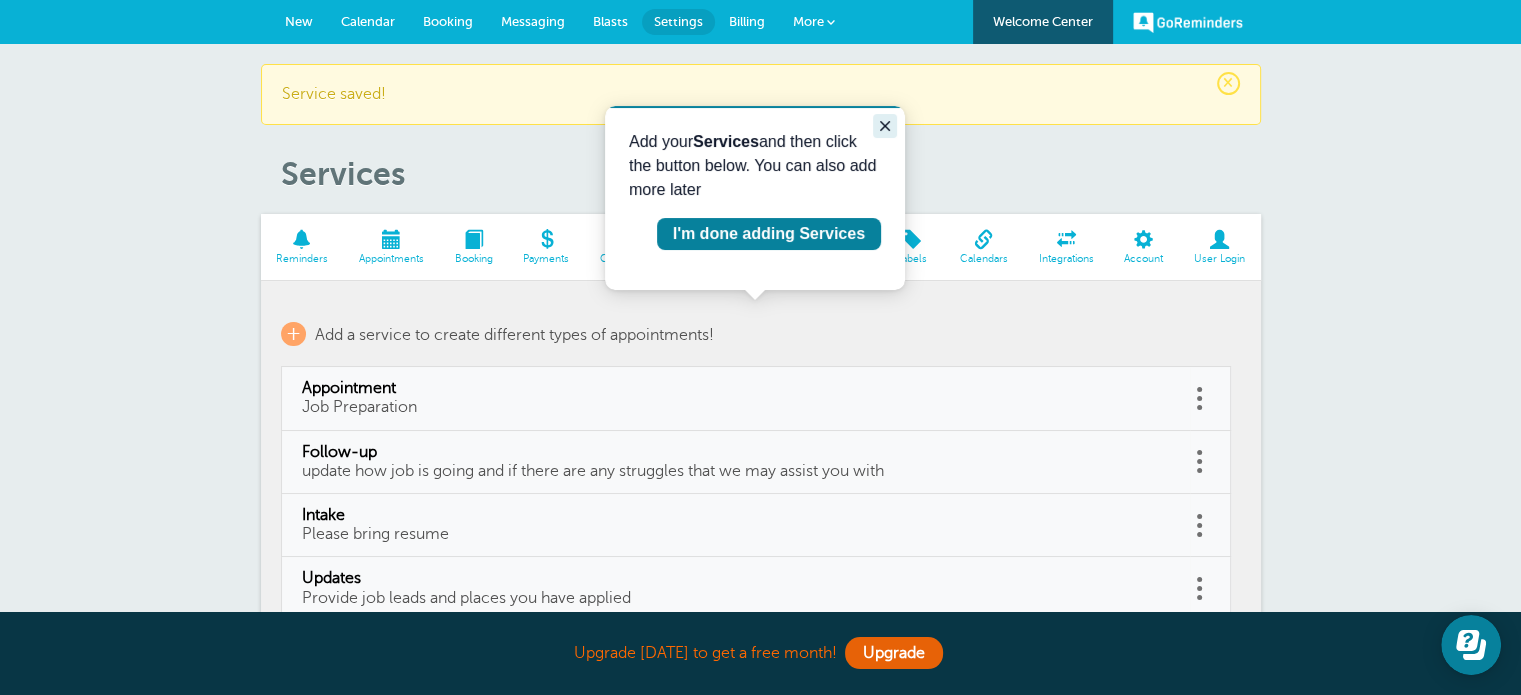 click 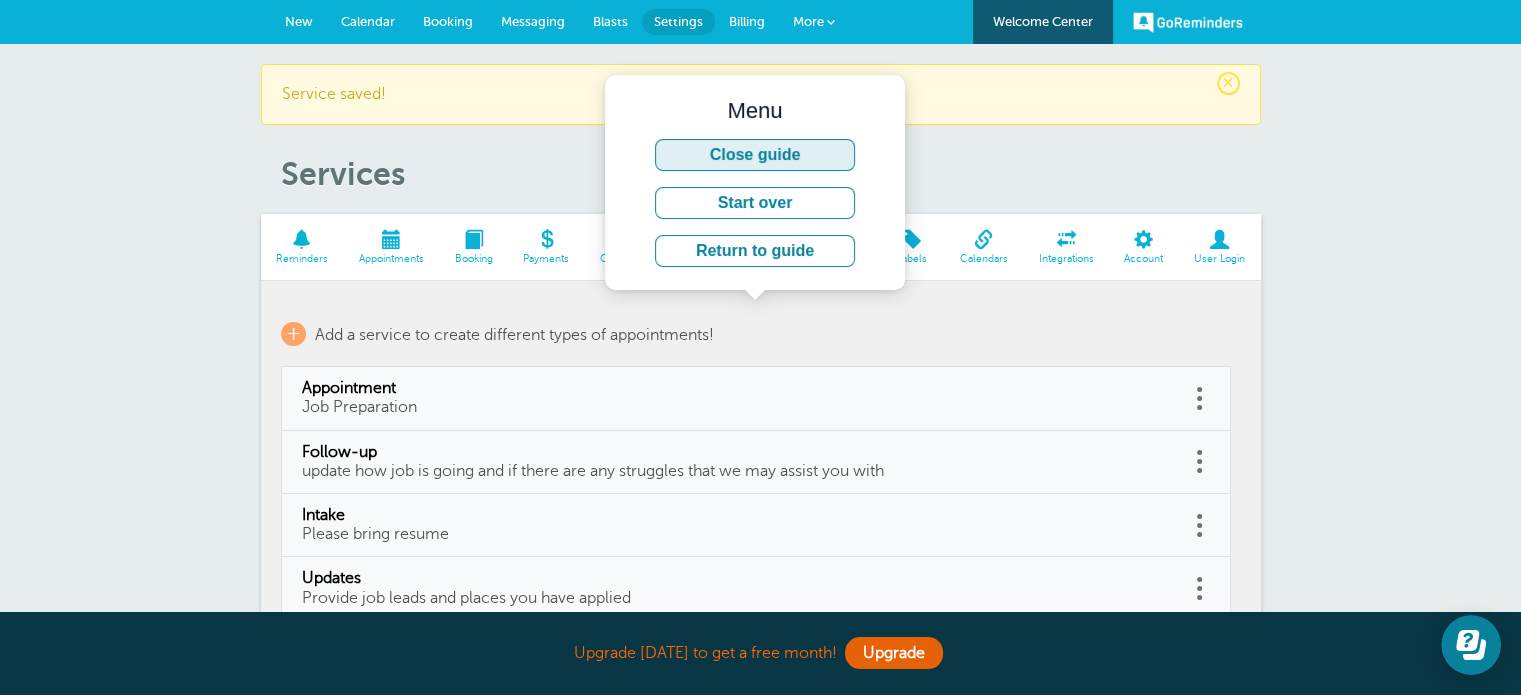 click on "Close guide" at bounding box center (755, 155) 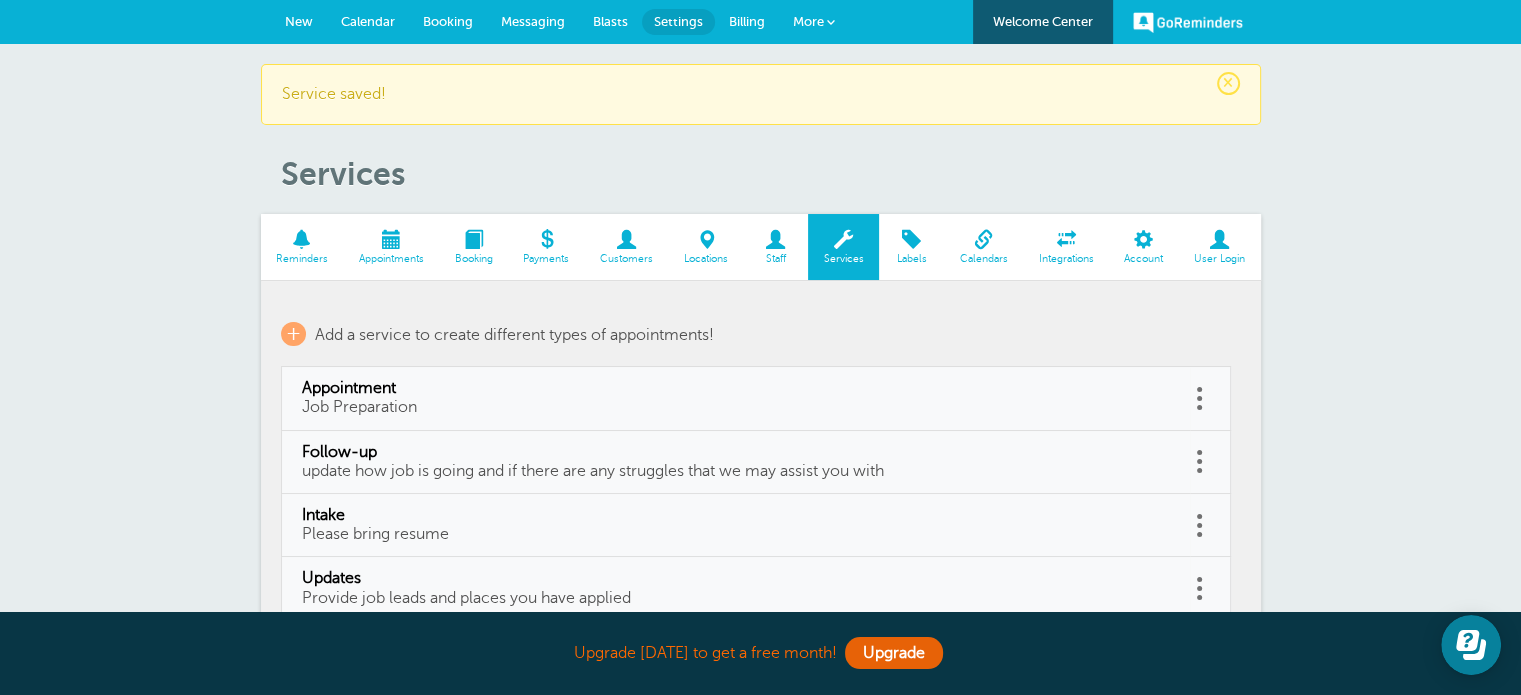 click at bounding box center (983, 239) 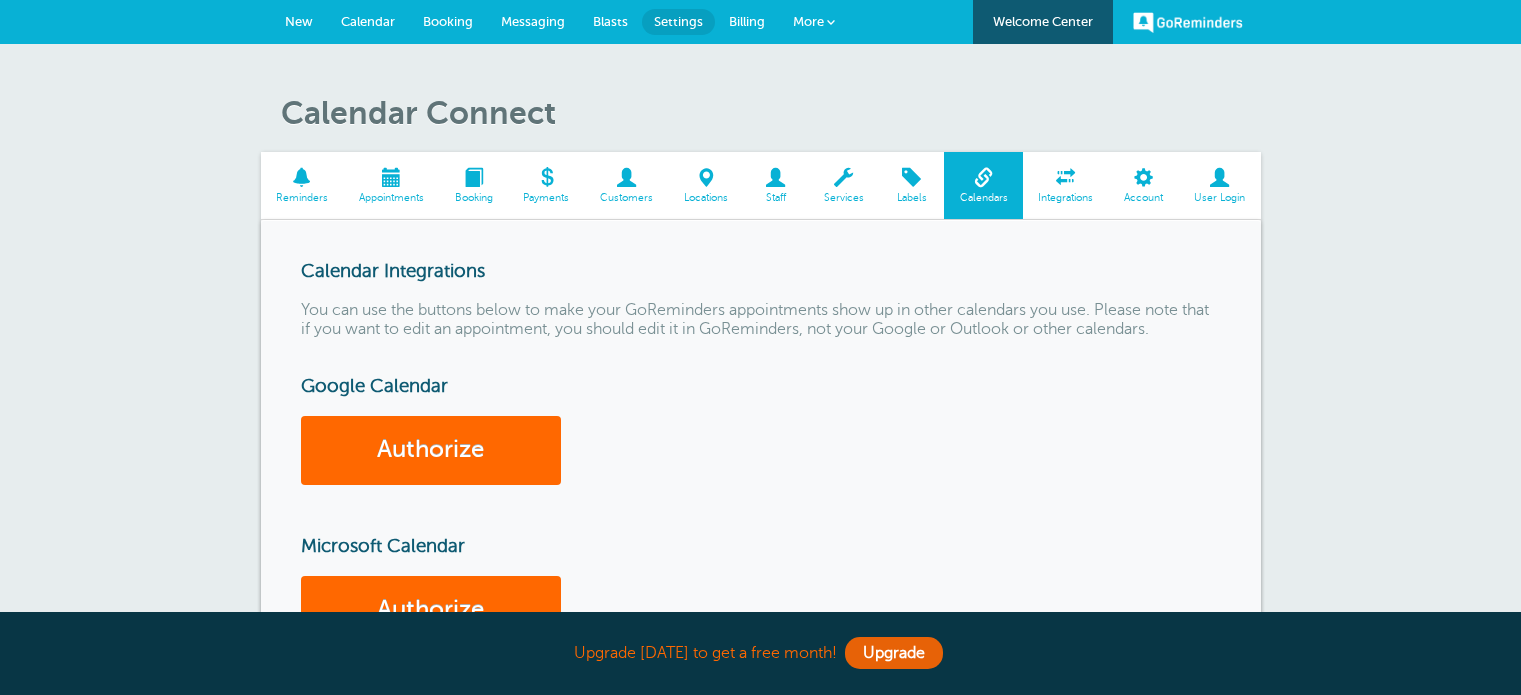 scroll, scrollTop: 0, scrollLeft: 0, axis: both 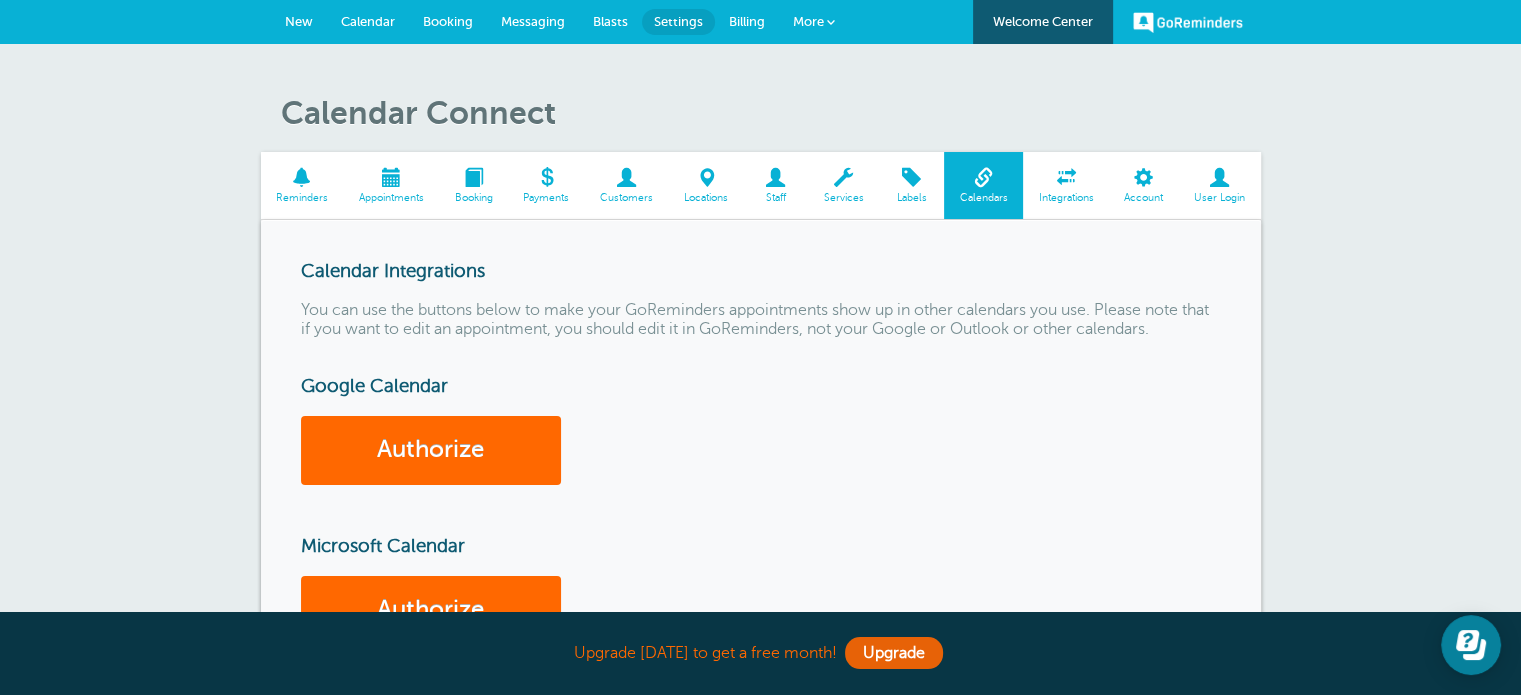 click at bounding box center [1066, 177] 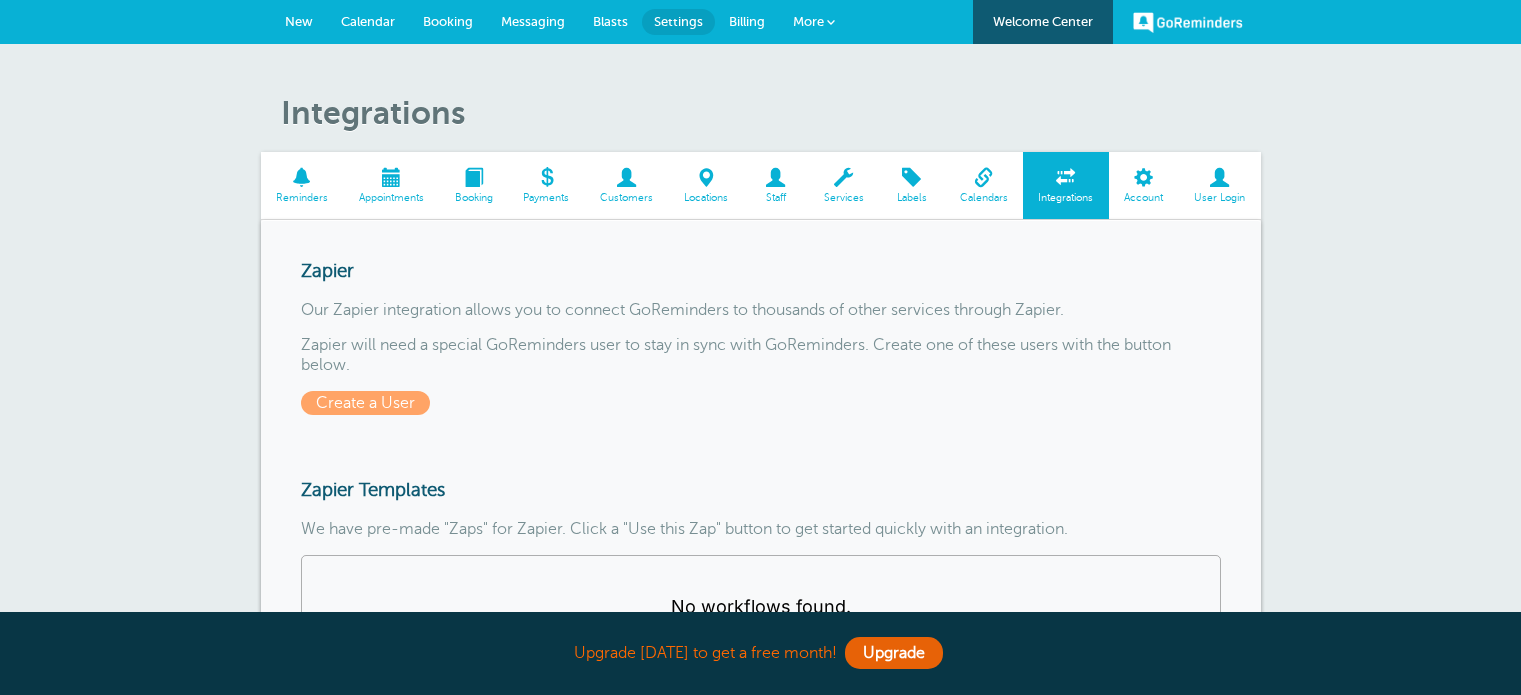 scroll, scrollTop: 0, scrollLeft: 0, axis: both 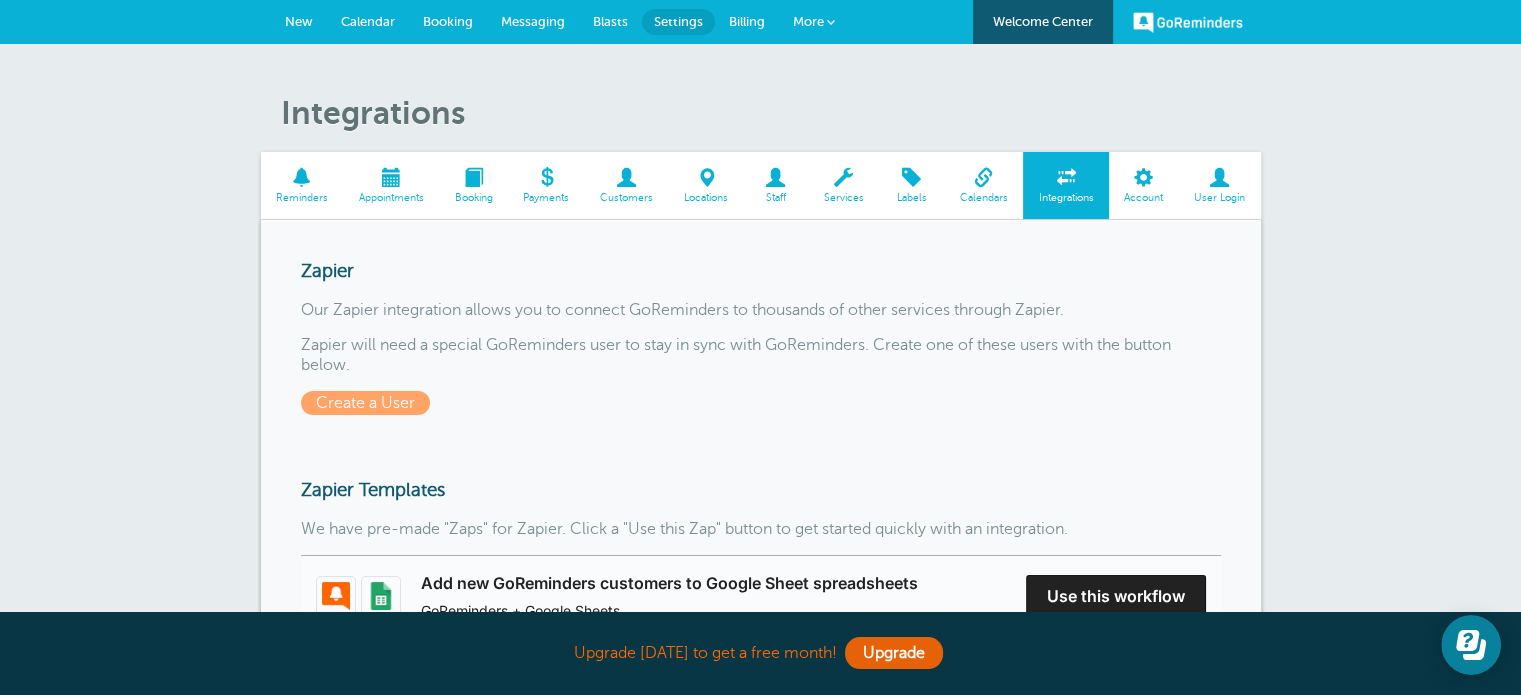 click at bounding box center (302, 177) 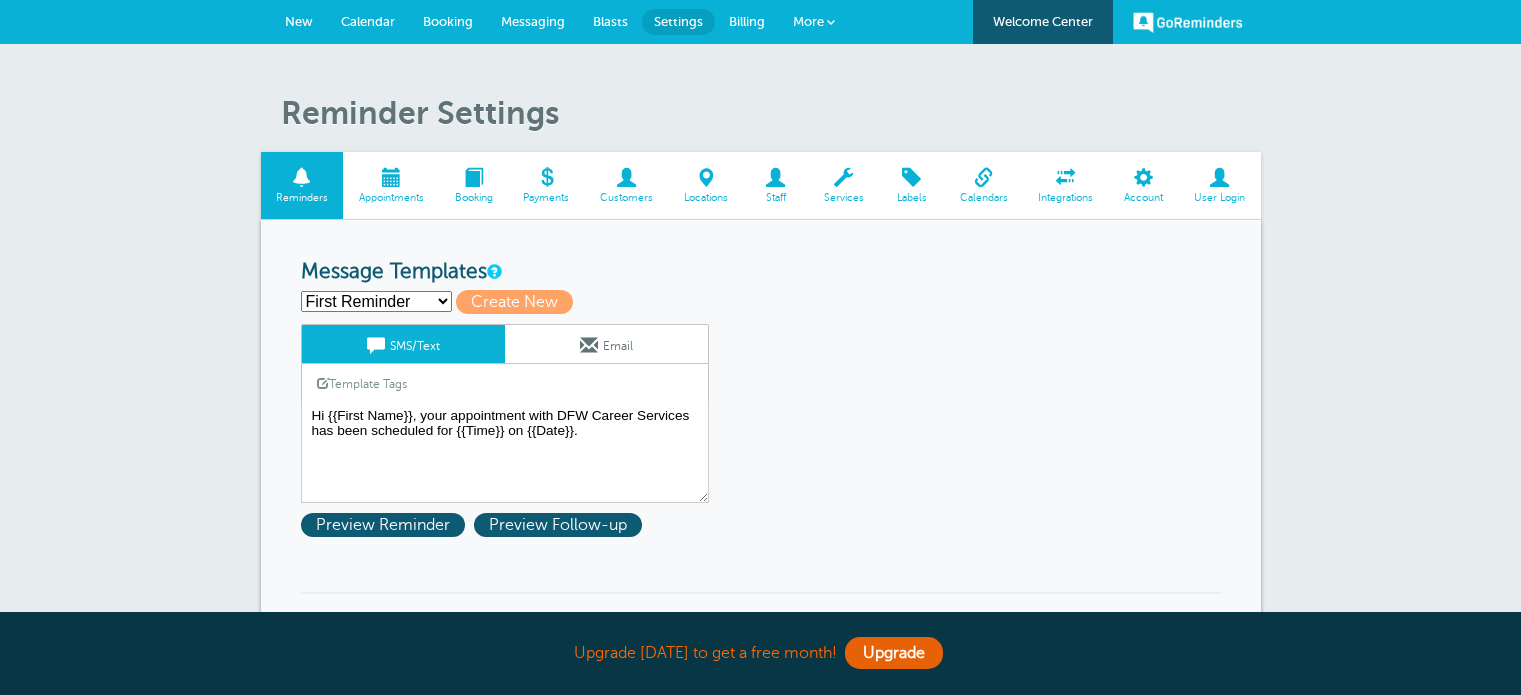 scroll, scrollTop: 0, scrollLeft: 0, axis: both 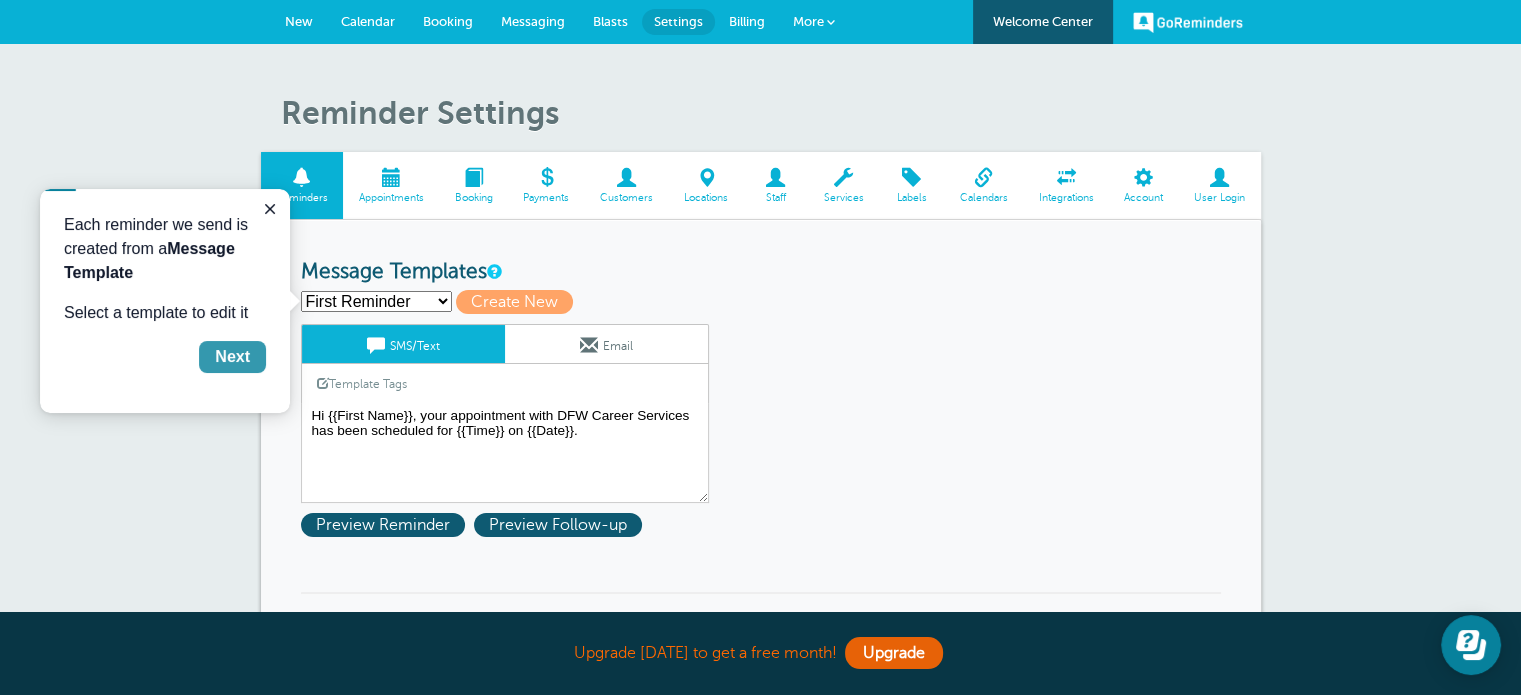 click on "Next" at bounding box center (232, 357) 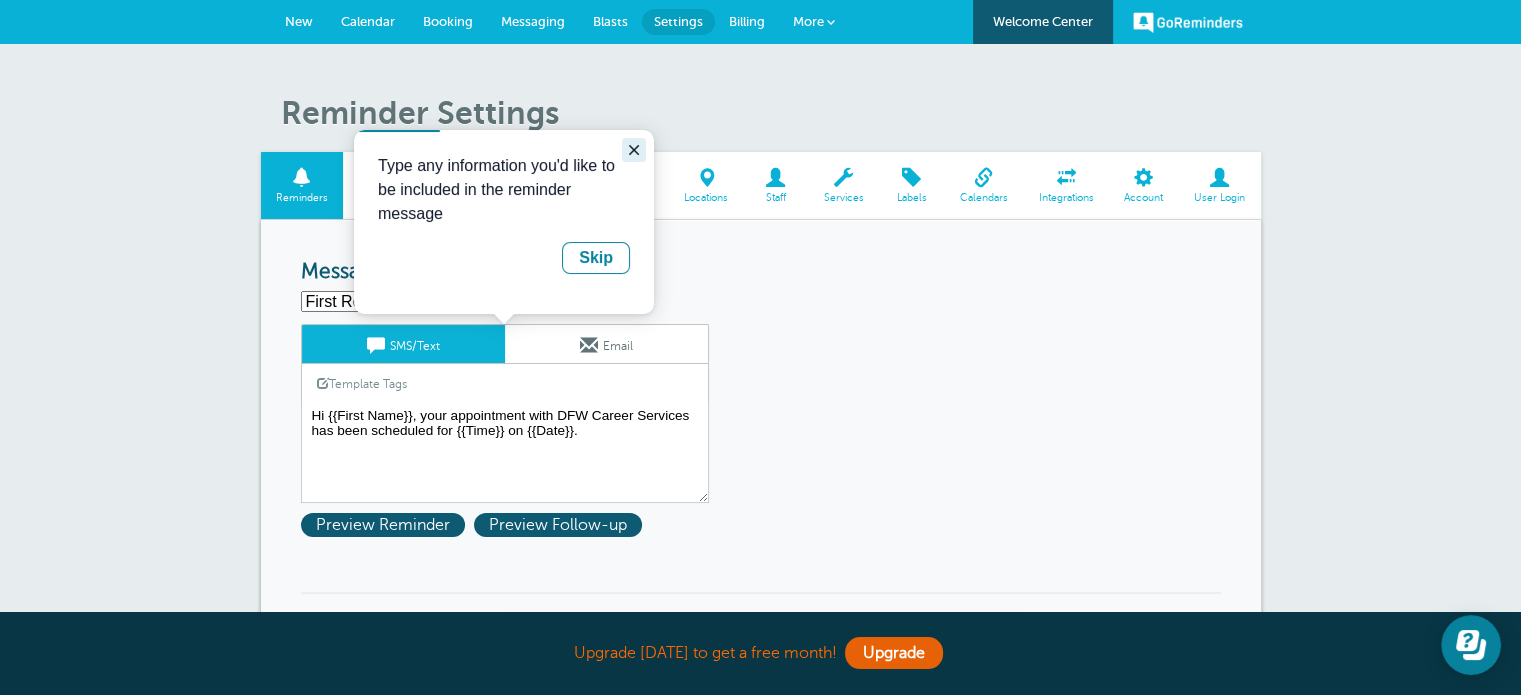 click 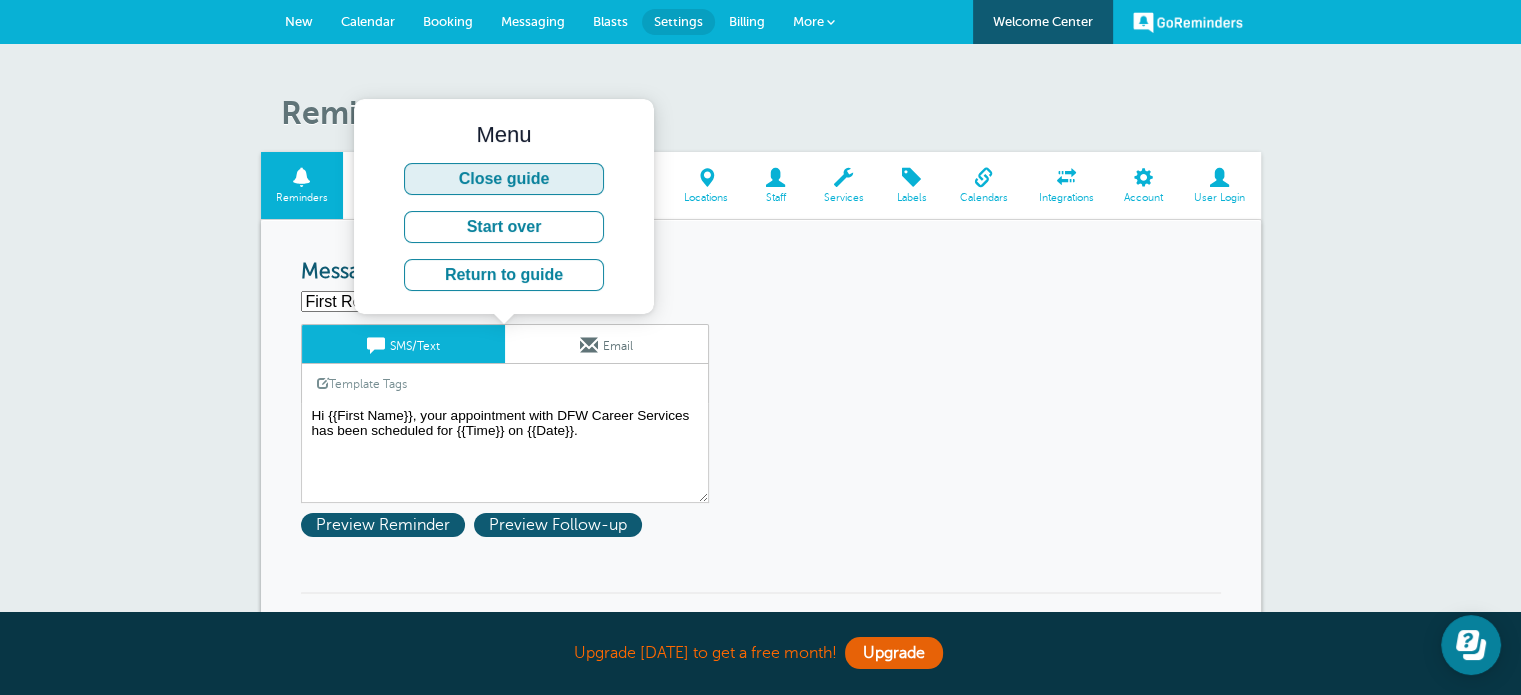 click on "Close guide" at bounding box center [504, 179] 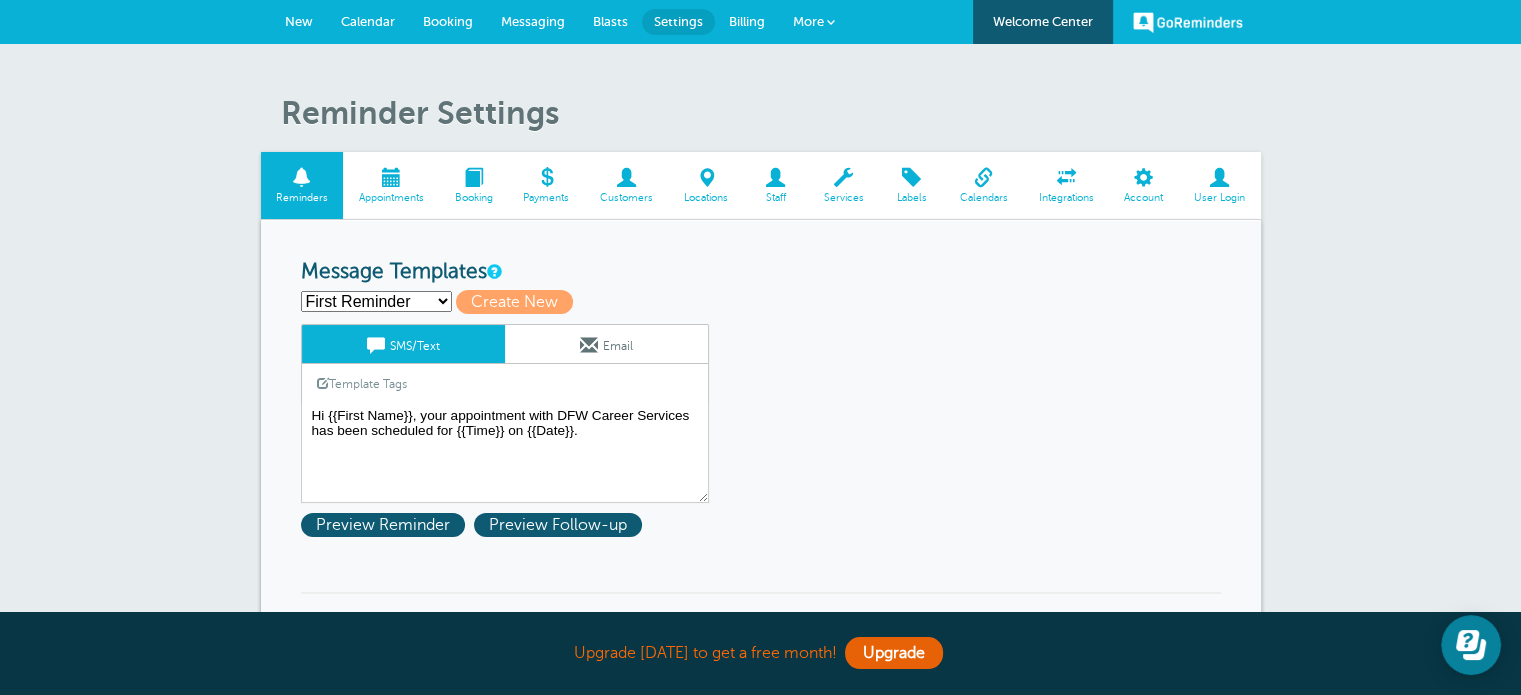 click on "Appointments" at bounding box center [391, 185] 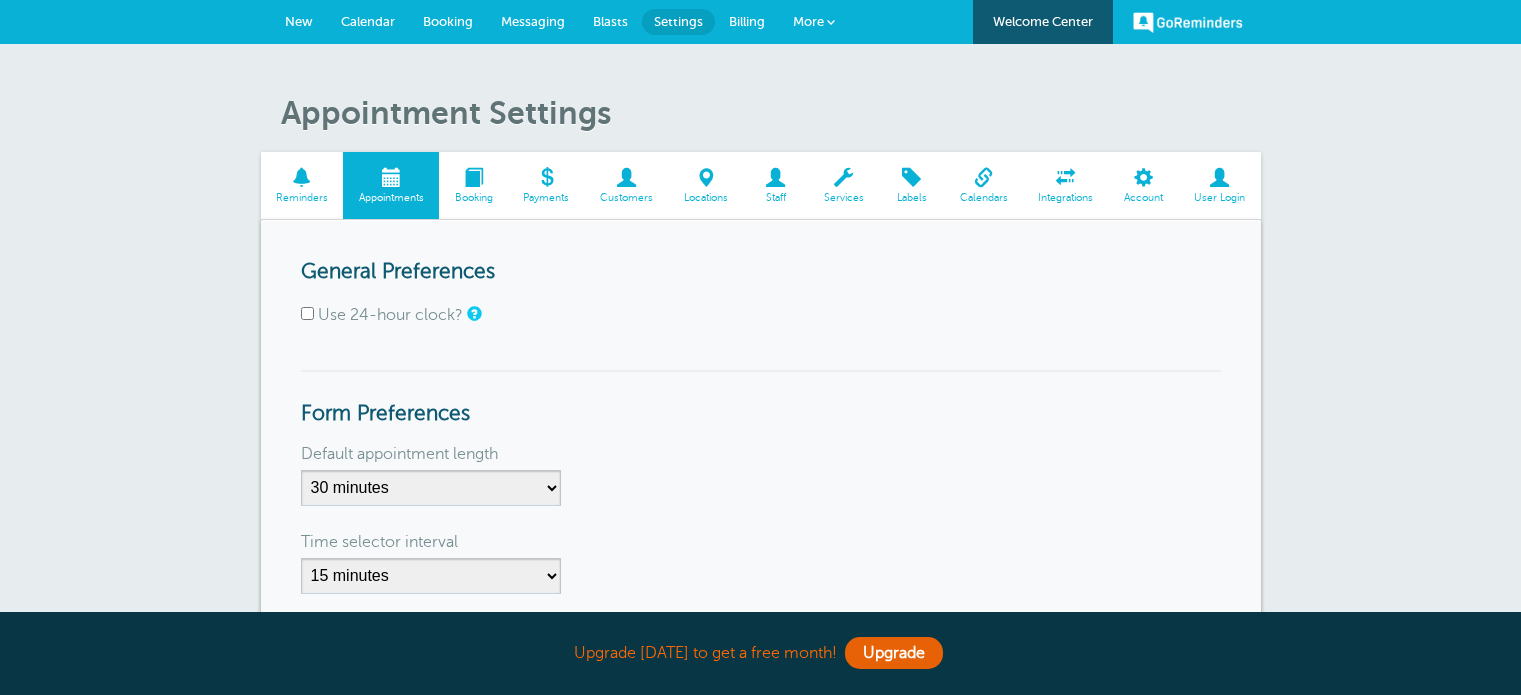 scroll, scrollTop: 0, scrollLeft: 0, axis: both 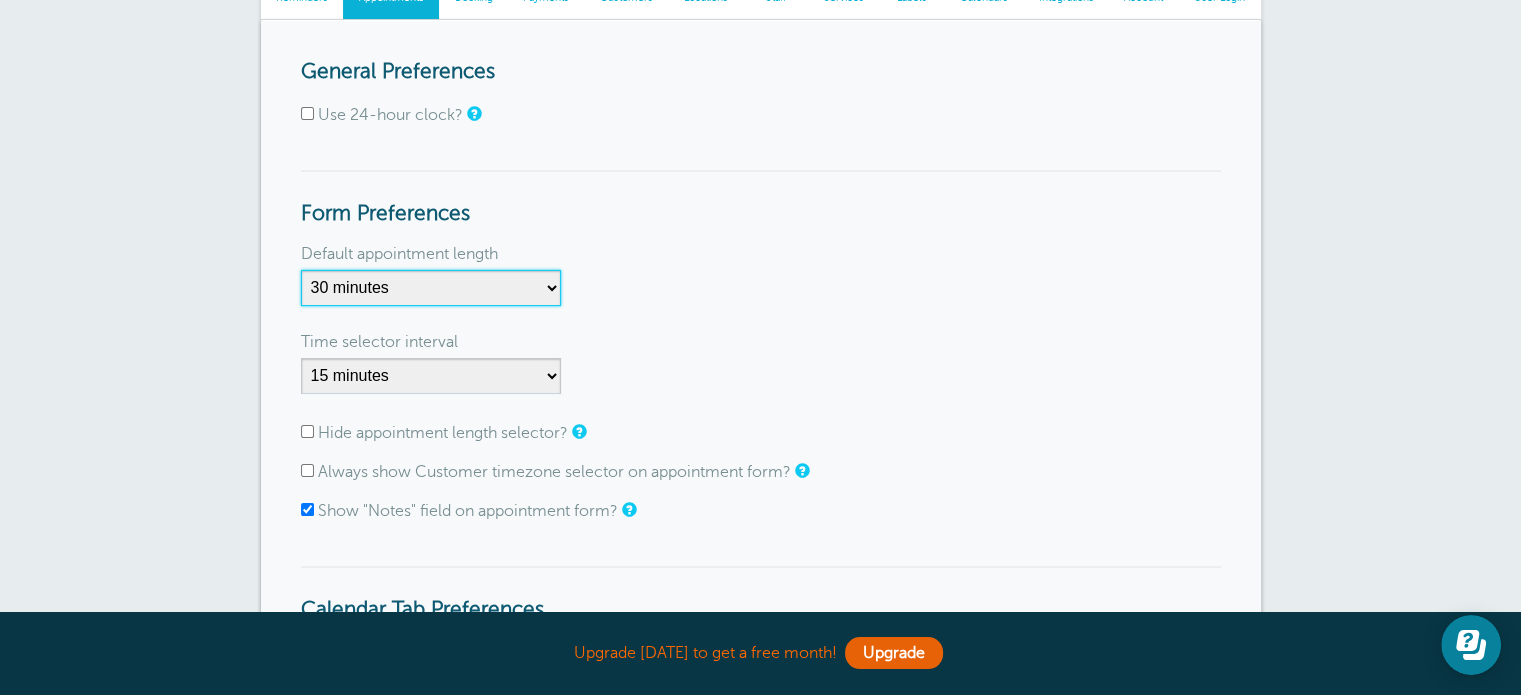 click on "5 minutes 10 minutes 15 minutes 20 minutes 25 minutes 30 minutes 35 minutes 40 minutes 45 minutes 50 minutes 55 minutes 1 hour 1 hour 15 minutes 1 hour 30 minutes 1 hour 45 minutes 2 hours 2 hours 15 minutes 2 hours 30 minutes 2 hours 45 minutes 3 hours 3 hours 30 minutes 4 hours 4 hours 30 minutes 5 hours 5 hours 30 minutes 6 hours 6 hours 30 minutes 7 hours 7 hours 30 minutes 8 hours 9 hours 10 hours 11 hours 12 hours 13 hours 14 hours 15 hours 16 hours" at bounding box center (431, 288) 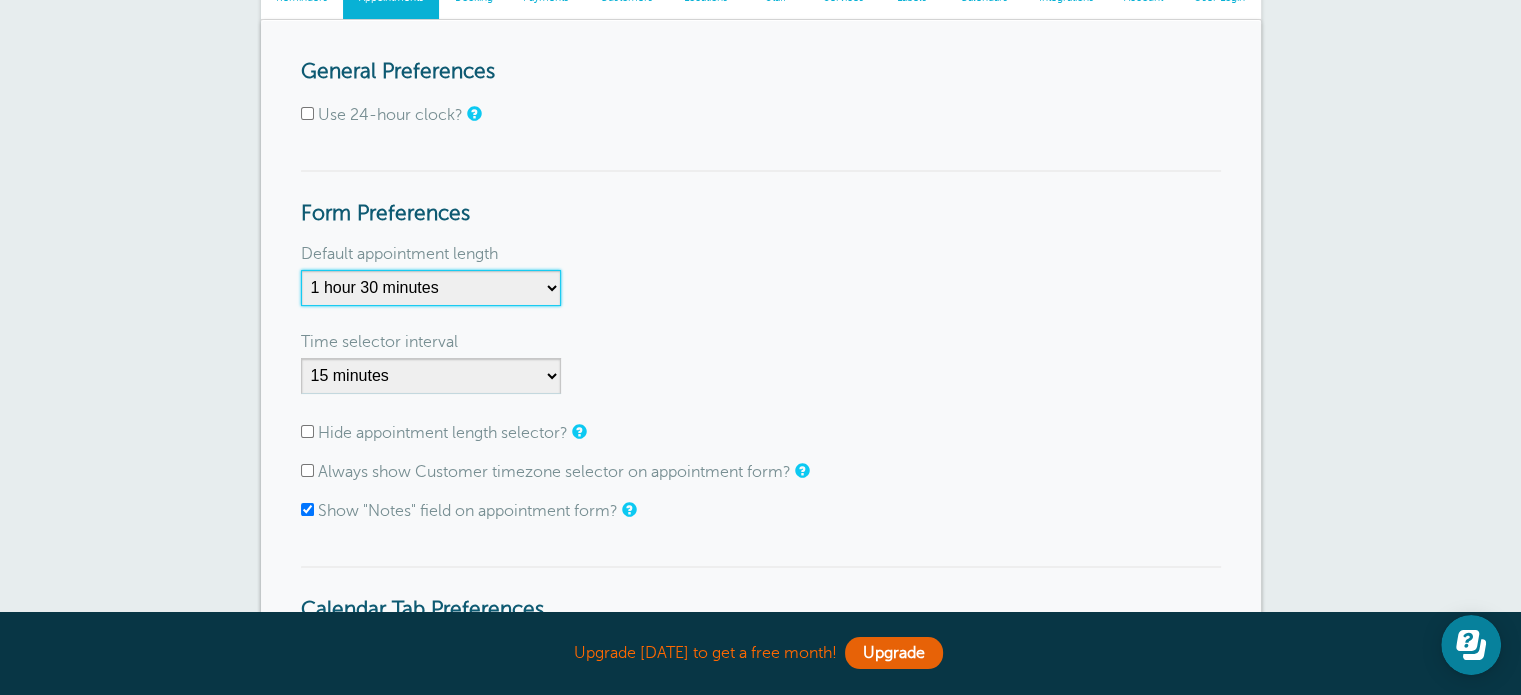 click on "5 minutes 10 minutes 15 minutes 20 minutes 25 minutes 30 minutes 35 minutes 40 minutes 45 minutes 50 minutes 55 minutes 1 hour 1 hour 15 minutes 1 hour 30 minutes 1 hour 45 minutes 2 hours 2 hours 15 minutes 2 hours 30 minutes 2 hours 45 minutes 3 hours 3 hours 30 minutes 4 hours 4 hours 30 minutes 5 hours 5 hours 30 minutes 6 hours 6 hours 30 minutes 7 hours 7 hours 30 minutes 8 hours 9 hours 10 hours 11 hours 12 hours 13 hours 14 hours 15 hours 16 hours" at bounding box center (431, 288) 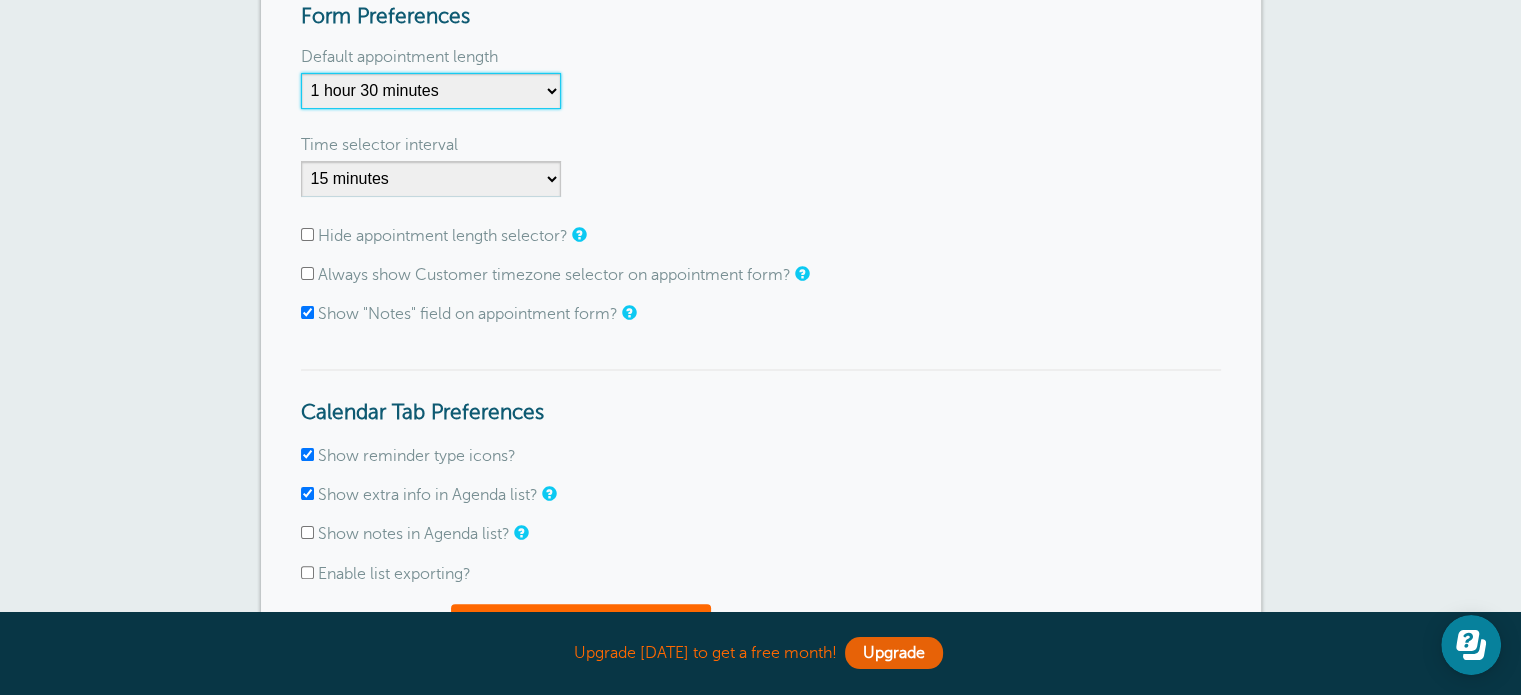 scroll, scrollTop: 400, scrollLeft: 0, axis: vertical 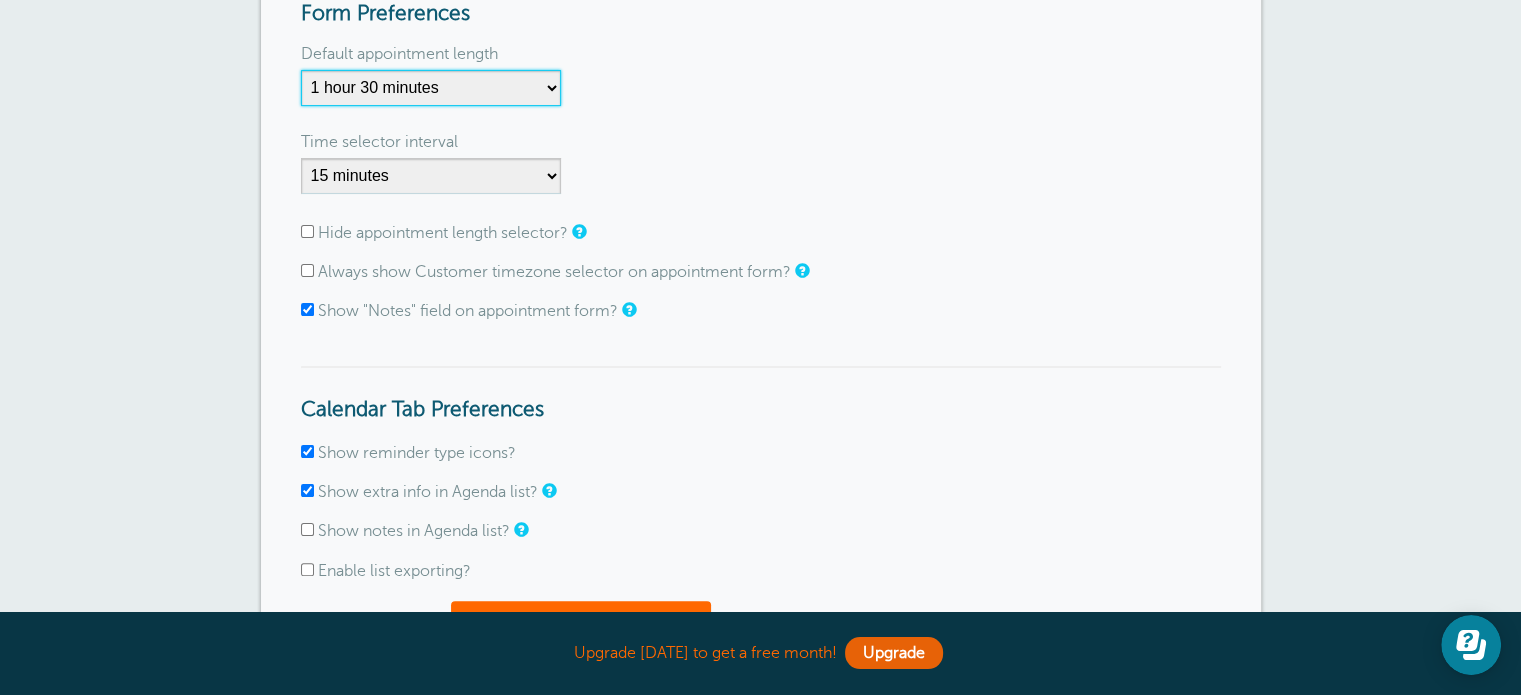 click on "5 minutes 10 minutes 15 minutes 20 minutes 25 minutes 30 minutes 35 minutes 40 minutes 45 minutes 50 minutes 55 minutes 1 hour 1 hour 15 minutes 1 hour 30 minutes 1 hour 45 minutes 2 hours 2 hours 15 minutes 2 hours 30 minutes 2 hours 45 minutes 3 hours 3 hours 30 minutes 4 hours 4 hours 30 minutes 5 hours 5 hours 30 minutes 6 hours 6 hours 30 minutes 7 hours 7 hours 30 minutes 8 hours 9 hours 10 hours 11 hours 12 hours 13 hours 14 hours 15 hours 16 hours" at bounding box center (431, 88) 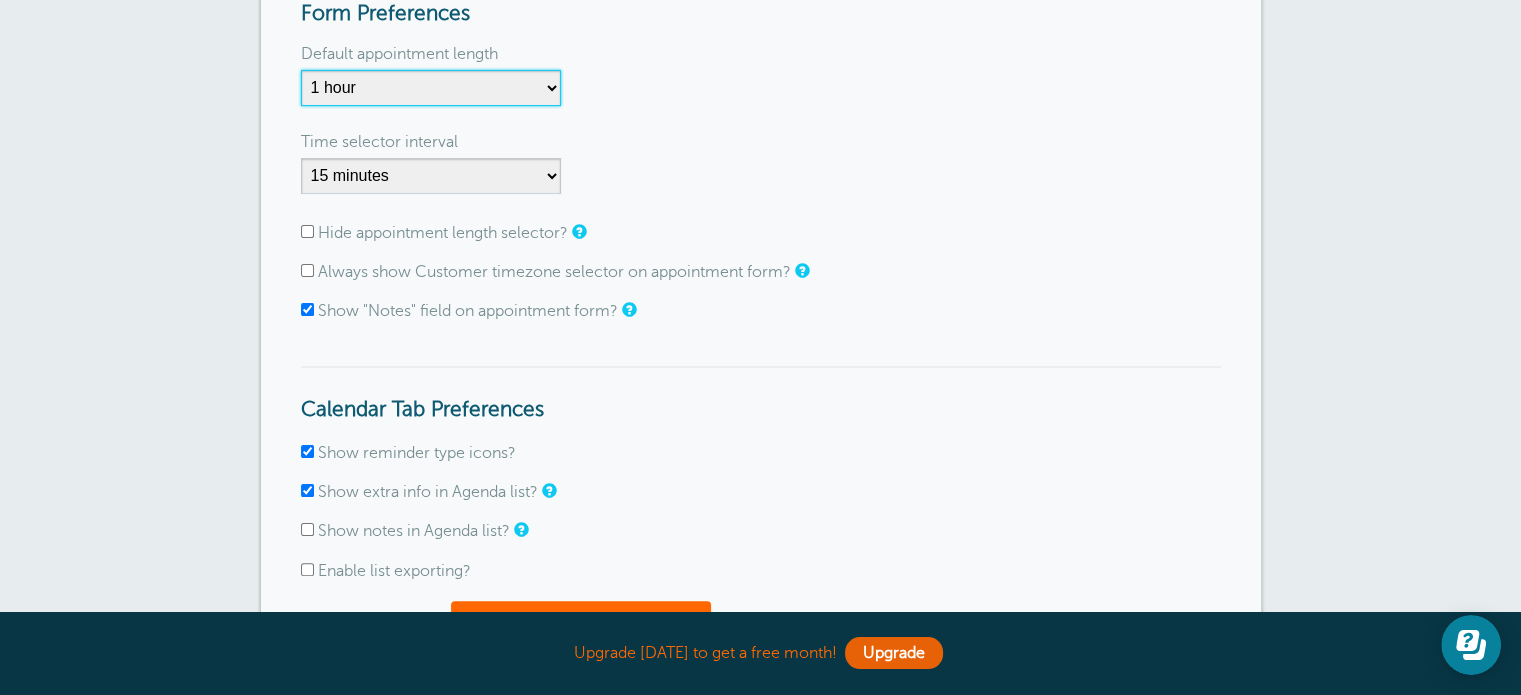click on "5 minutes 10 minutes 15 minutes 20 minutes 25 minutes 30 minutes 35 minutes 40 minutes 45 minutes 50 minutes 55 minutes 1 hour 1 hour 15 minutes 1 hour 30 minutes 1 hour 45 minutes 2 hours 2 hours 15 minutes 2 hours 30 minutes 2 hours 45 minutes 3 hours 3 hours 30 minutes 4 hours 4 hours 30 minutes 5 hours 5 hours 30 minutes 6 hours 6 hours 30 minutes 7 hours 7 hours 30 minutes 8 hours 9 hours 10 hours 11 hours 12 hours 13 hours 14 hours 15 hours 16 hours" at bounding box center [431, 88] 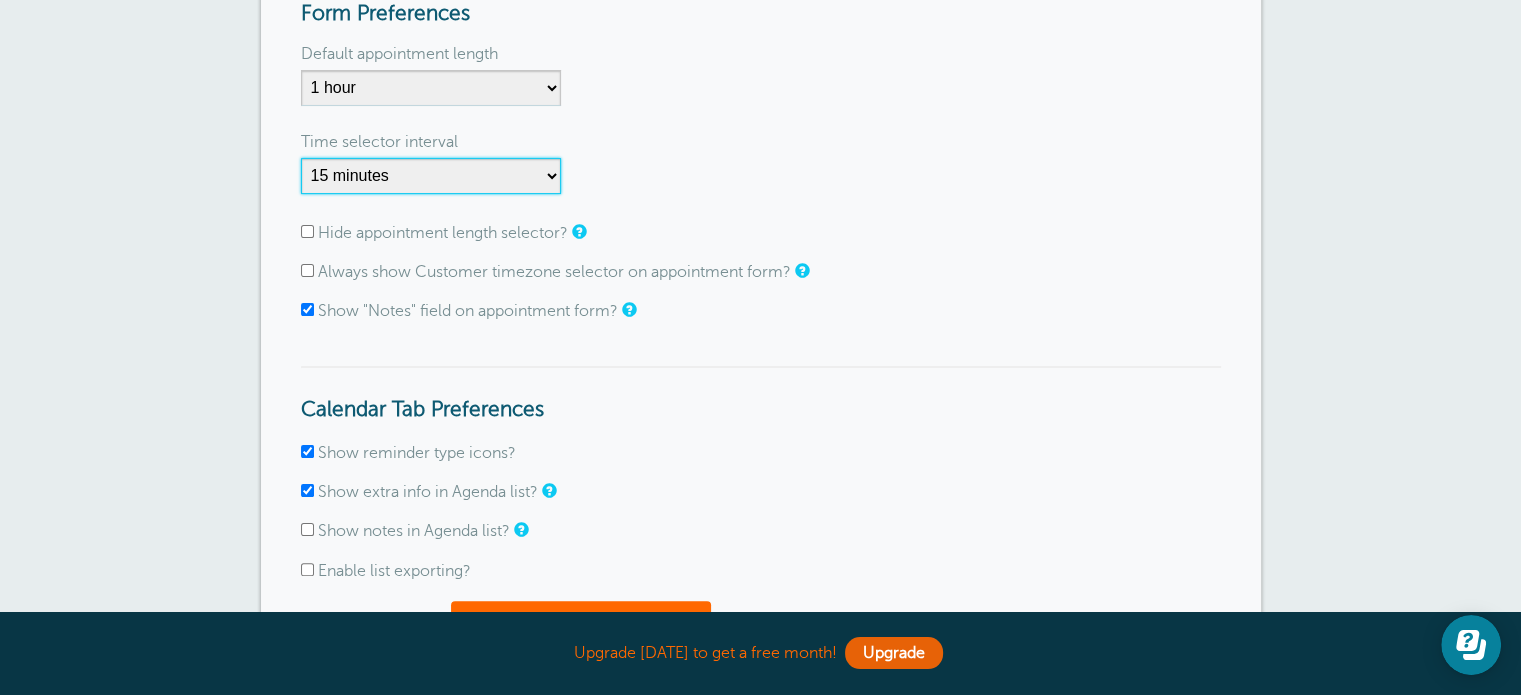 click on "1 minute 5 minutes 10 minutes 15 minutes 20 minutes 30 minutes 60 minutes" at bounding box center [431, 176] 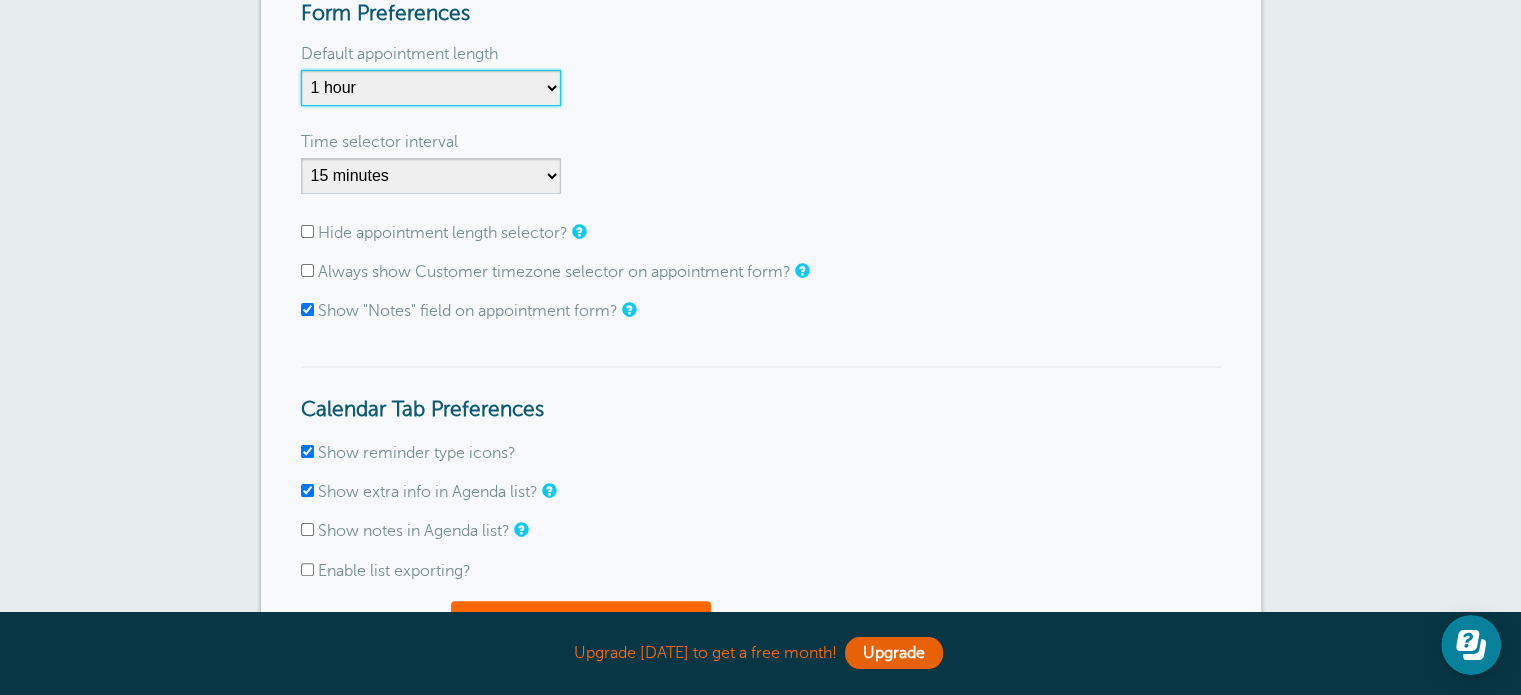 click on "5 minutes 10 minutes 15 minutes 20 minutes 25 minutes 30 minutes 35 minutes 40 minutes 45 minutes 50 minutes 55 minutes 1 hour 1 hour 15 minutes 1 hour 30 minutes 1 hour 45 minutes 2 hours 2 hours 15 minutes 2 hours 30 minutes 2 hours 45 minutes 3 hours 3 hours 30 minutes 4 hours 4 hours 30 minutes 5 hours 5 hours 30 minutes 6 hours 6 hours 30 minutes 7 hours 7 hours 30 minutes 8 hours 9 hours 10 hours 11 hours 12 hours 13 hours 14 hours 15 hours 16 hours" at bounding box center (431, 88) 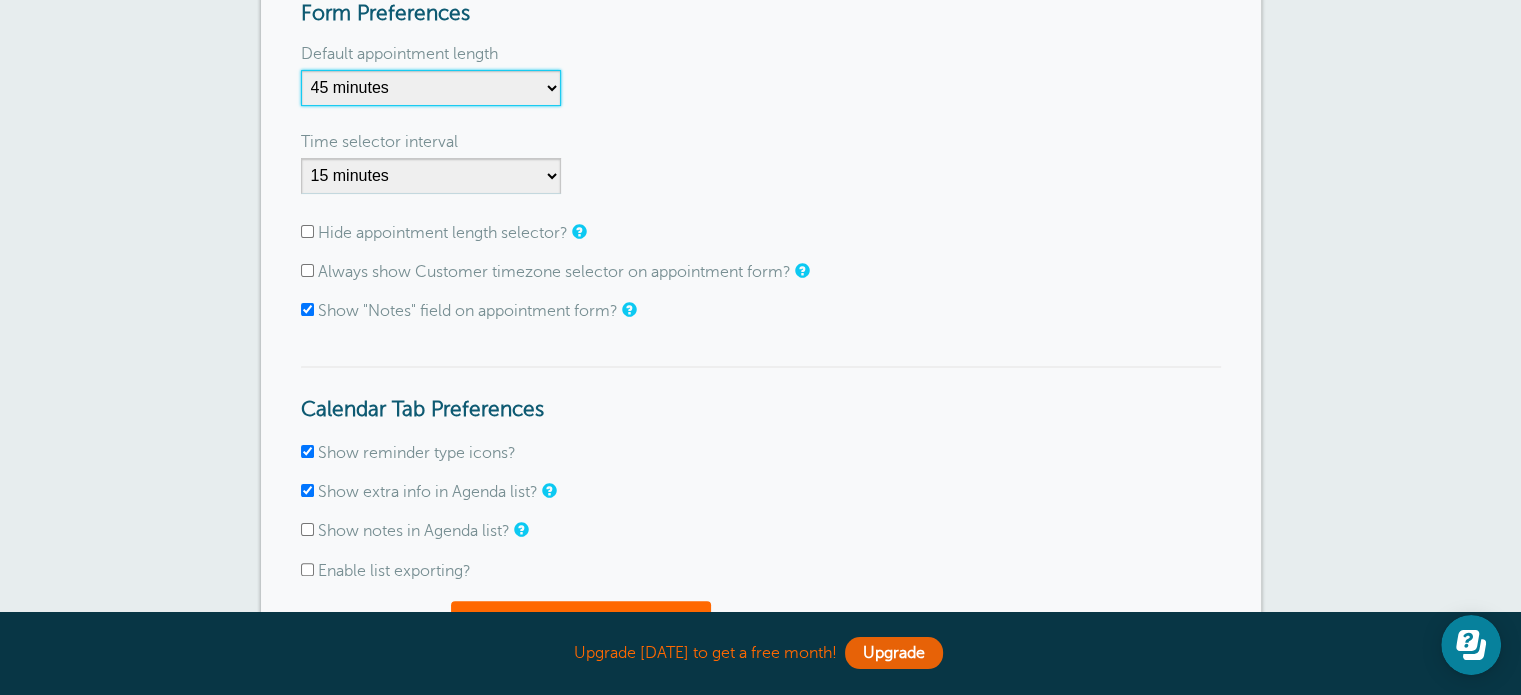 click on "5 minutes 10 minutes 15 minutes 20 minutes 25 minutes 30 minutes 35 minutes 40 minutes 45 minutes 50 minutes 55 minutes 1 hour 1 hour 15 minutes 1 hour 30 minutes 1 hour 45 minutes 2 hours 2 hours 15 minutes 2 hours 30 minutes 2 hours 45 minutes 3 hours 3 hours 30 minutes 4 hours 4 hours 30 minutes 5 hours 5 hours 30 minutes 6 hours 6 hours 30 minutes 7 hours 7 hours 30 minutes 8 hours 9 hours 10 hours 11 hours 12 hours 13 hours 14 hours 15 hours 16 hours" at bounding box center (431, 88) 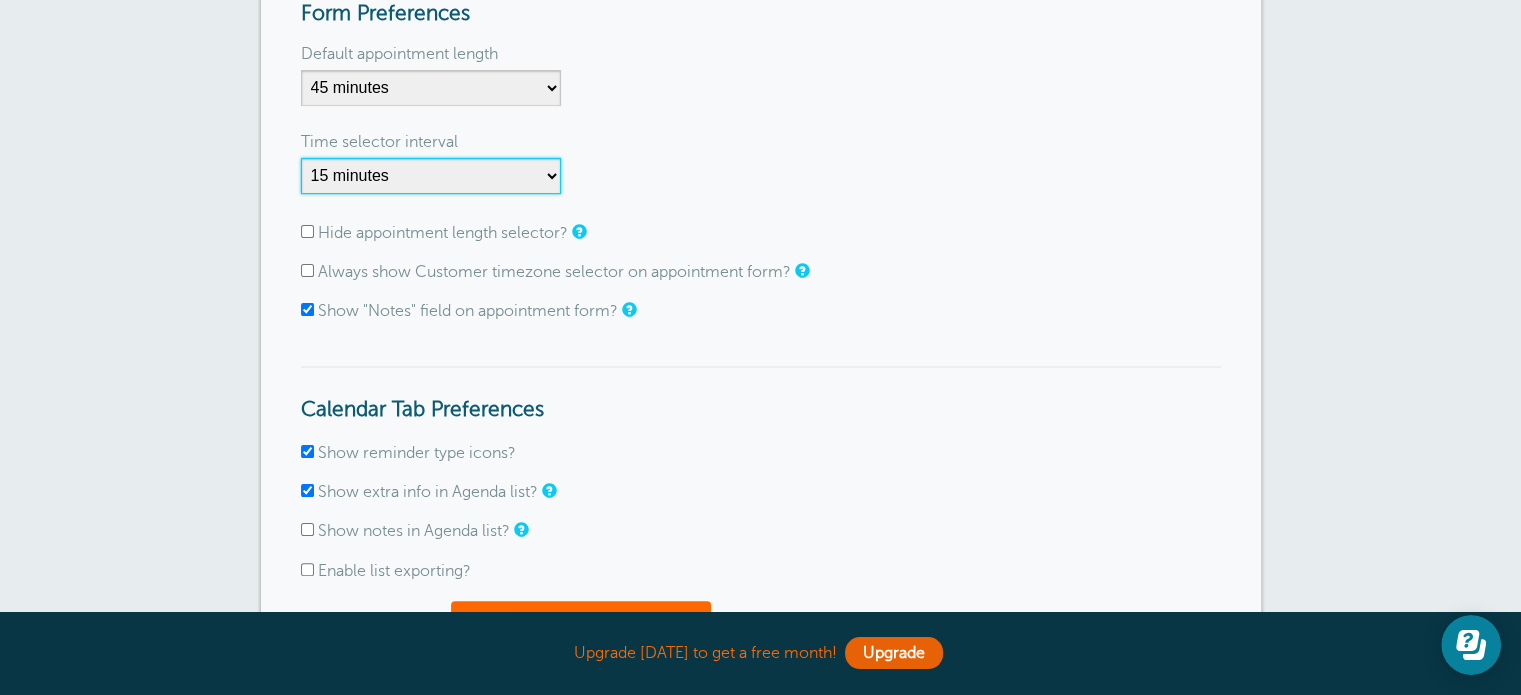click on "1 minute 5 minutes 10 minutes 15 minutes 20 minutes 30 minutes 60 minutes" at bounding box center (431, 176) 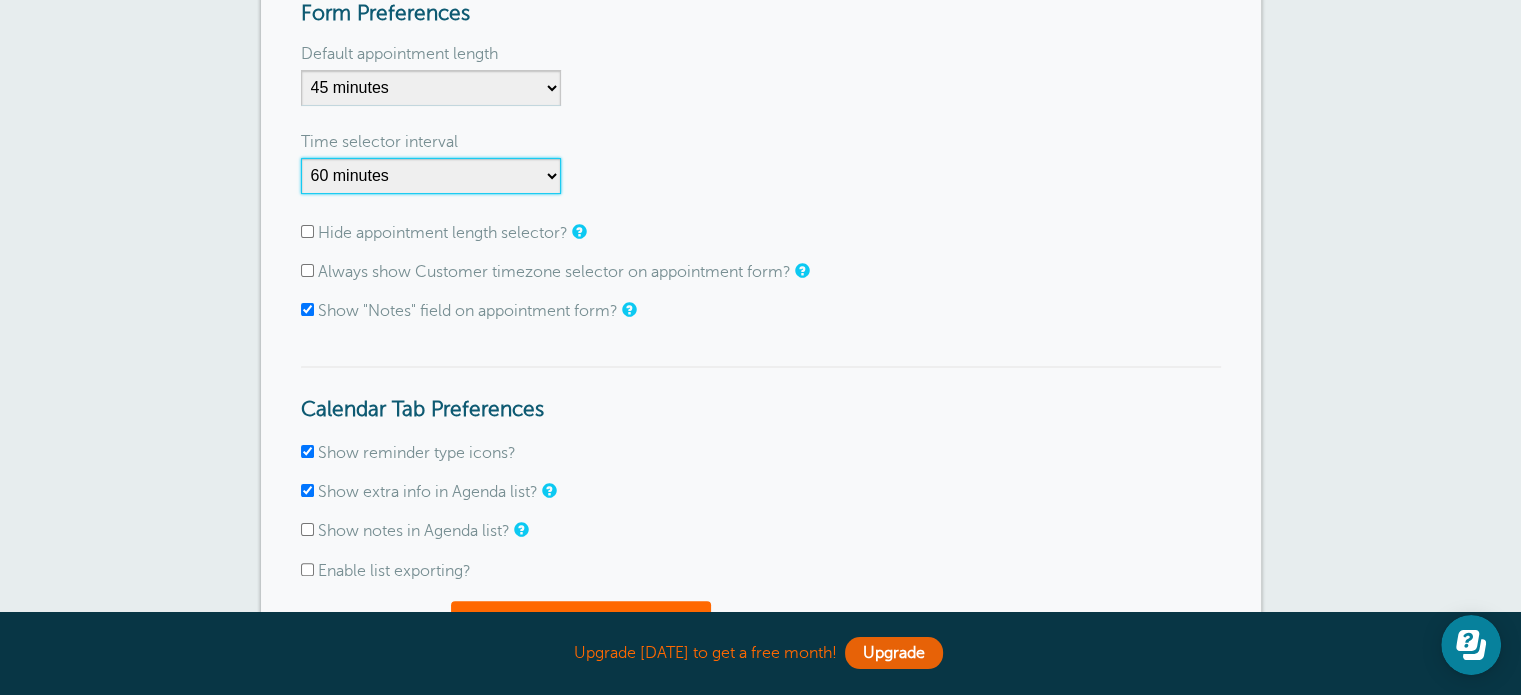 click on "1 minute 5 minutes 10 minutes 15 minutes 20 minutes 30 minutes 60 minutes" at bounding box center (431, 176) 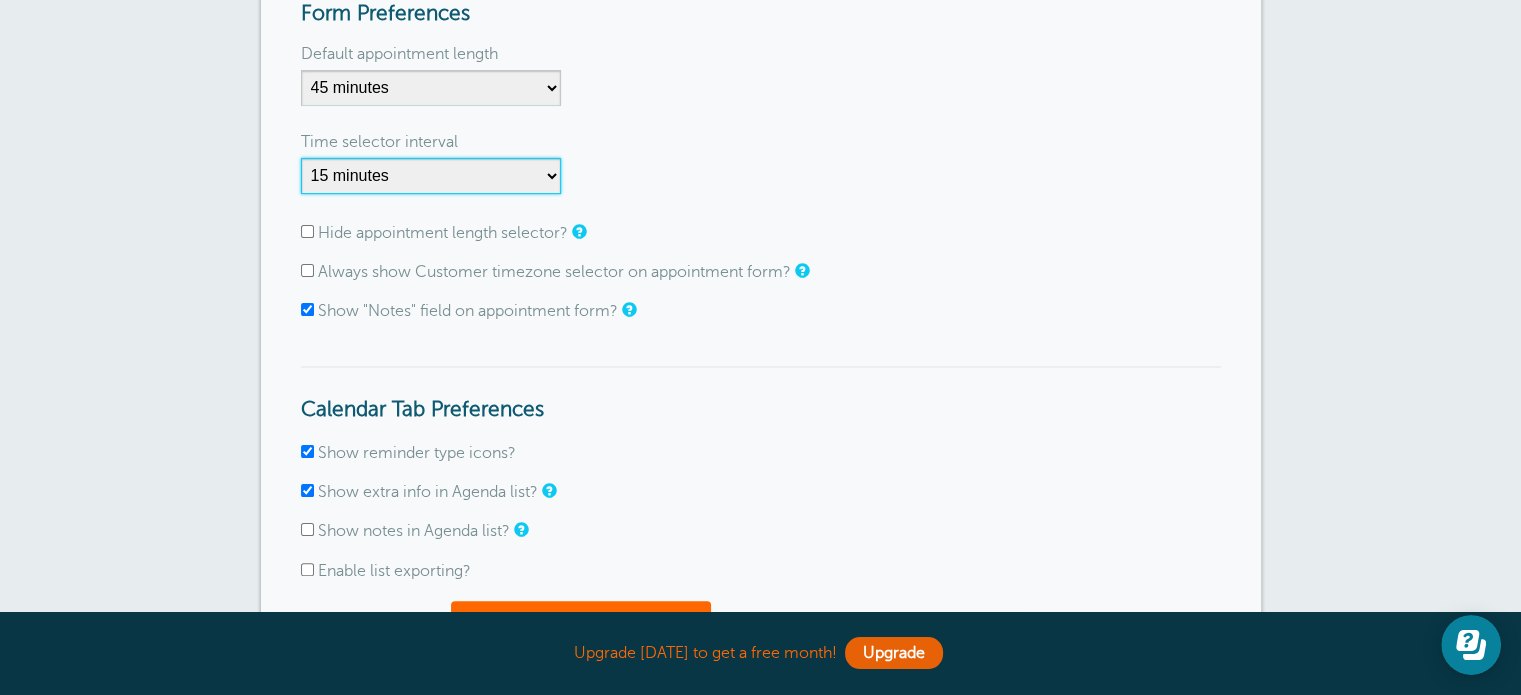 click on "1 minute 5 minutes 10 minutes 15 minutes 20 minutes 30 minutes 60 minutes" at bounding box center (431, 176) 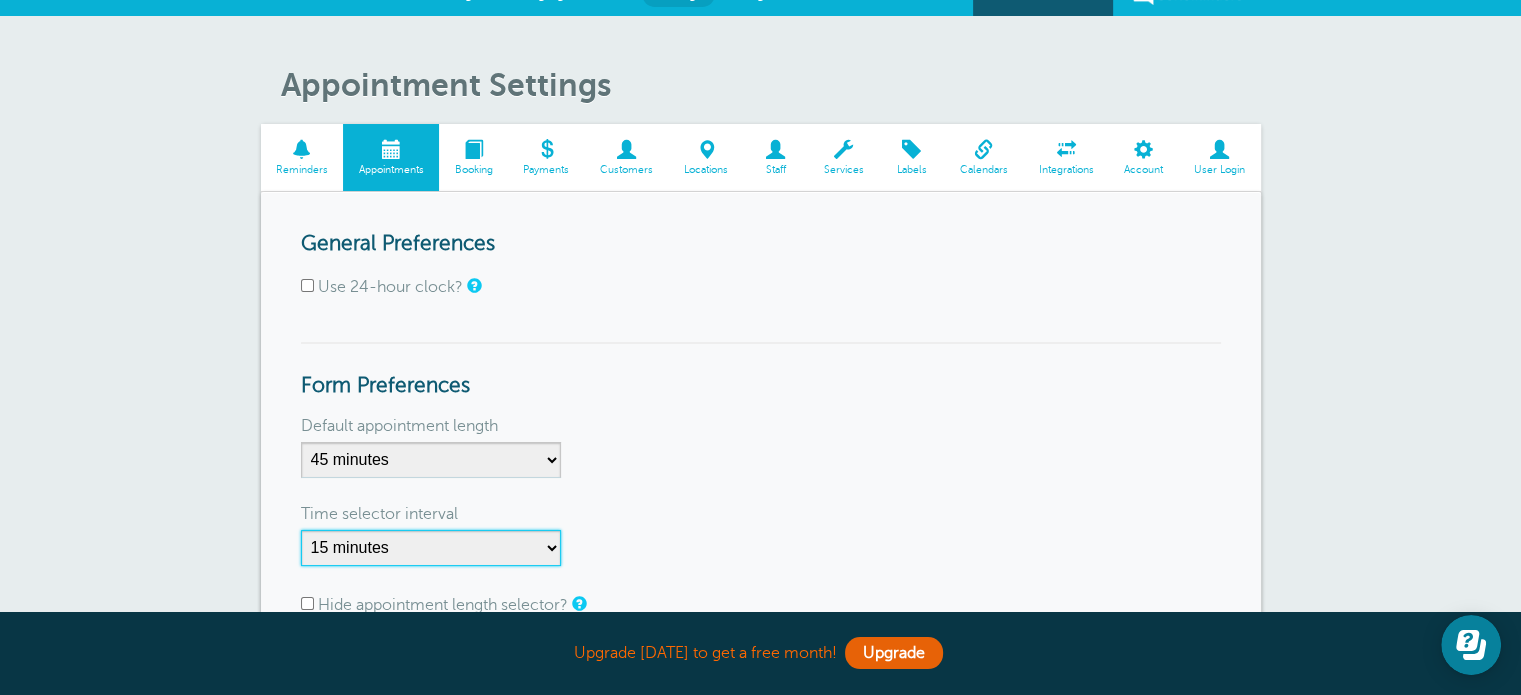 scroll, scrollTop: 0, scrollLeft: 0, axis: both 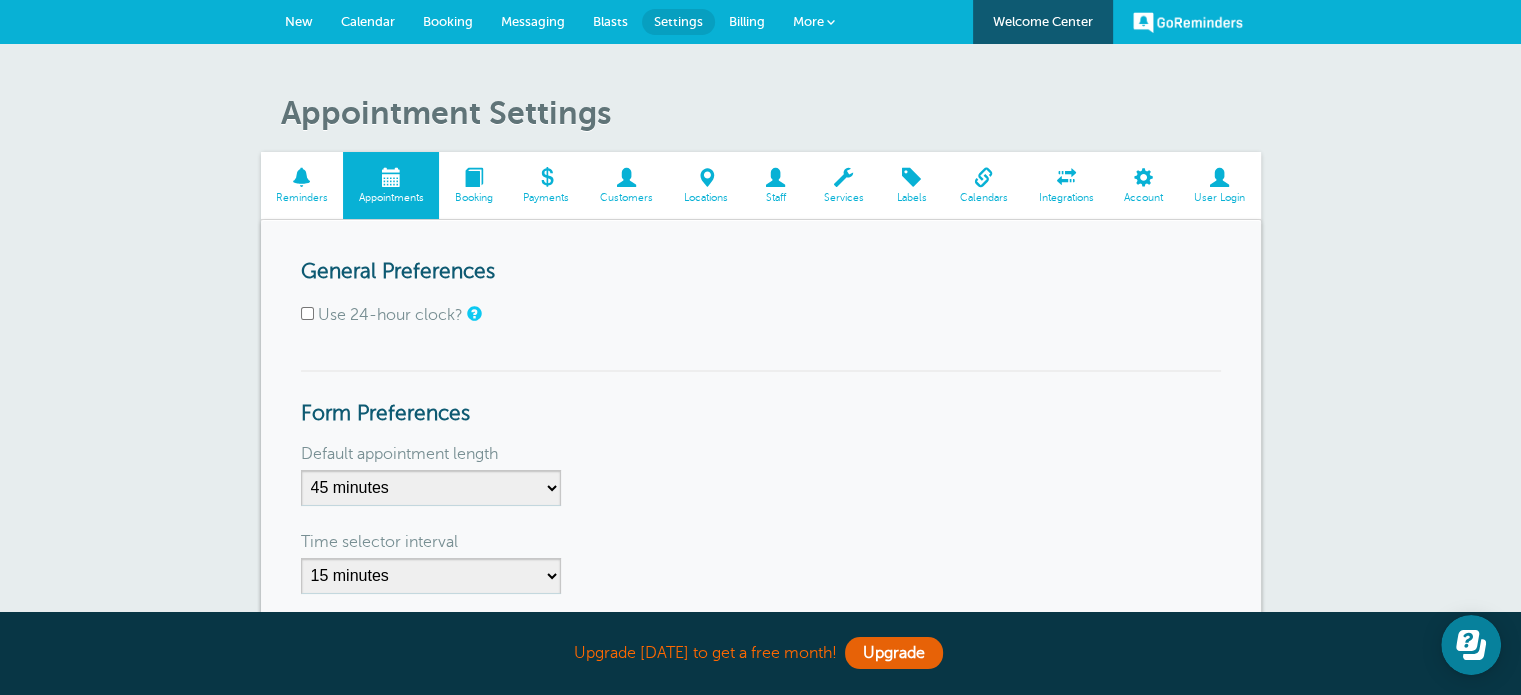 click on "Booking" at bounding box center [473, 185] 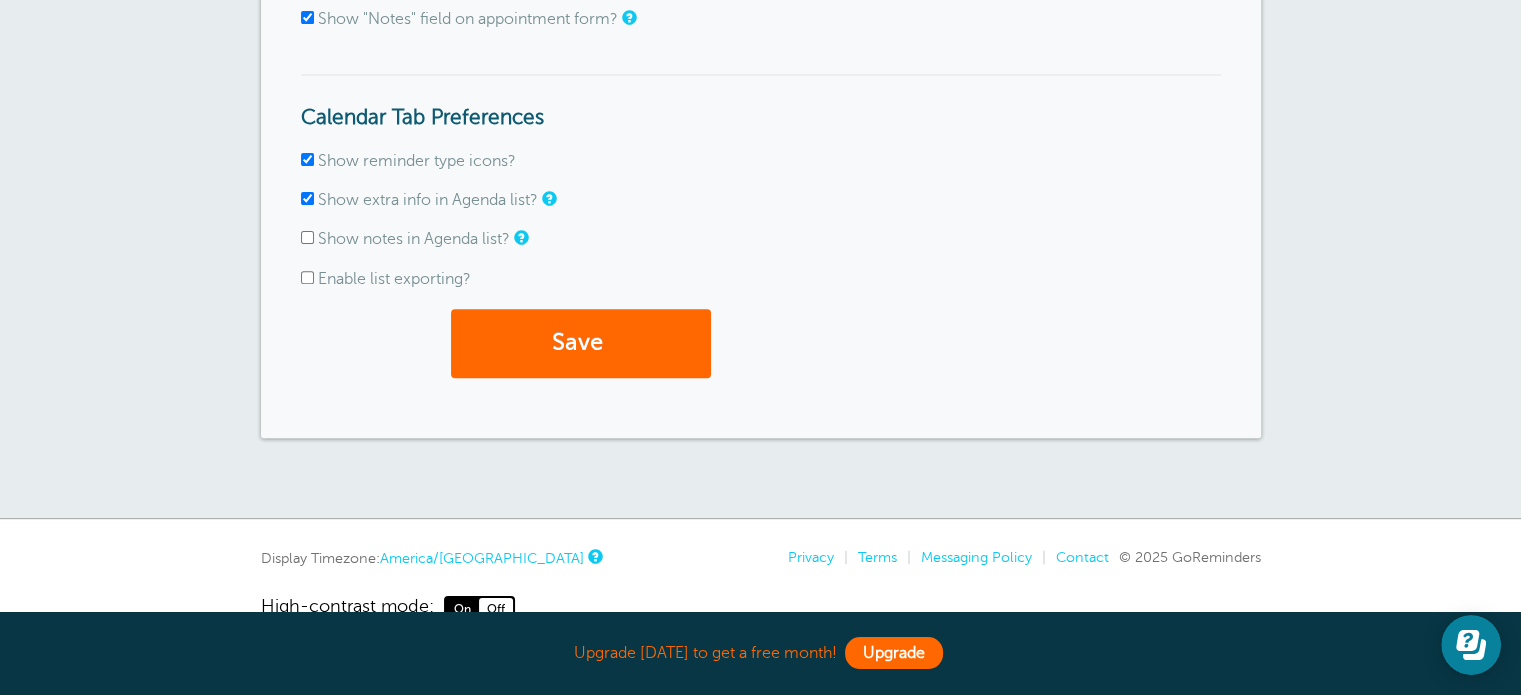 scroll, scrollTop: 737, scrollLeft: 0, axis: vertical 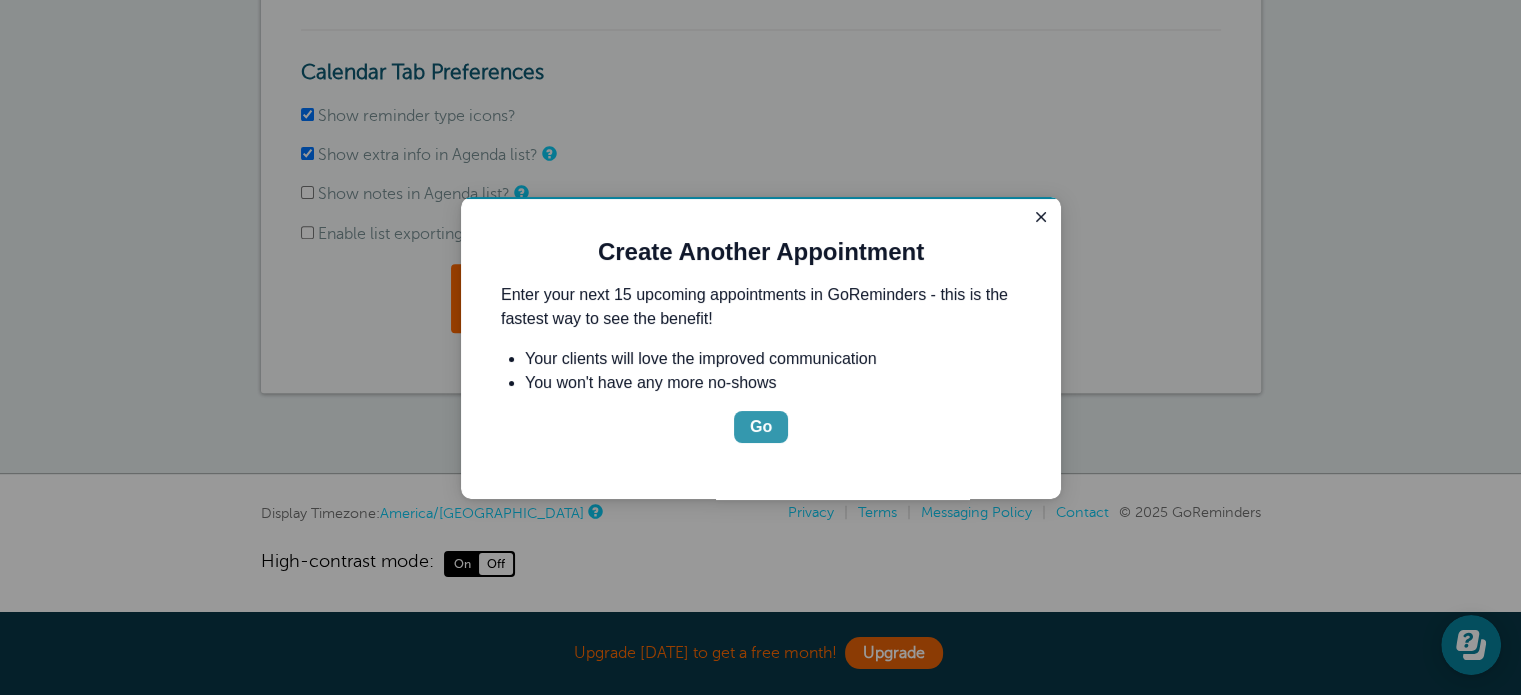 click on "Go" at bounding box center (761, 427) 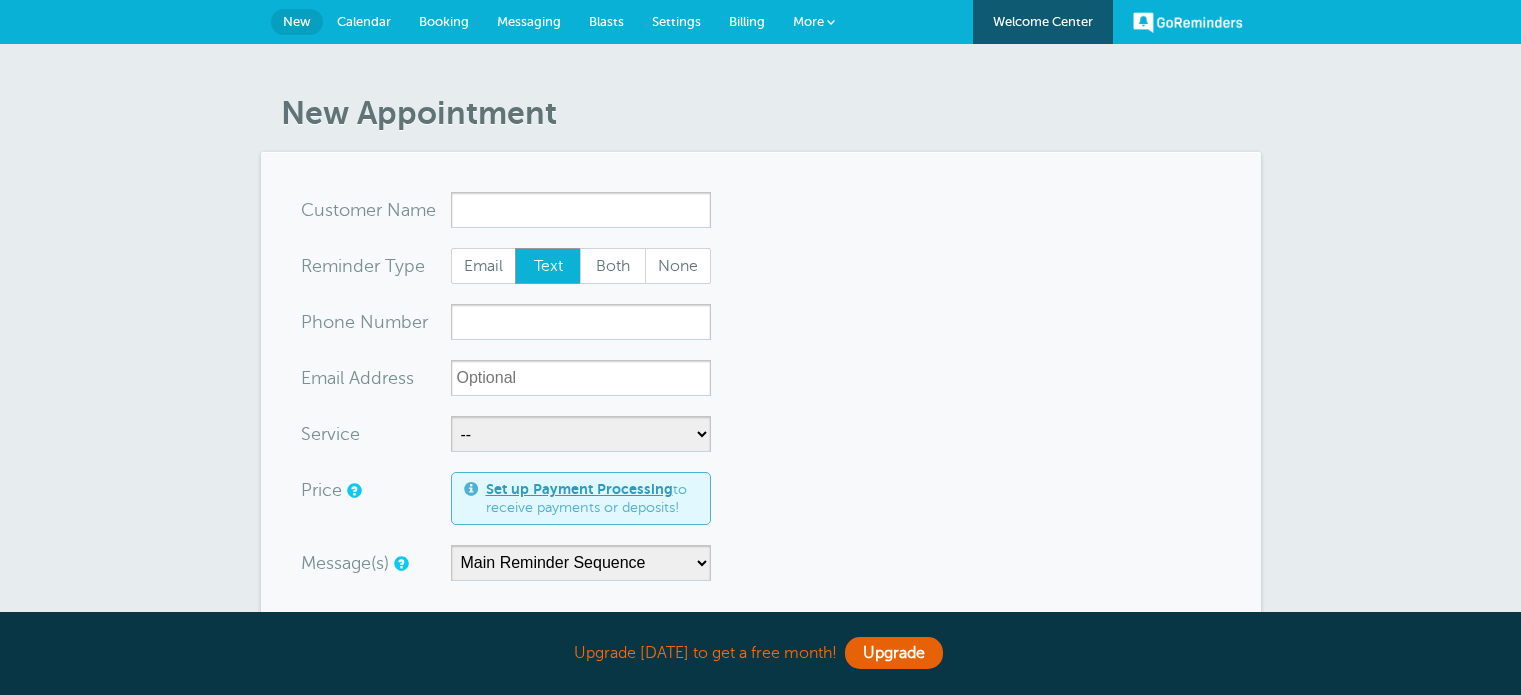 scroll, scrollTop: 0, scrollLeft: 0, axis: both 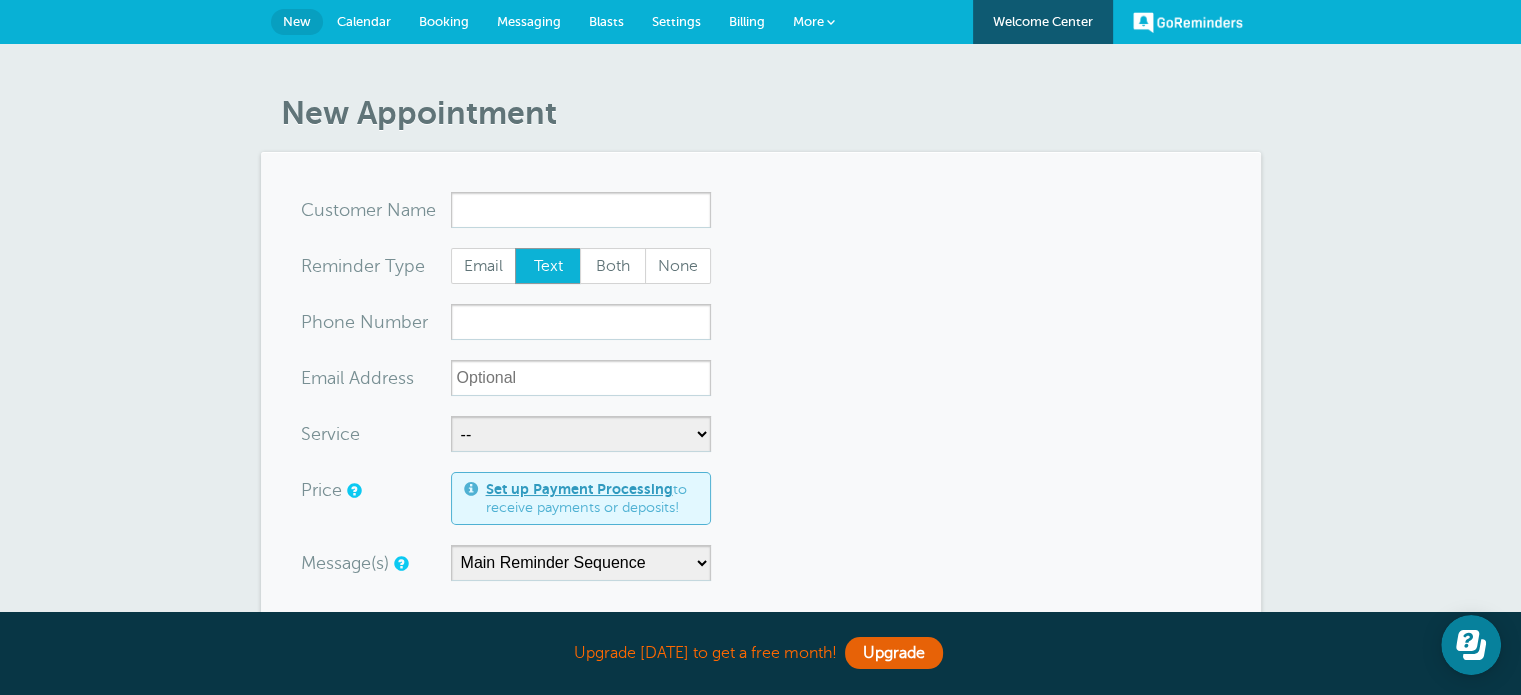 click on "Blasts" at bounding box center (606, 21) 